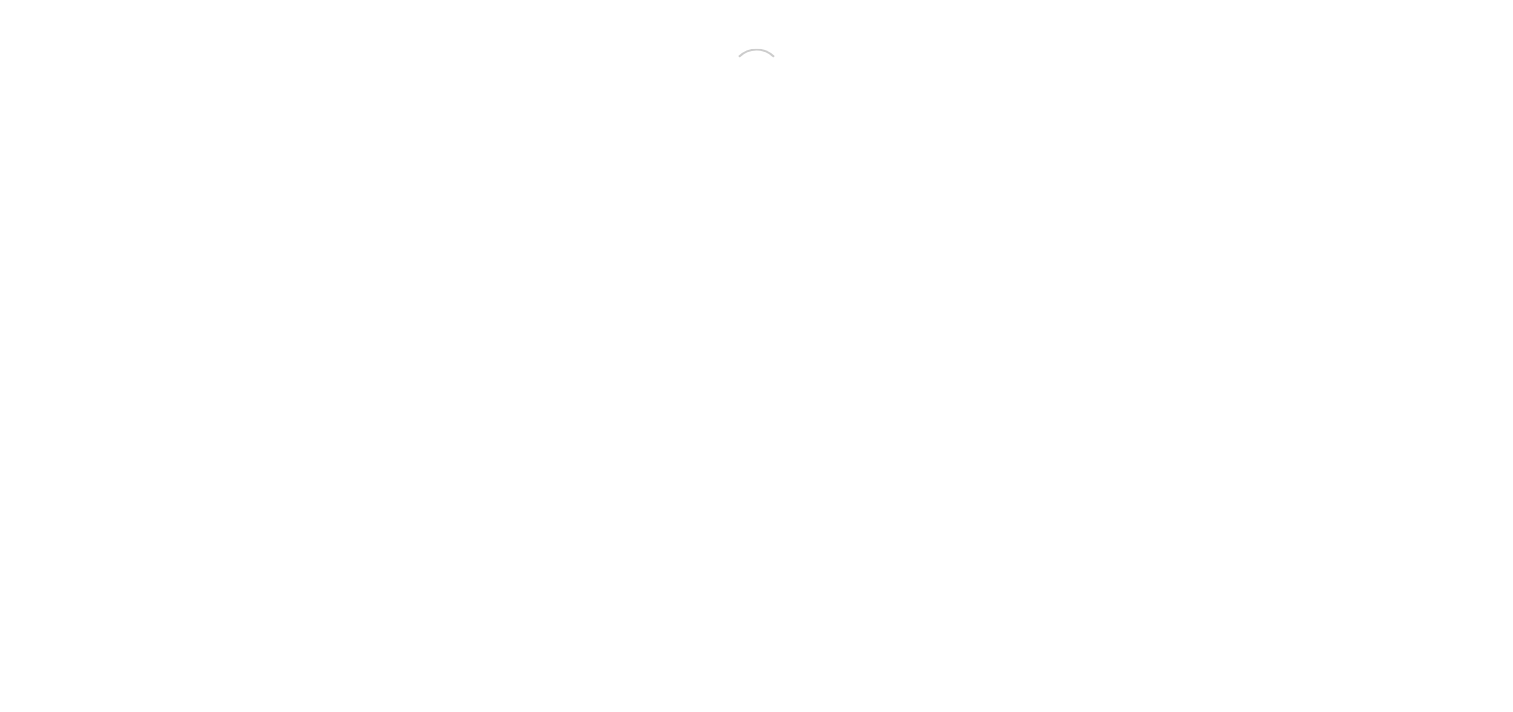 scroll, scrollTop: 0, scrollLeft: 0, axis: both 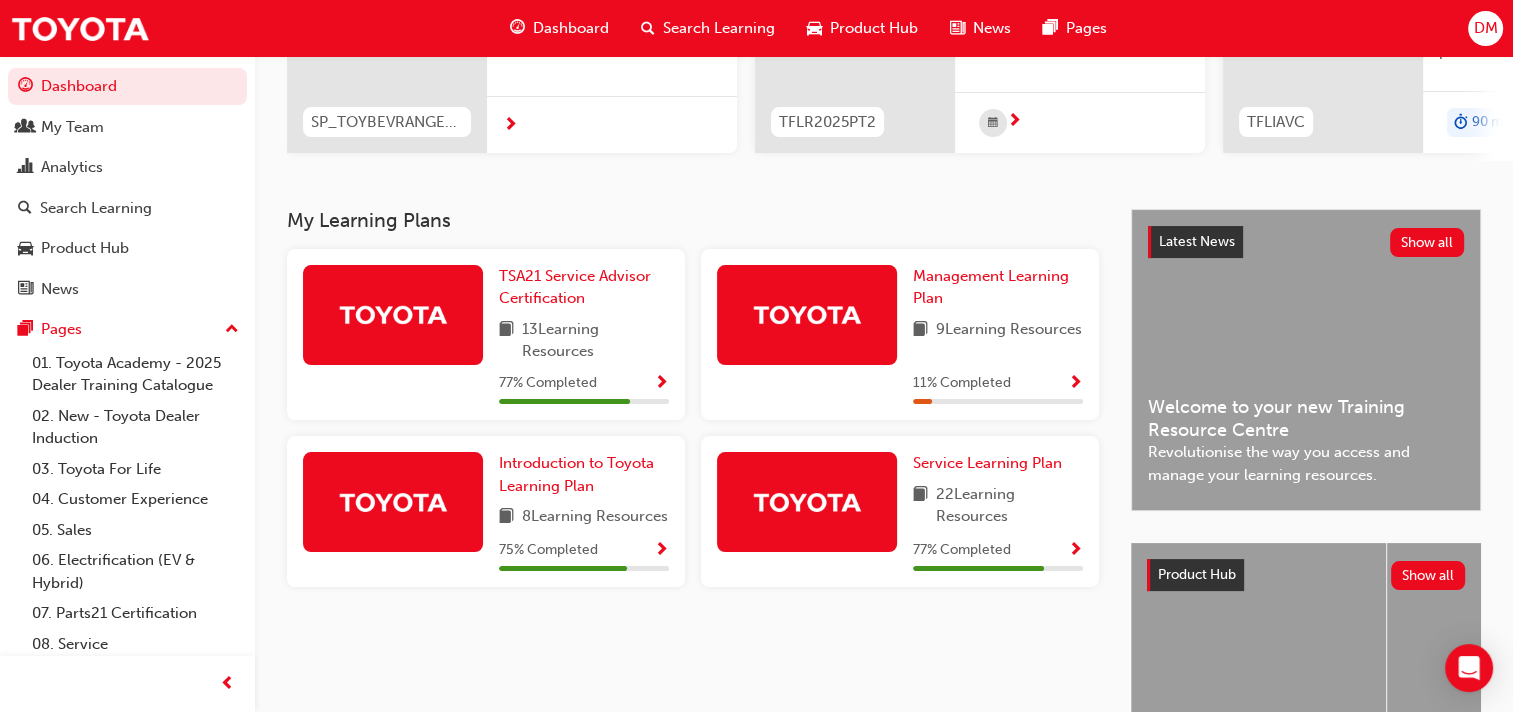 click at bounding box center (661, 551) 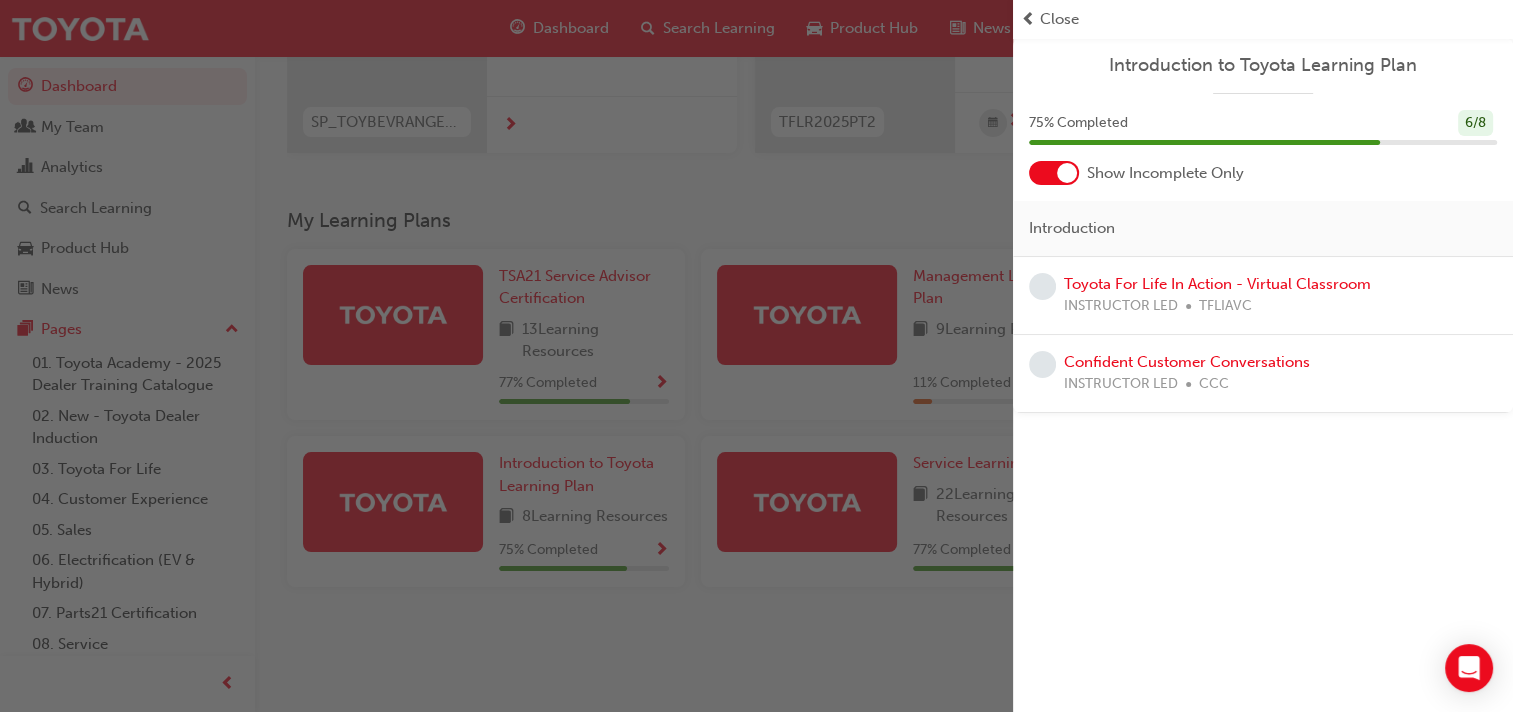 click on "Close" at bounding box center (1059, 19) 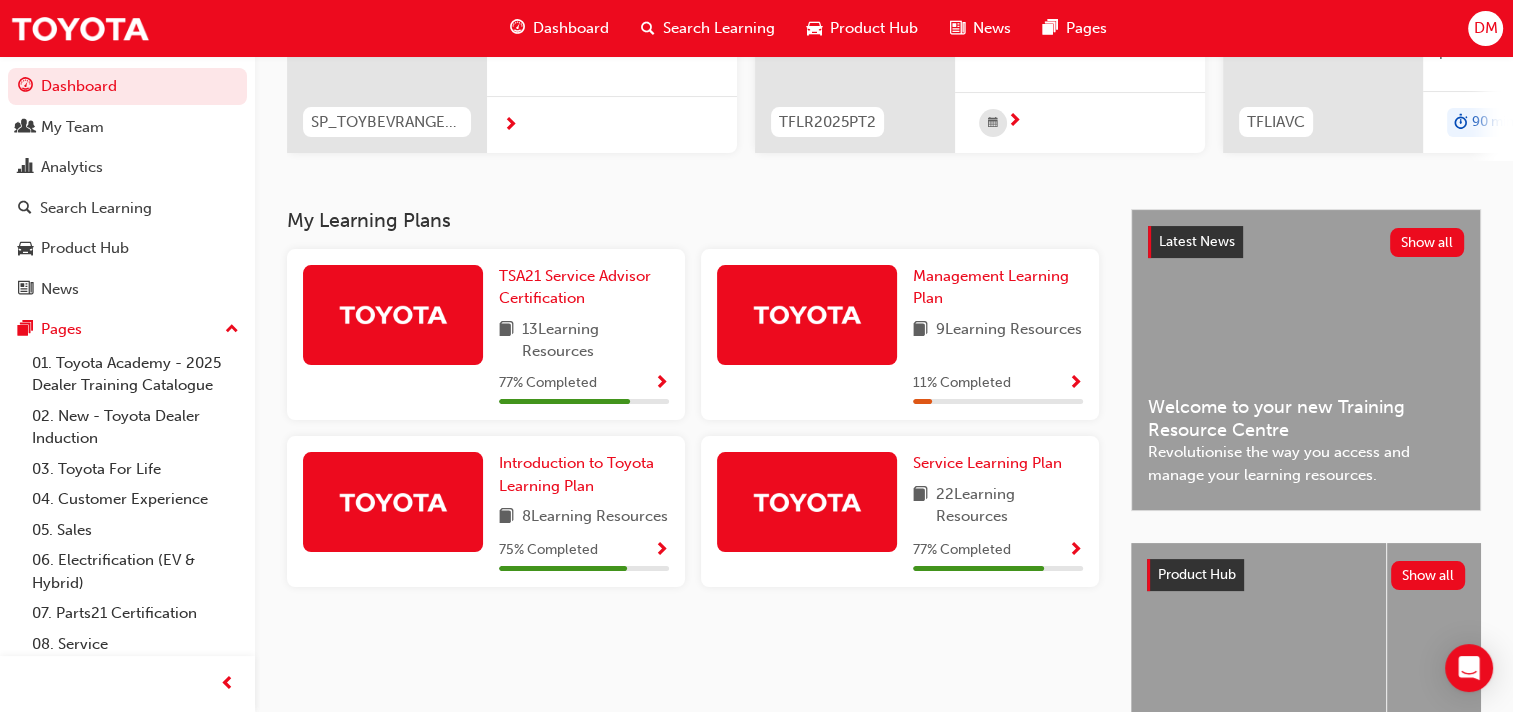 click on "77 % Completed" at bounding box center (998, 550) 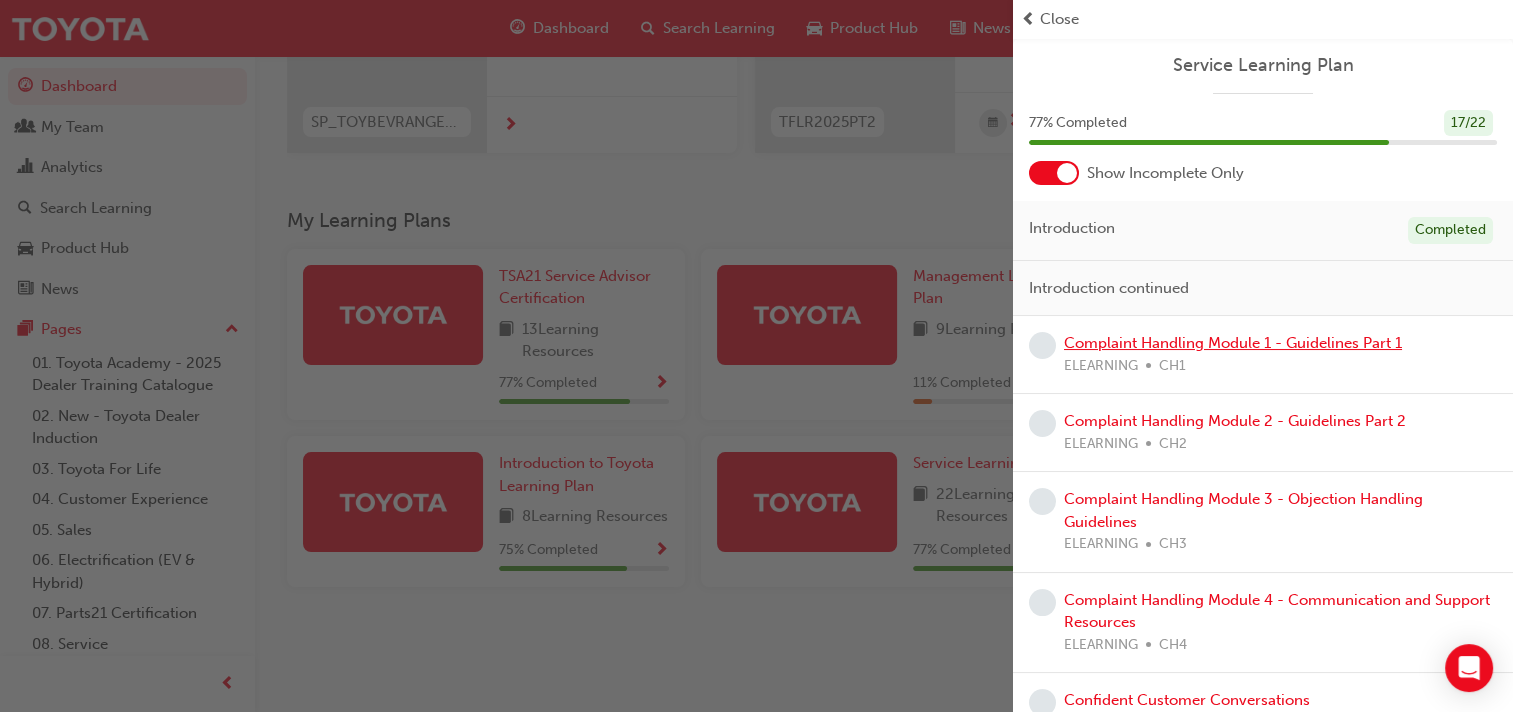 click on "Complaint Handling Module 1 - Guidelines Part 1" at bounding box center (1233, 343) 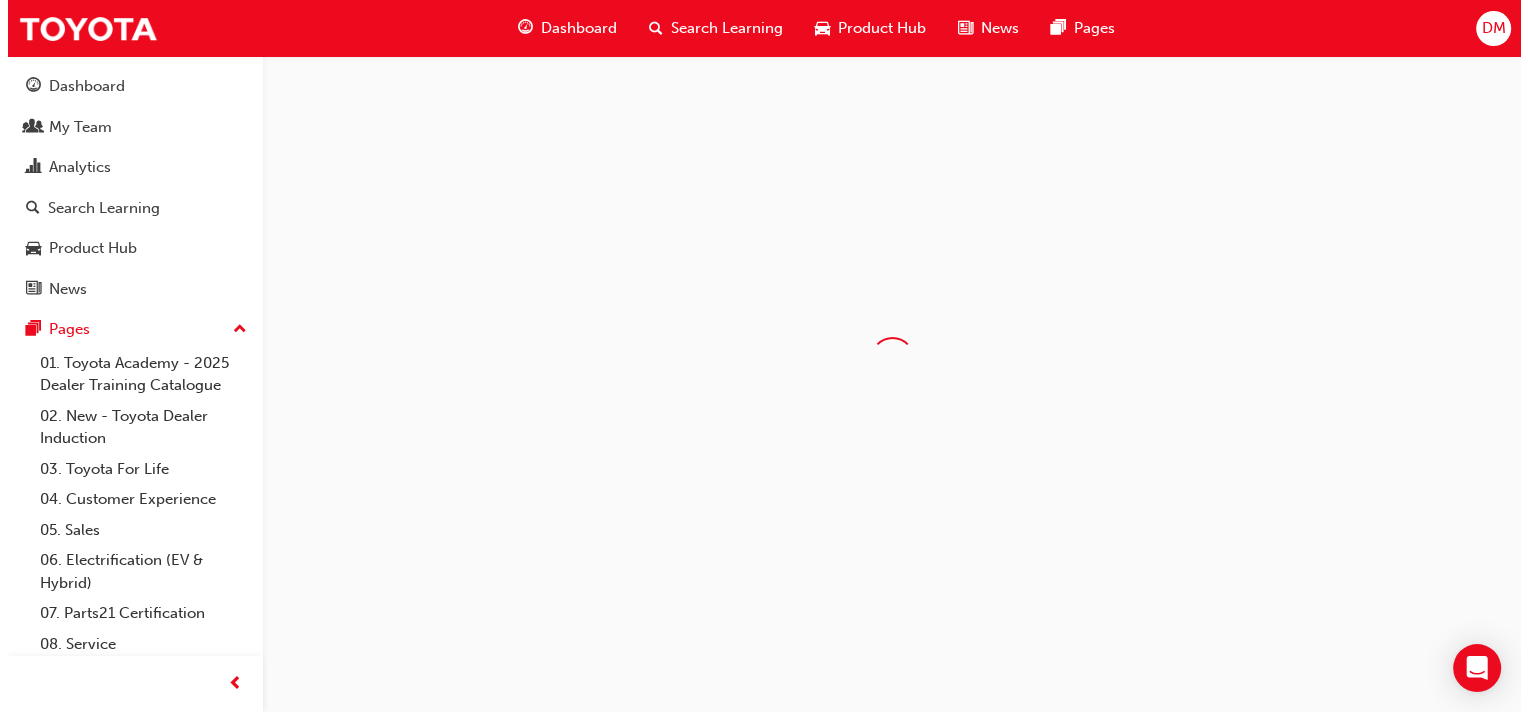 scroll, scrollTop: 0, scrollLeft: 0, axis: both 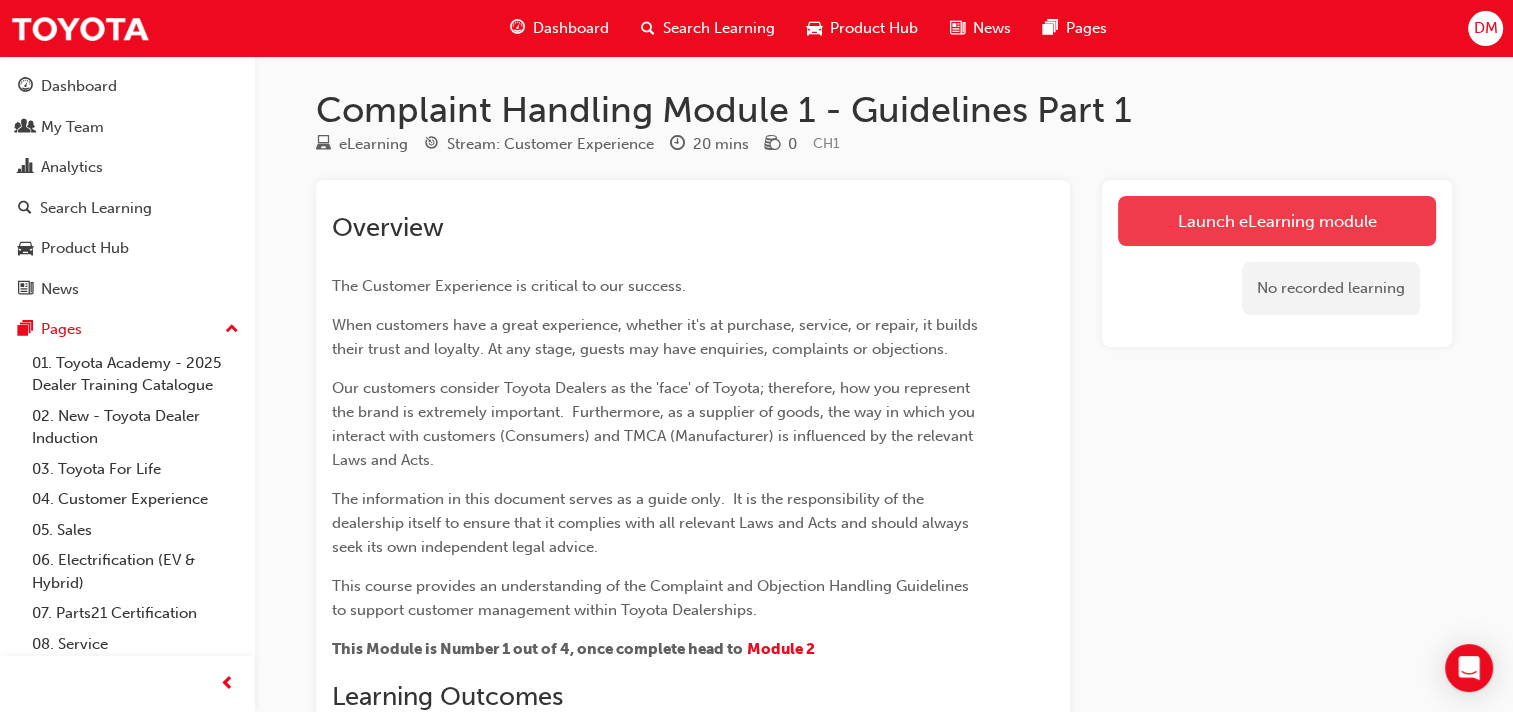 click on "Launch eLearning module" at bounding box center [1277, 221] 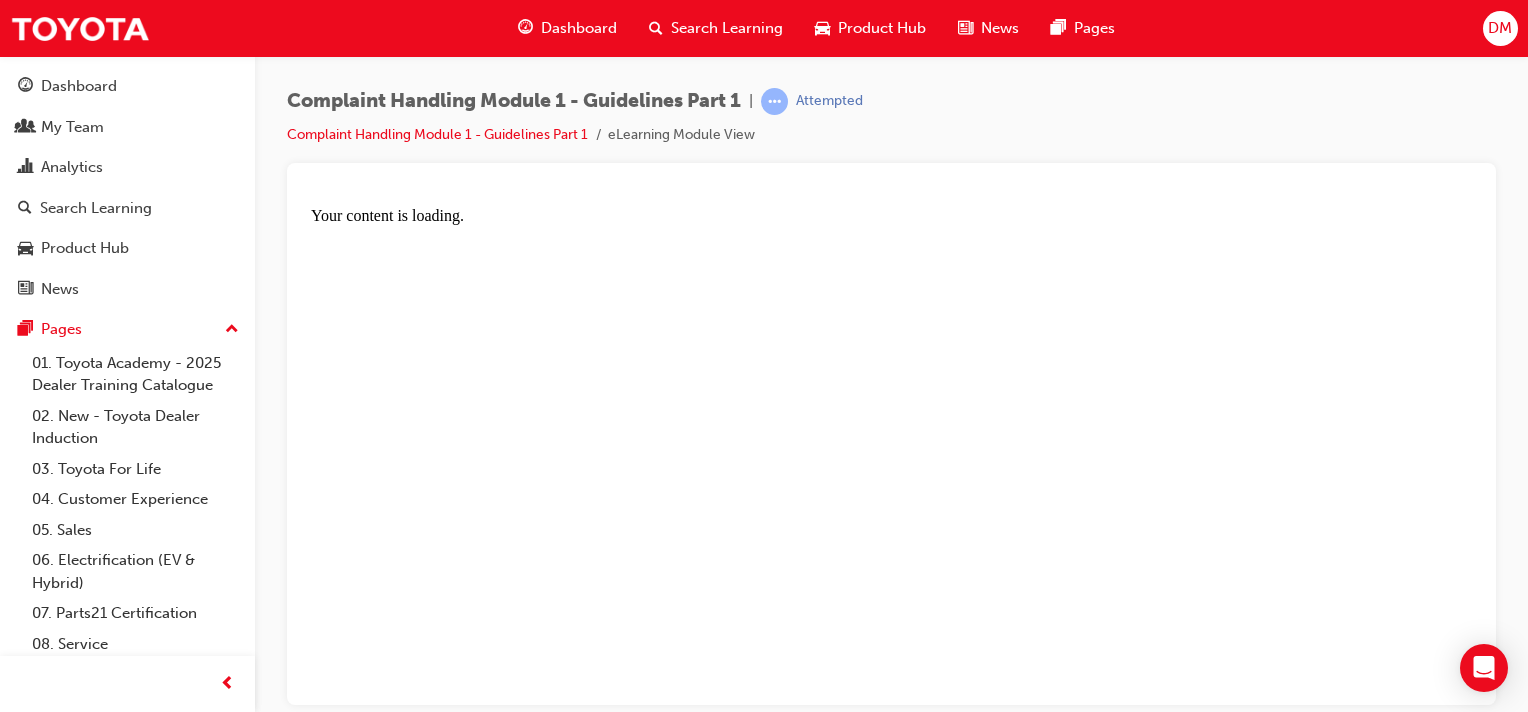 scroll, scrollTop: 0, scrollLeft: 0, axis: both 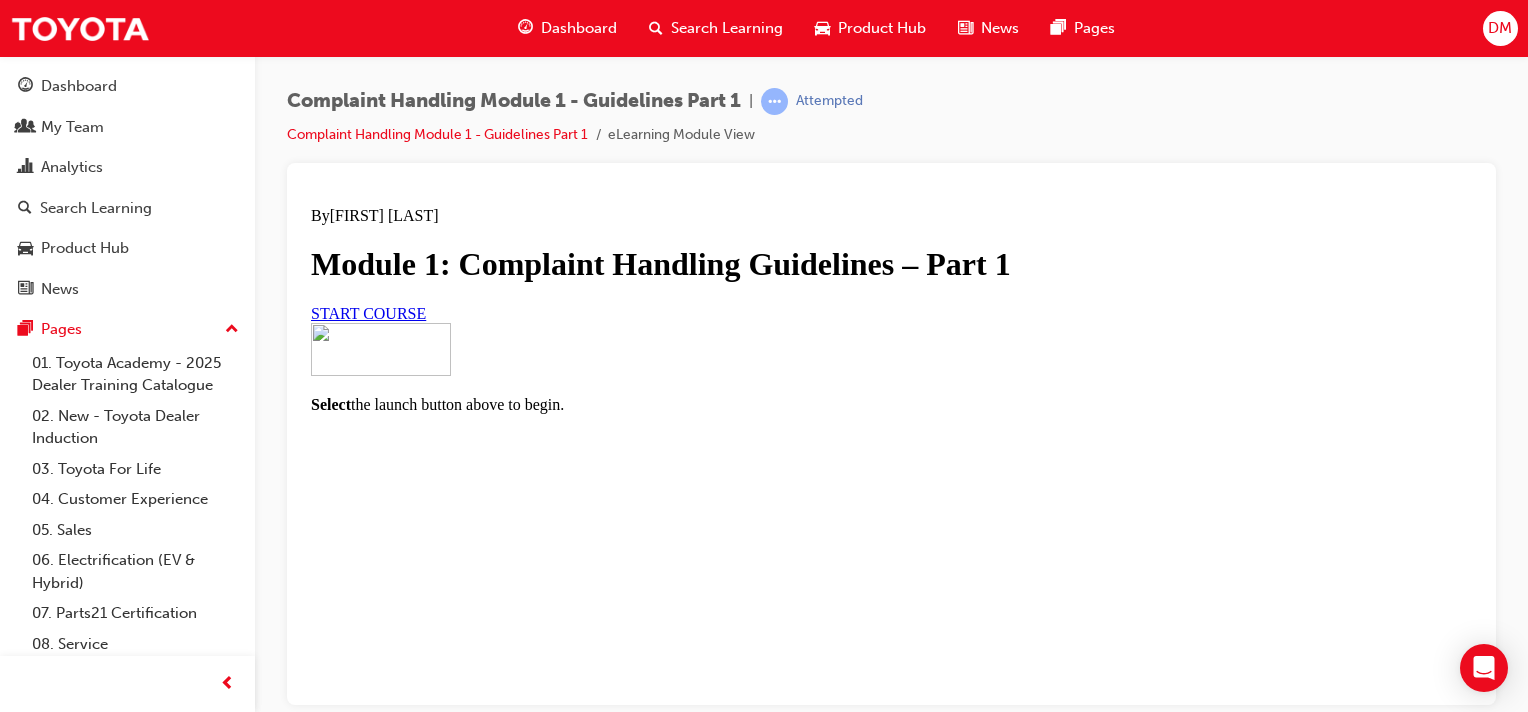 click on "START COURSE" at bounding box center (368, 312) 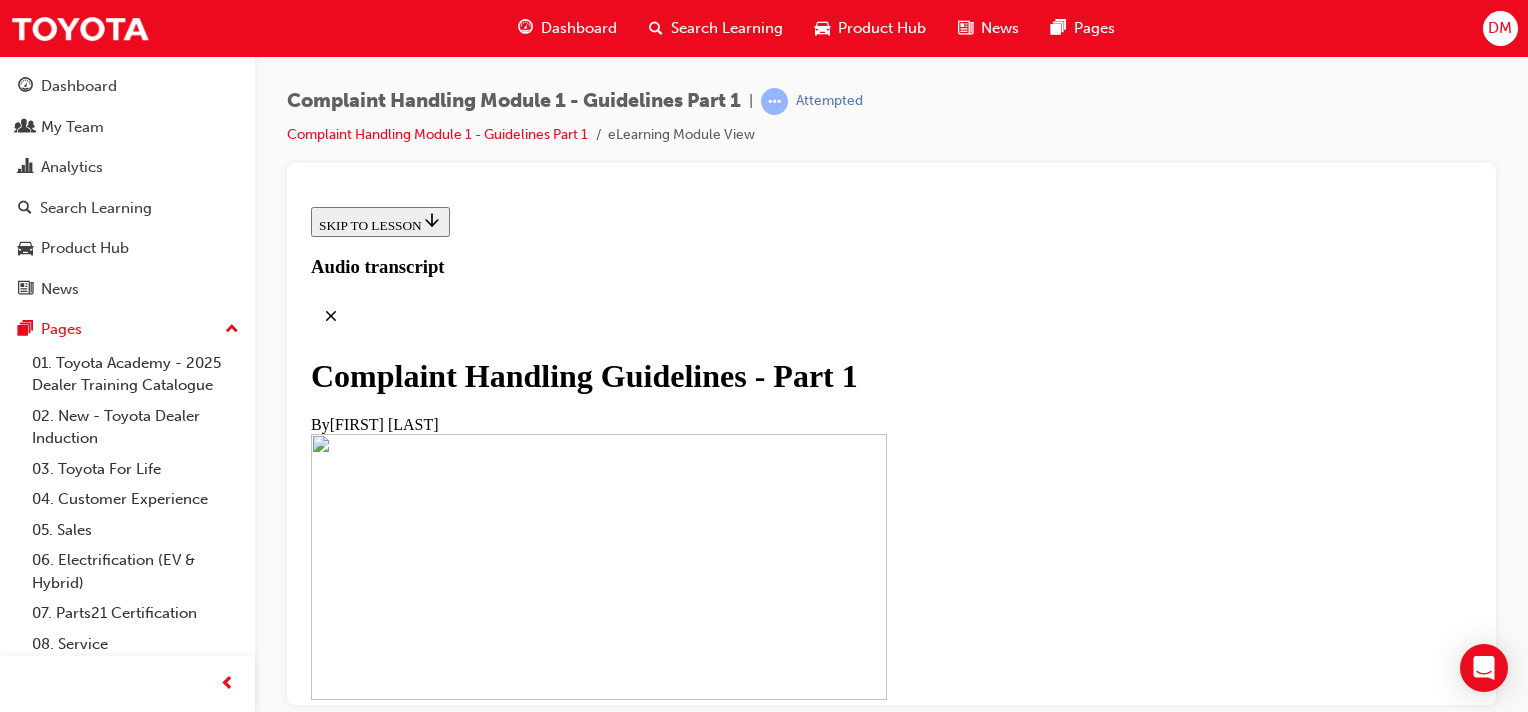 scroll, scrollTop: 0, scrollLeft: 0, axis: both 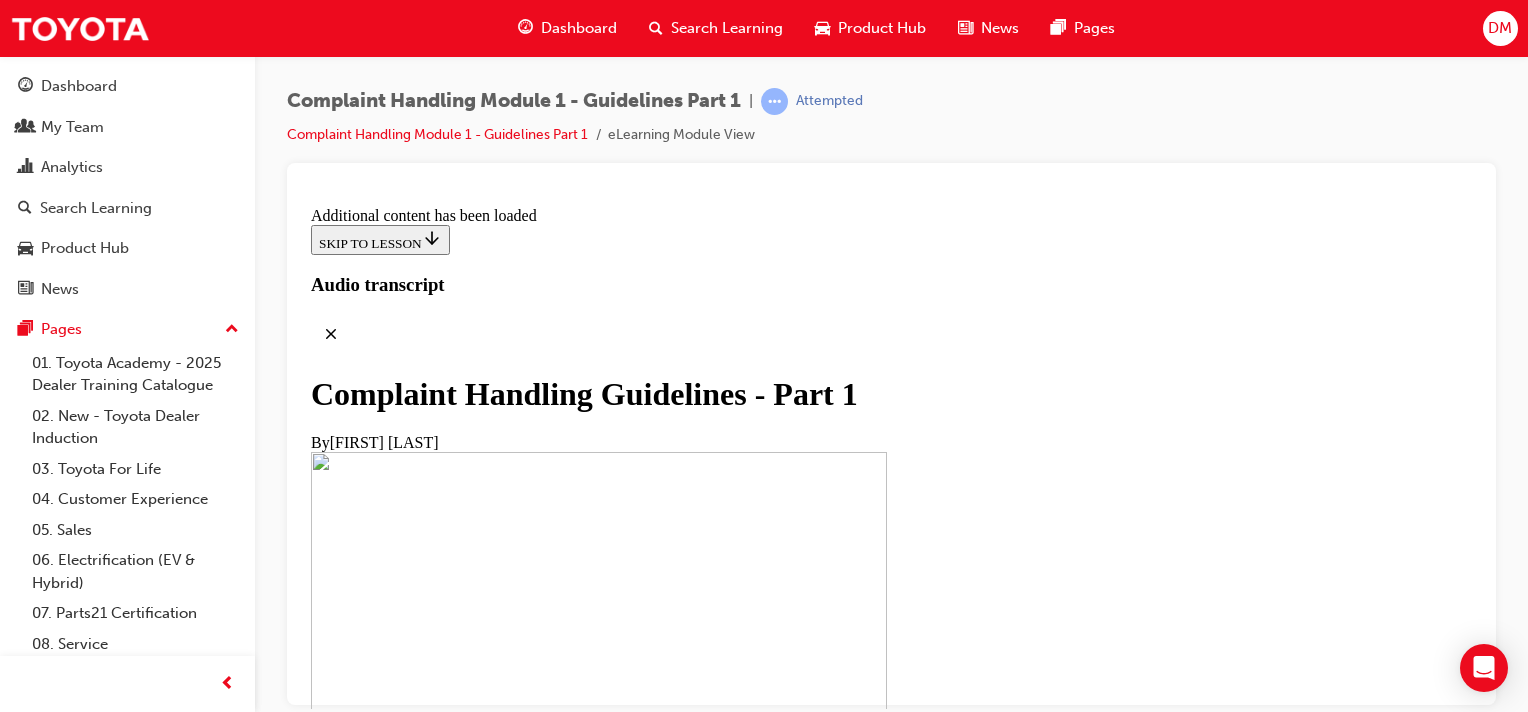 click on "CONTINUE" at bounding box center (353, 2216) 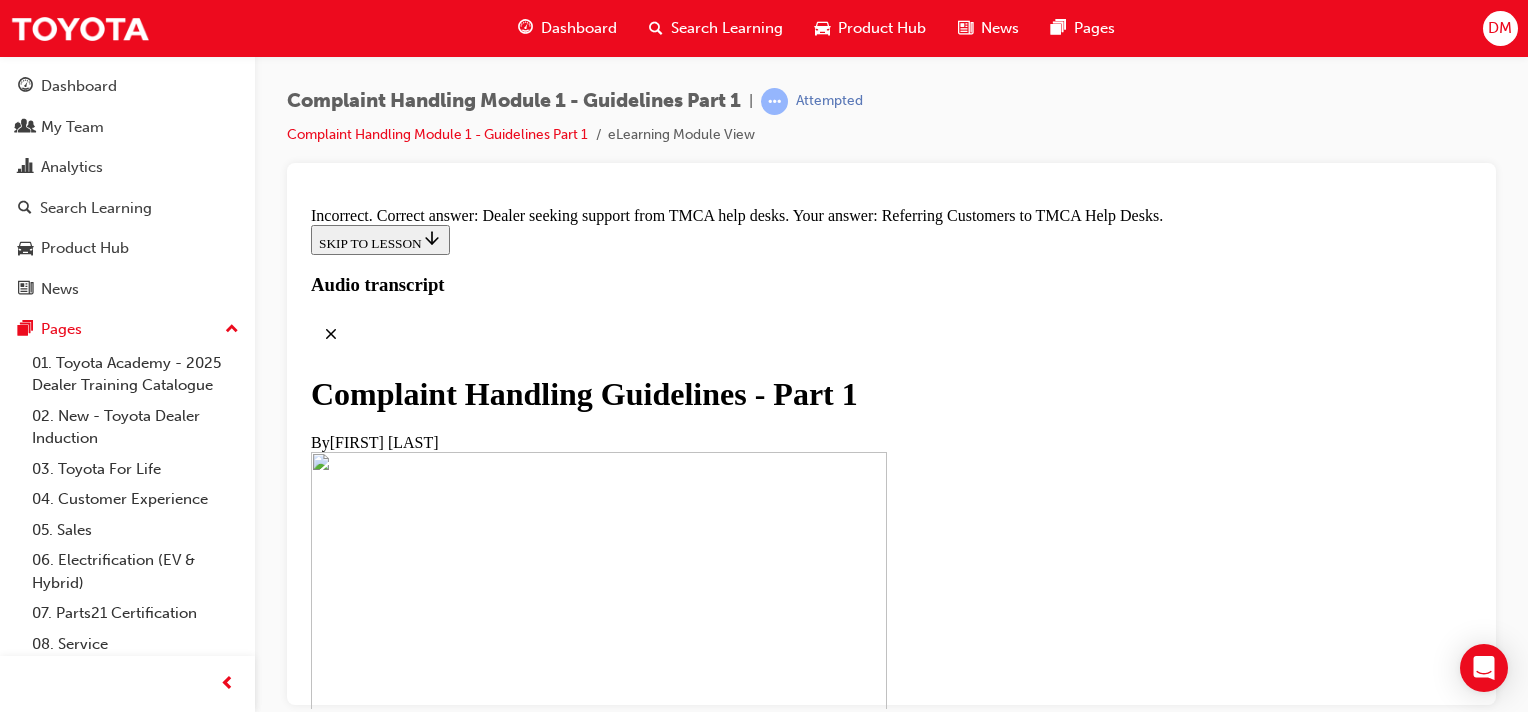scroll, scrollTop: 13678, scrollLeft: 0, axis: vertical 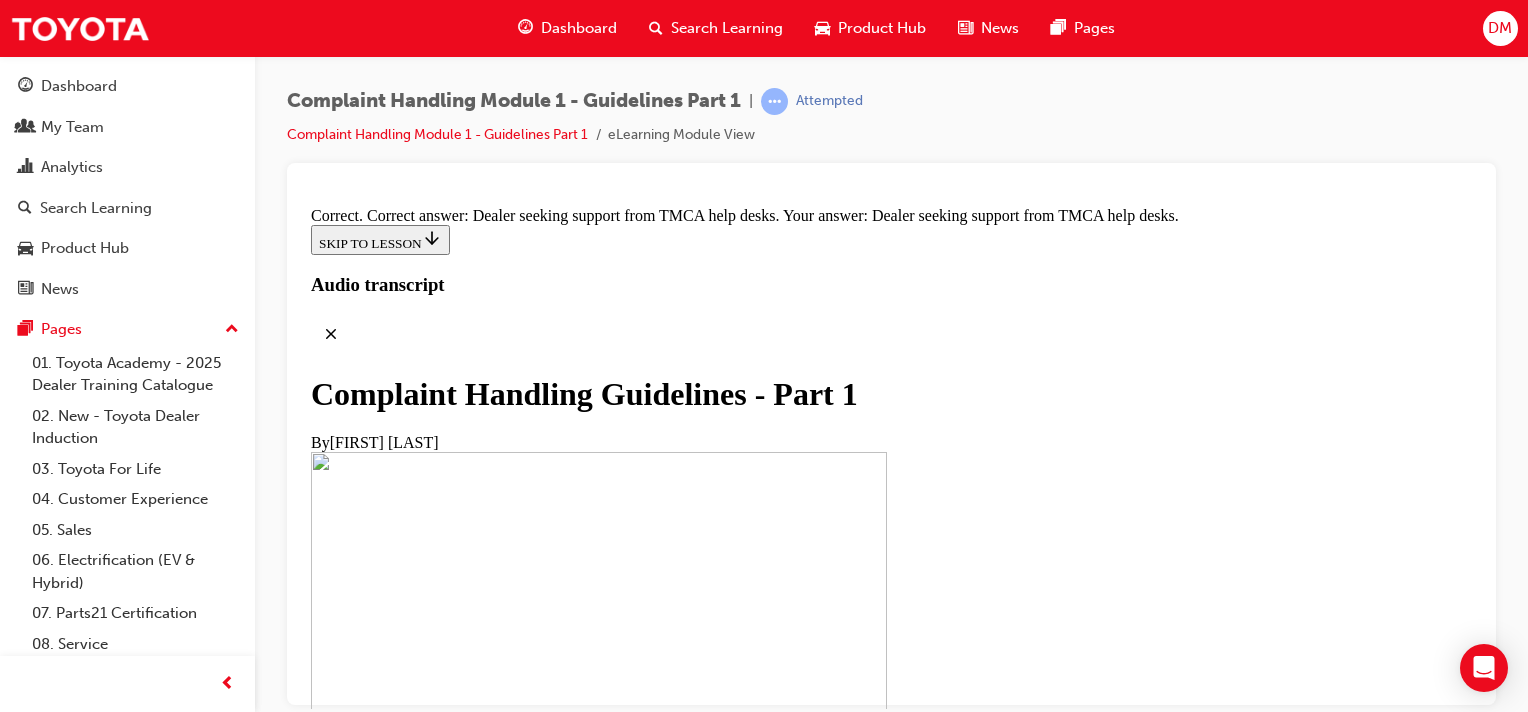 click at bounding box center [311, 23076] 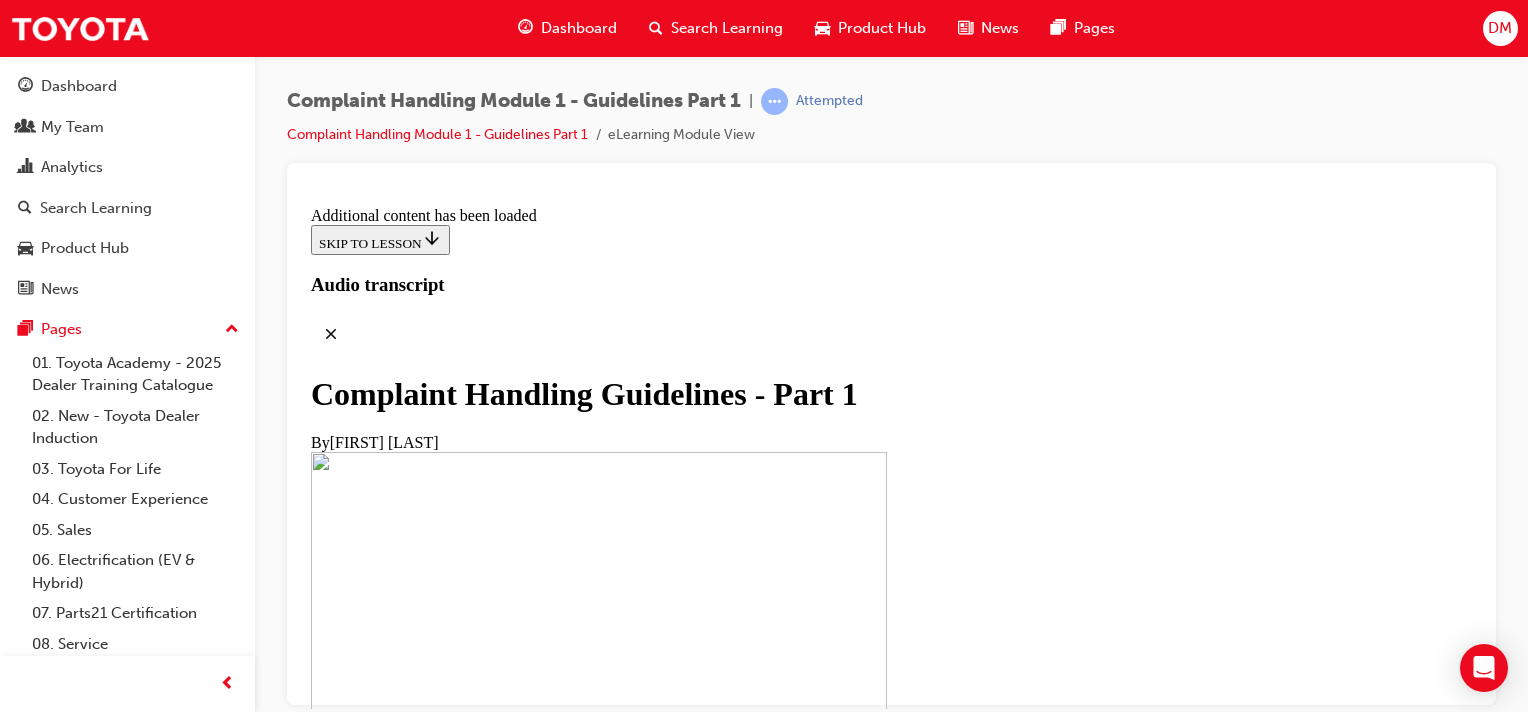 scroll, scrollTop: 14669, scrollLeft: 0, axis: vertical 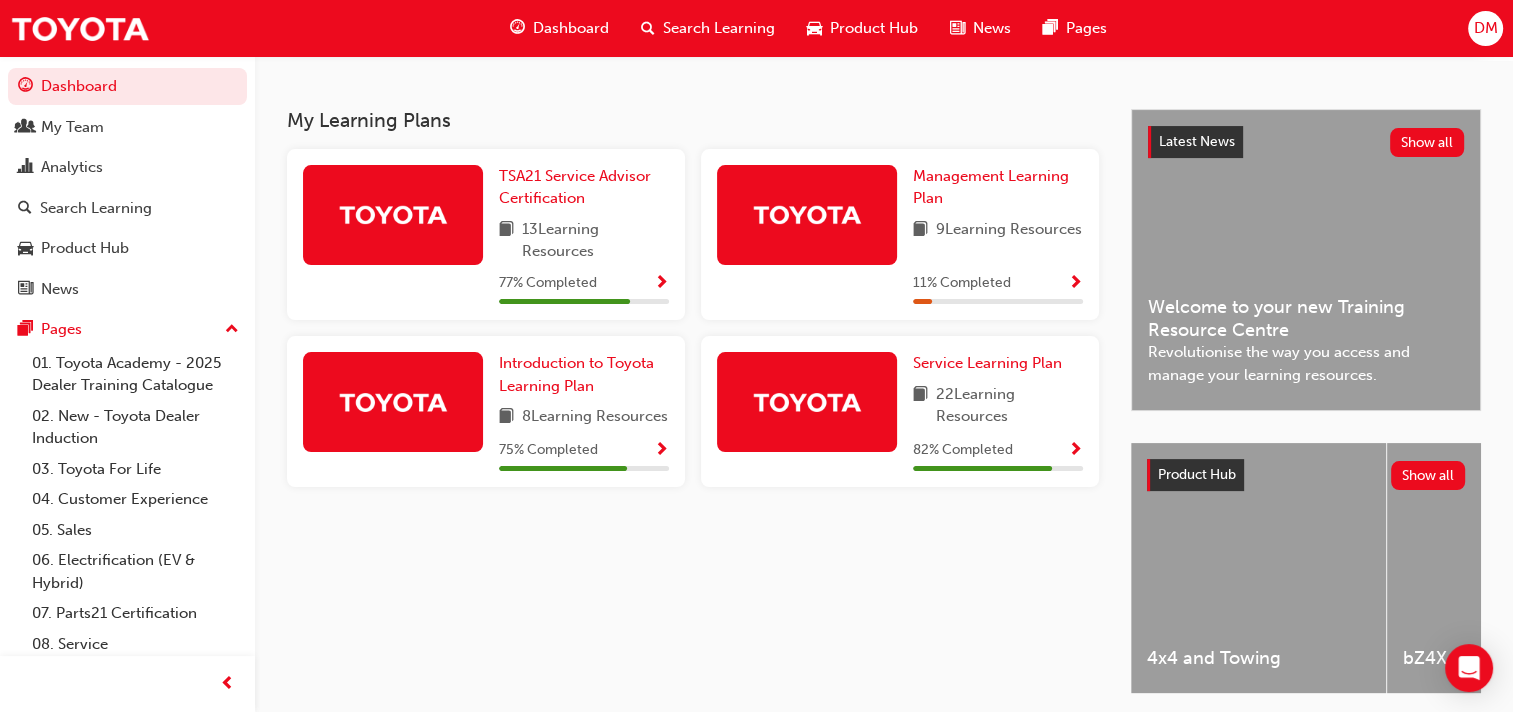 click at bounding box center (1075, 451) 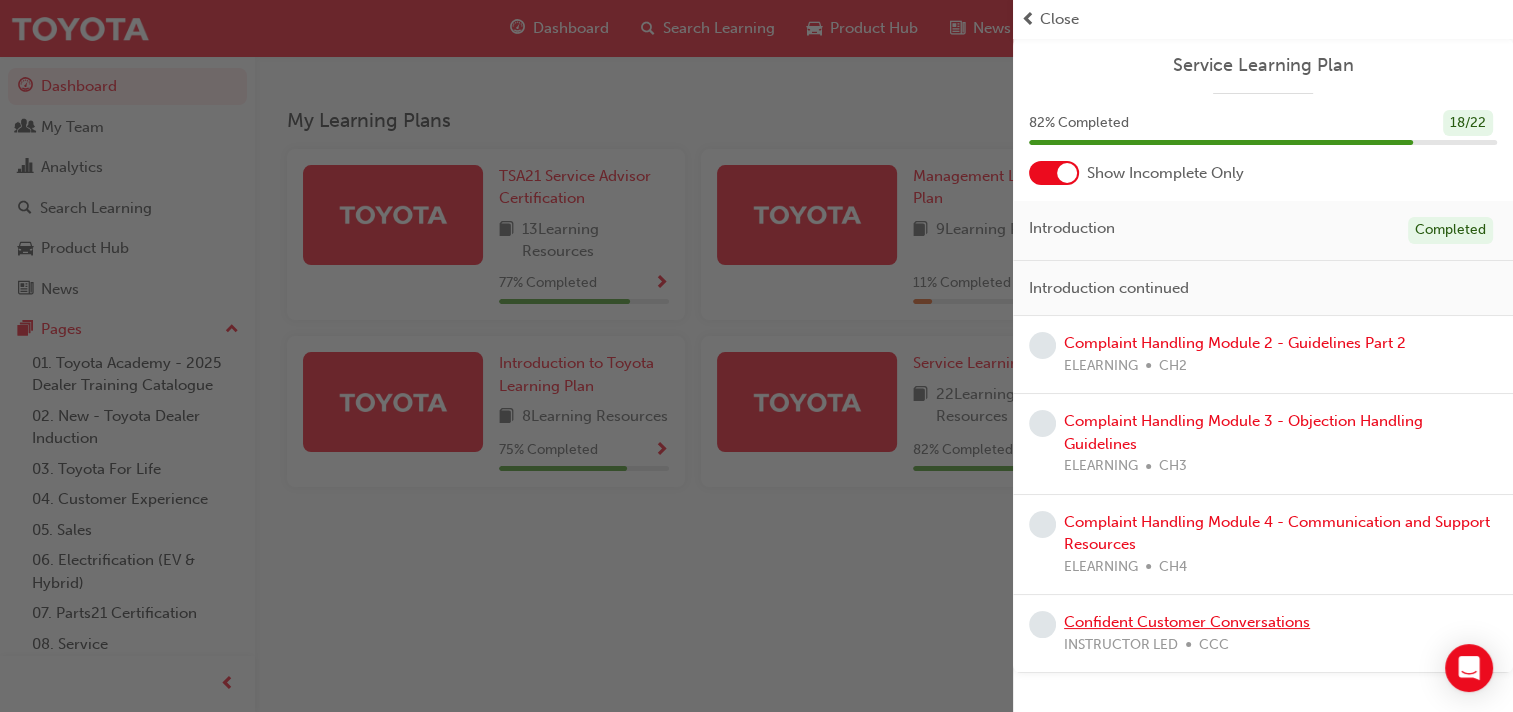 scroll, scrollTop: 481, scrollLeft: 0, axis: vertical 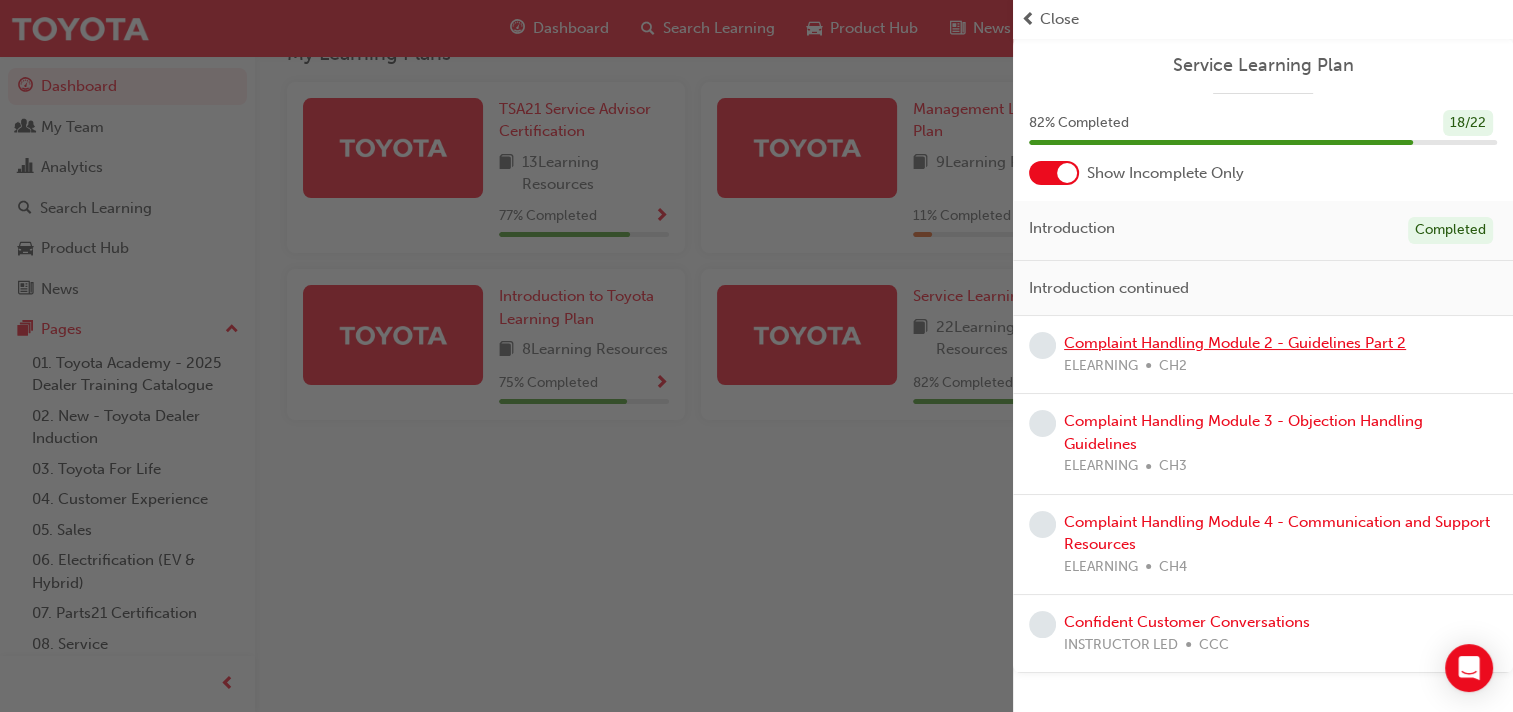 click on "Complaint Handling Module 2 - Guidelines Part 2" at bounding box center [1235, 343] 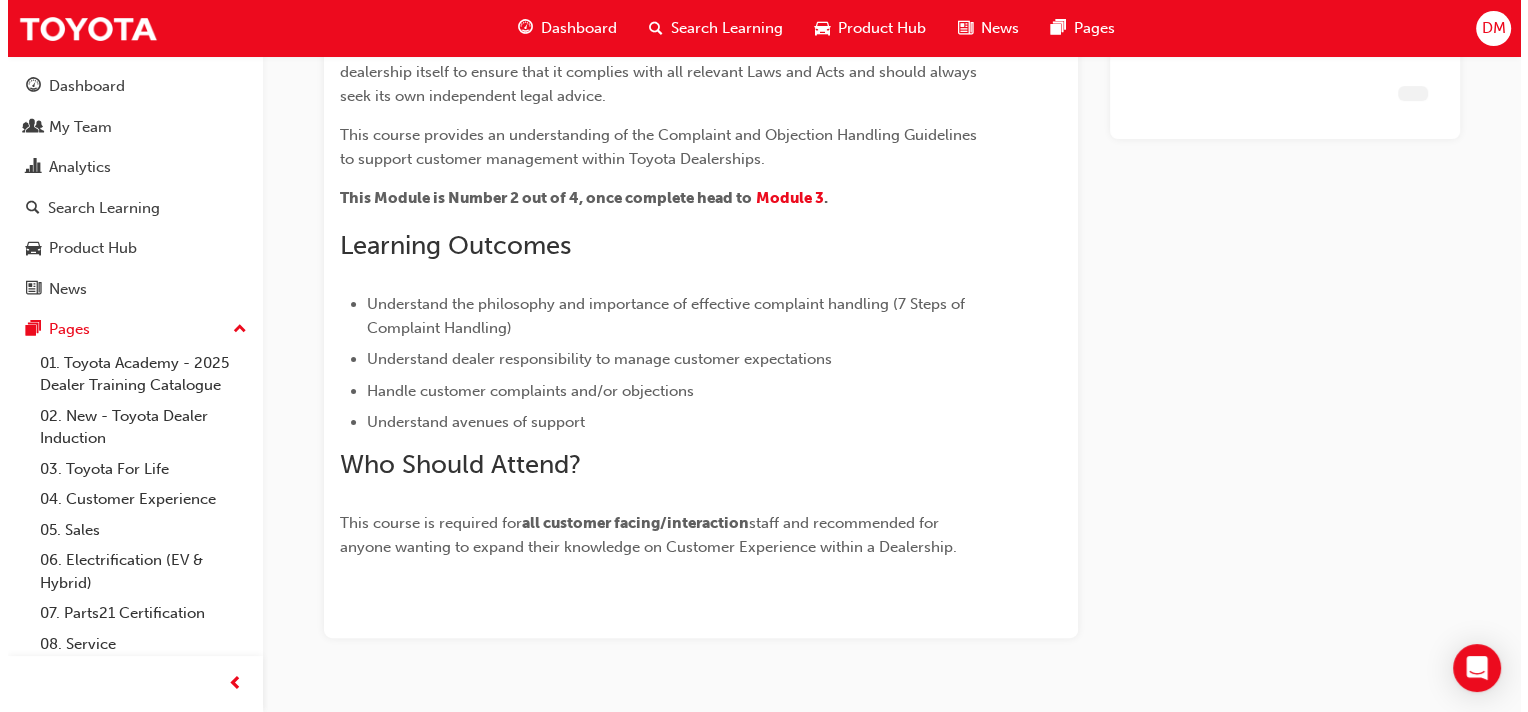 scroll, scrollTop: 0, scrollLeft: 0, axis: both 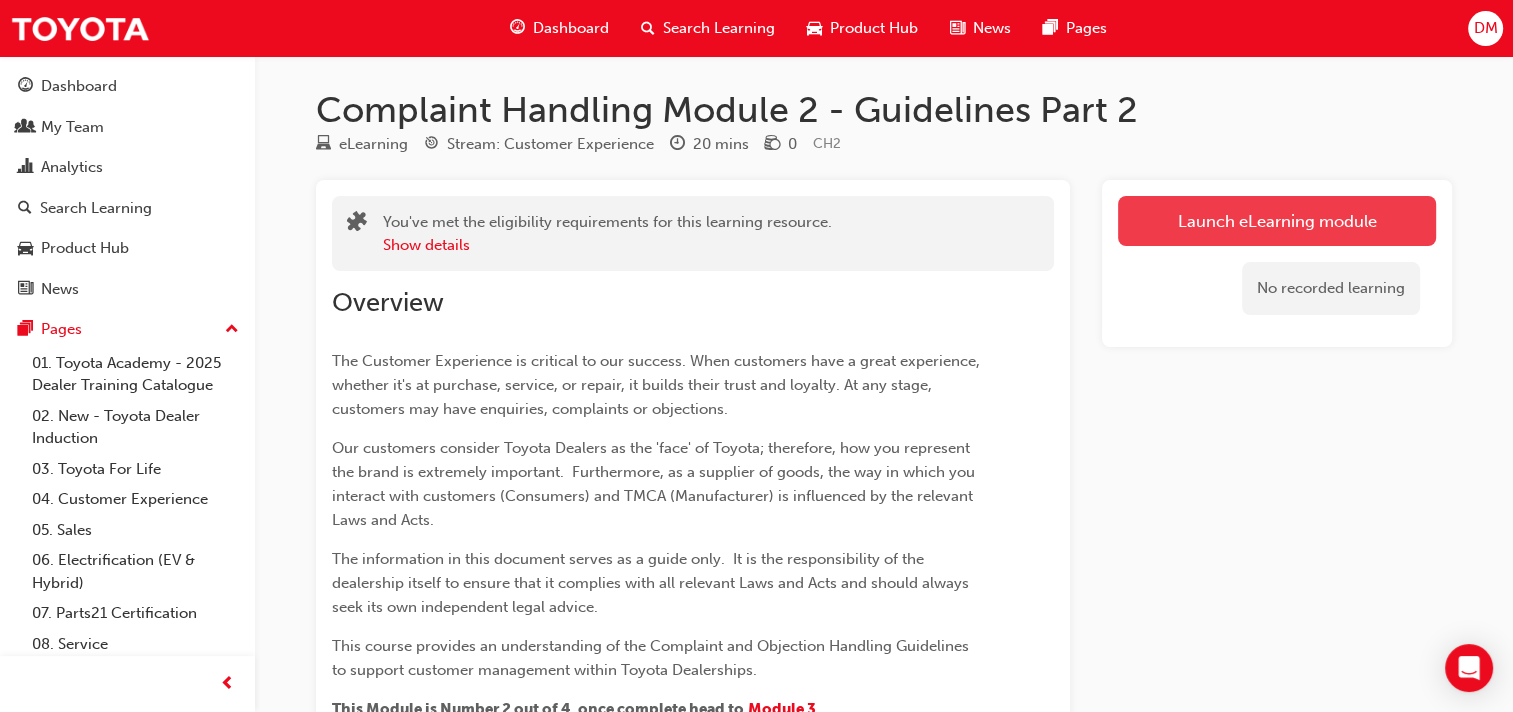 click on "Launch eLearning module" at bounding box center [1277, 221] 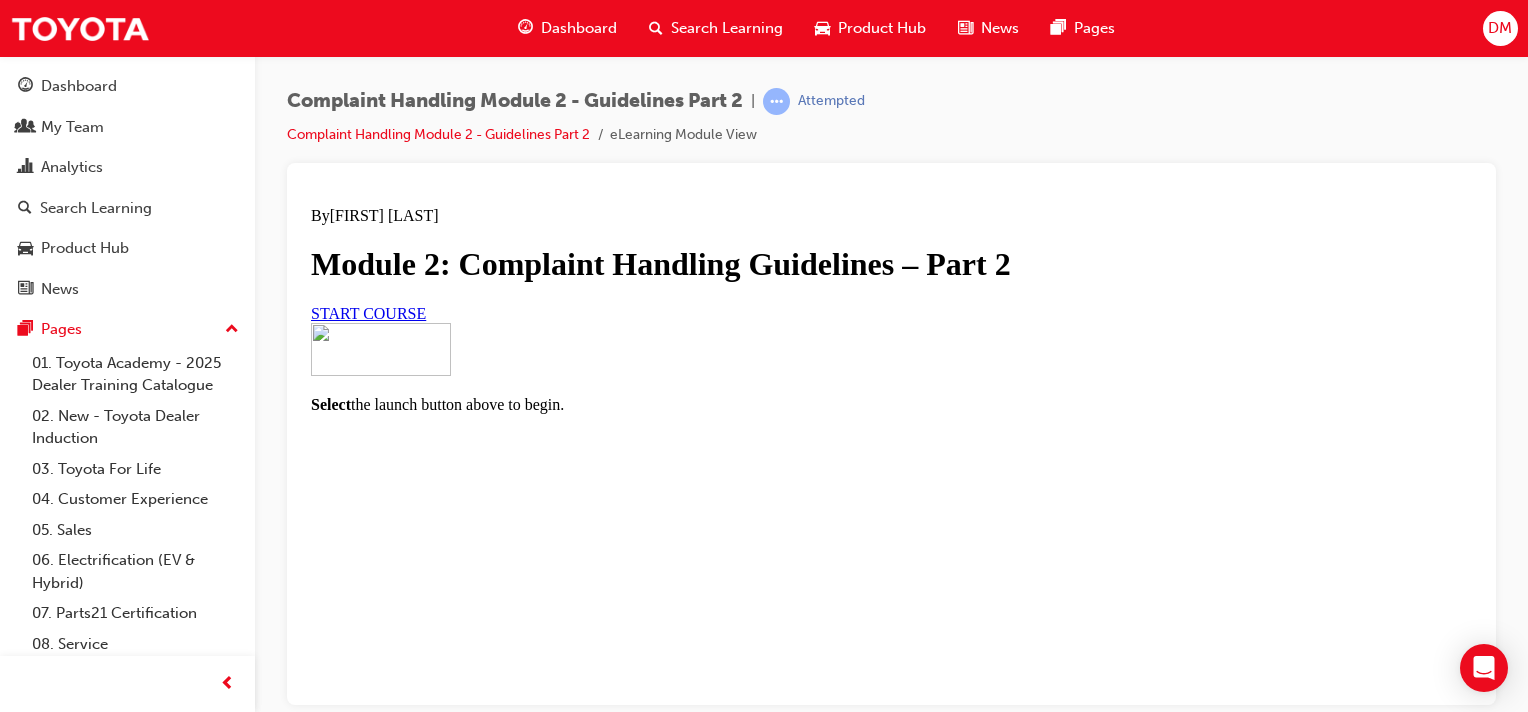 scroll, scrollTop: 0, scrollLeft: 0, axis: both 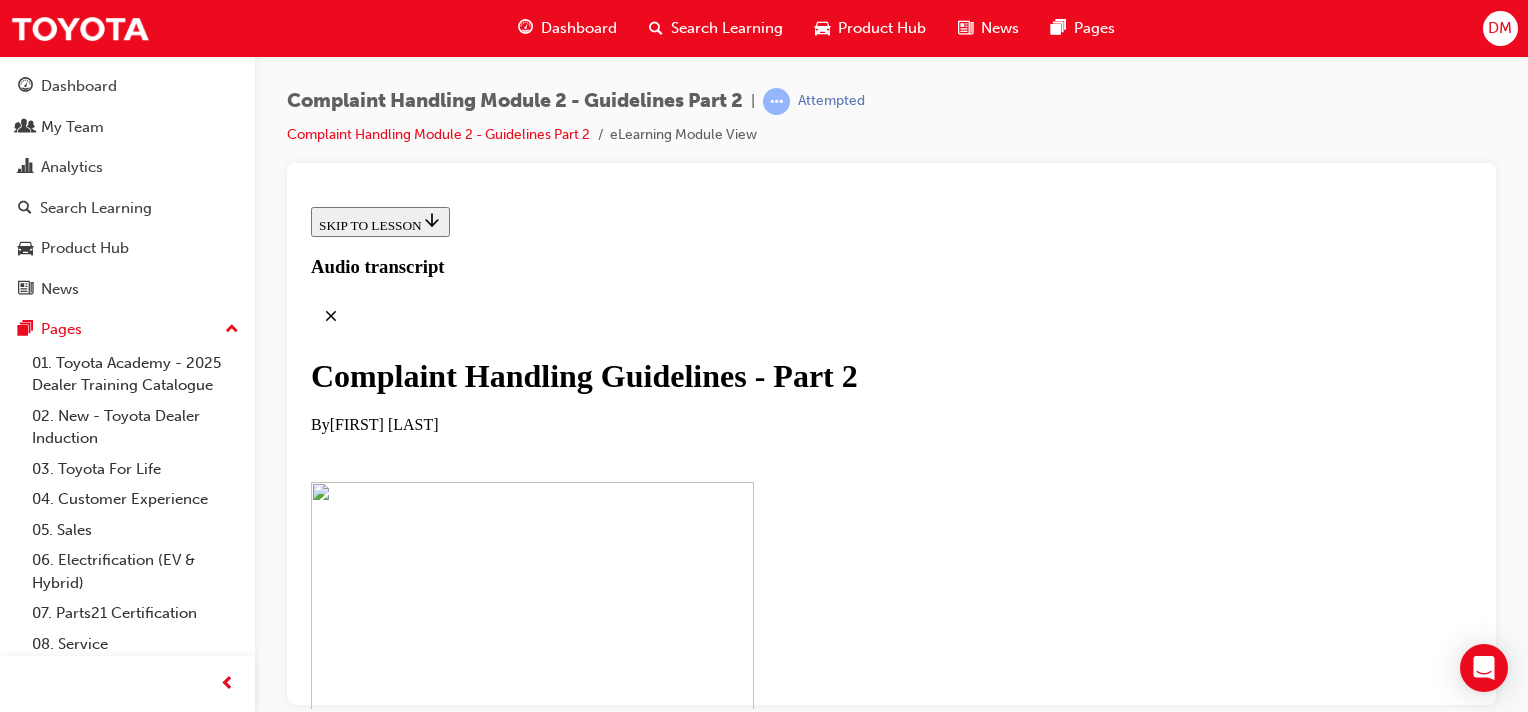 click on "CONTINUE" at bounding box center [353, 1296] 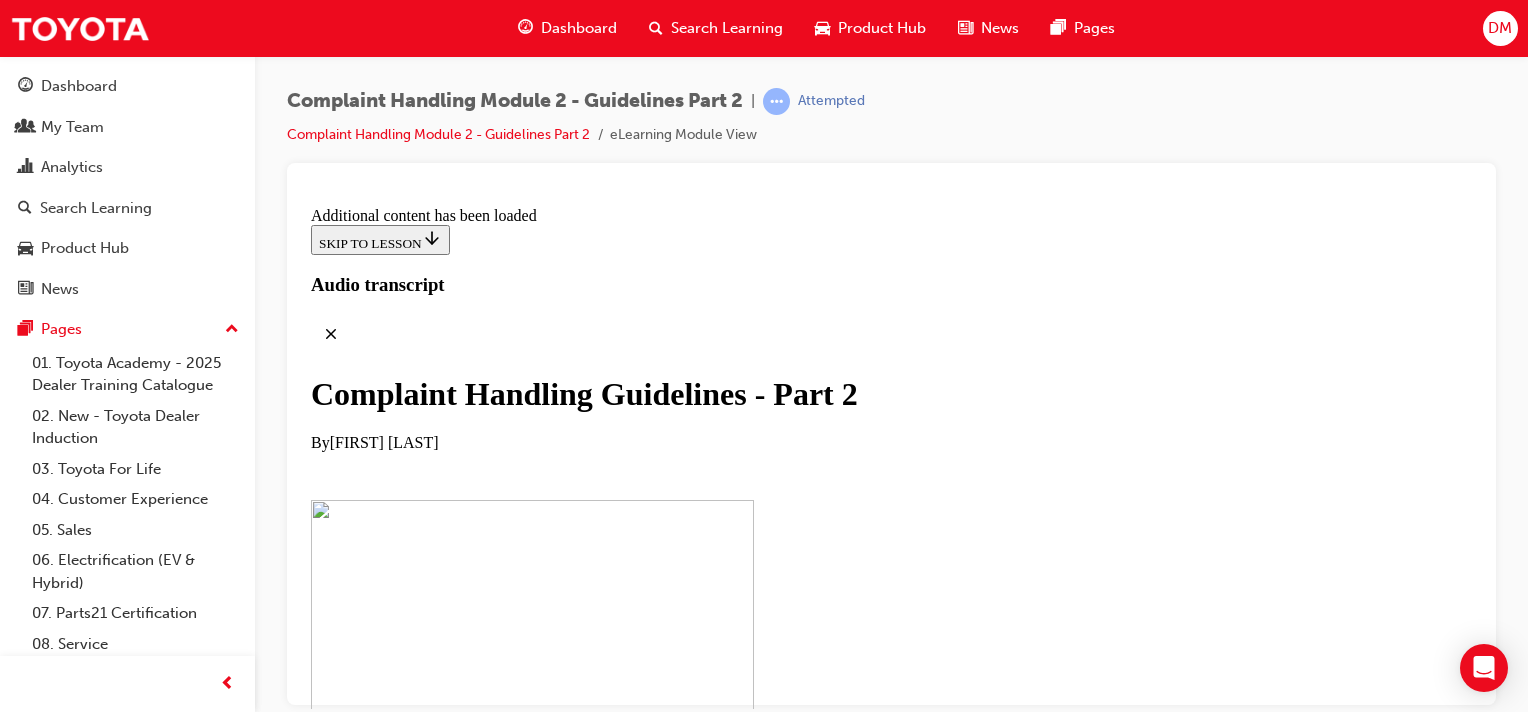 scroll, scrollTop: 1292, scrollLeft: 0, axis: vertical 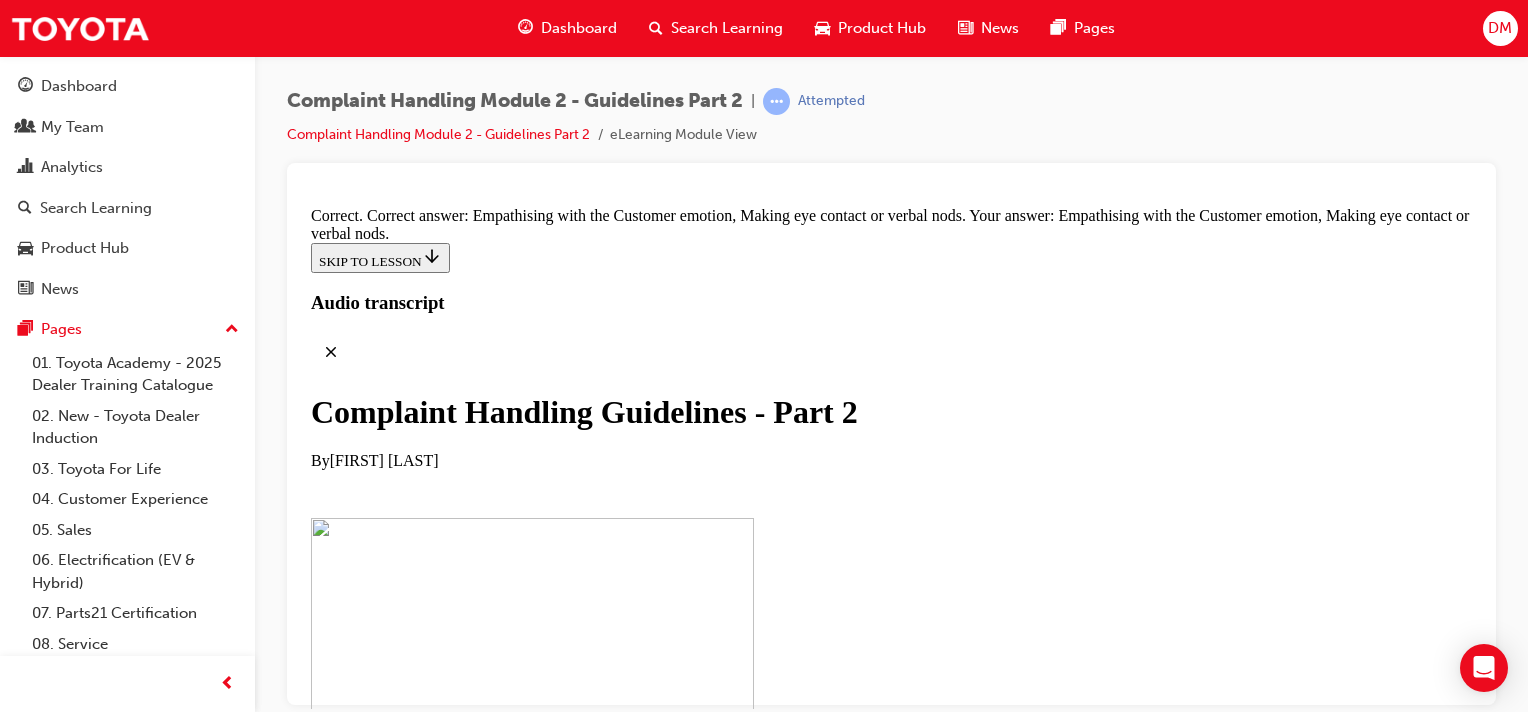 click at bounding box center [311, 21353] 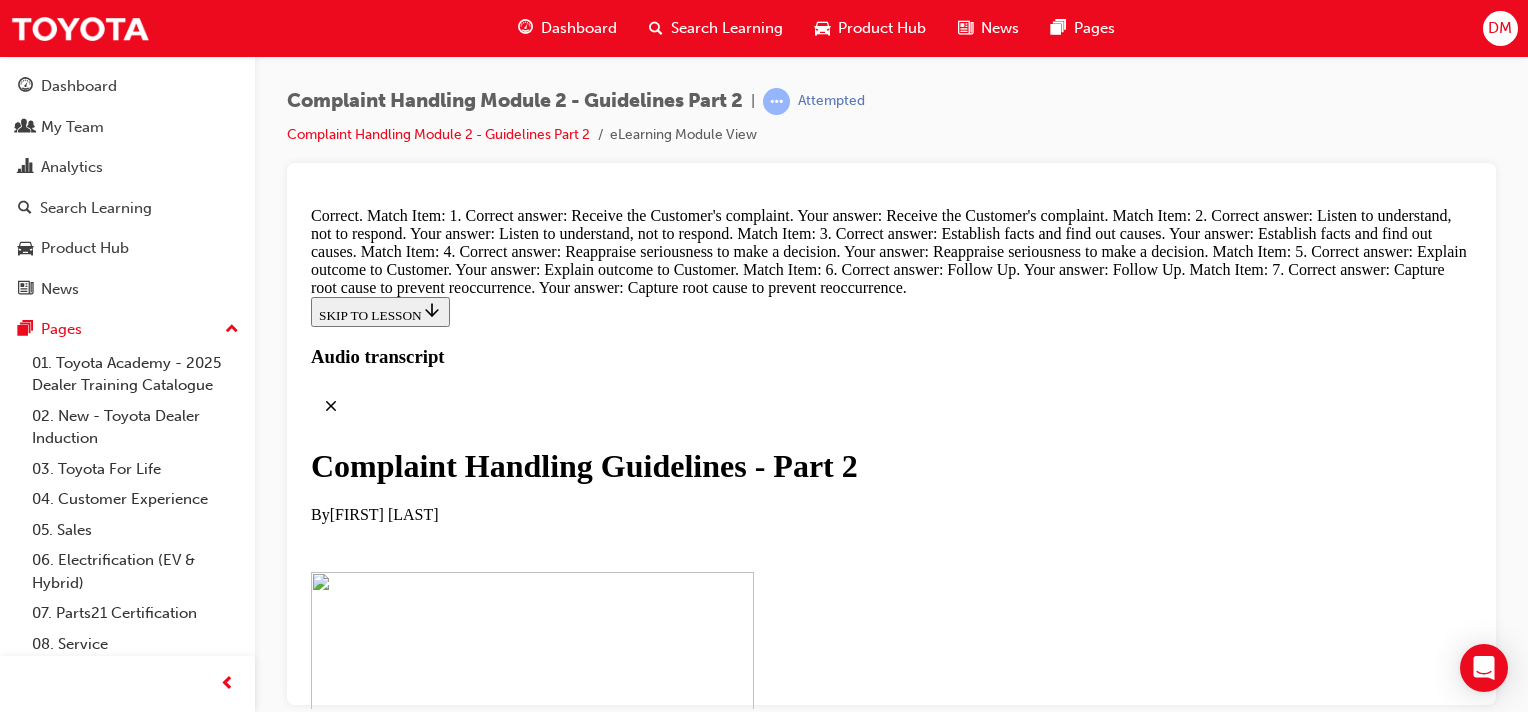 scroll, scrollTop: 14580, scrollLeft: 0, axis: vertical 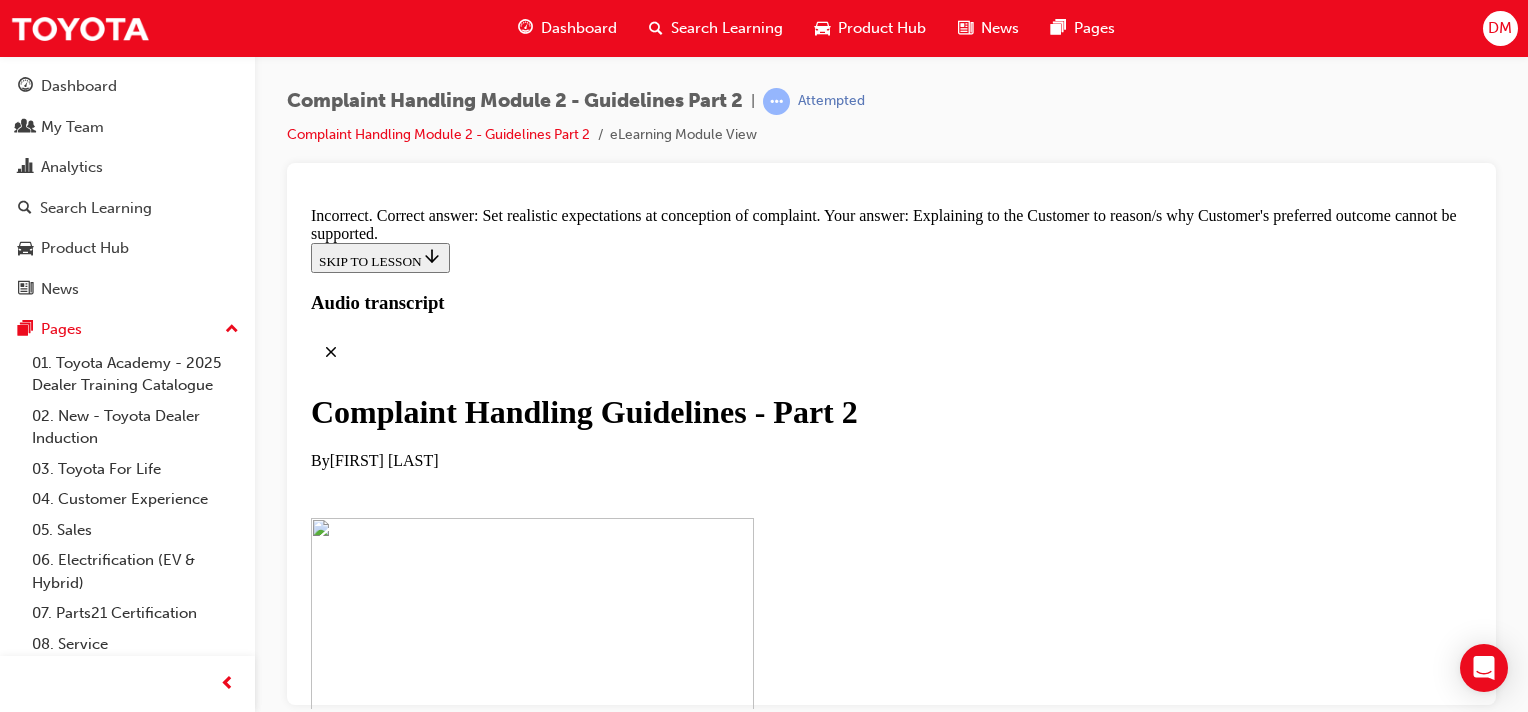 click on "TAKE AGAIN" at bounding box center [359, 31996] 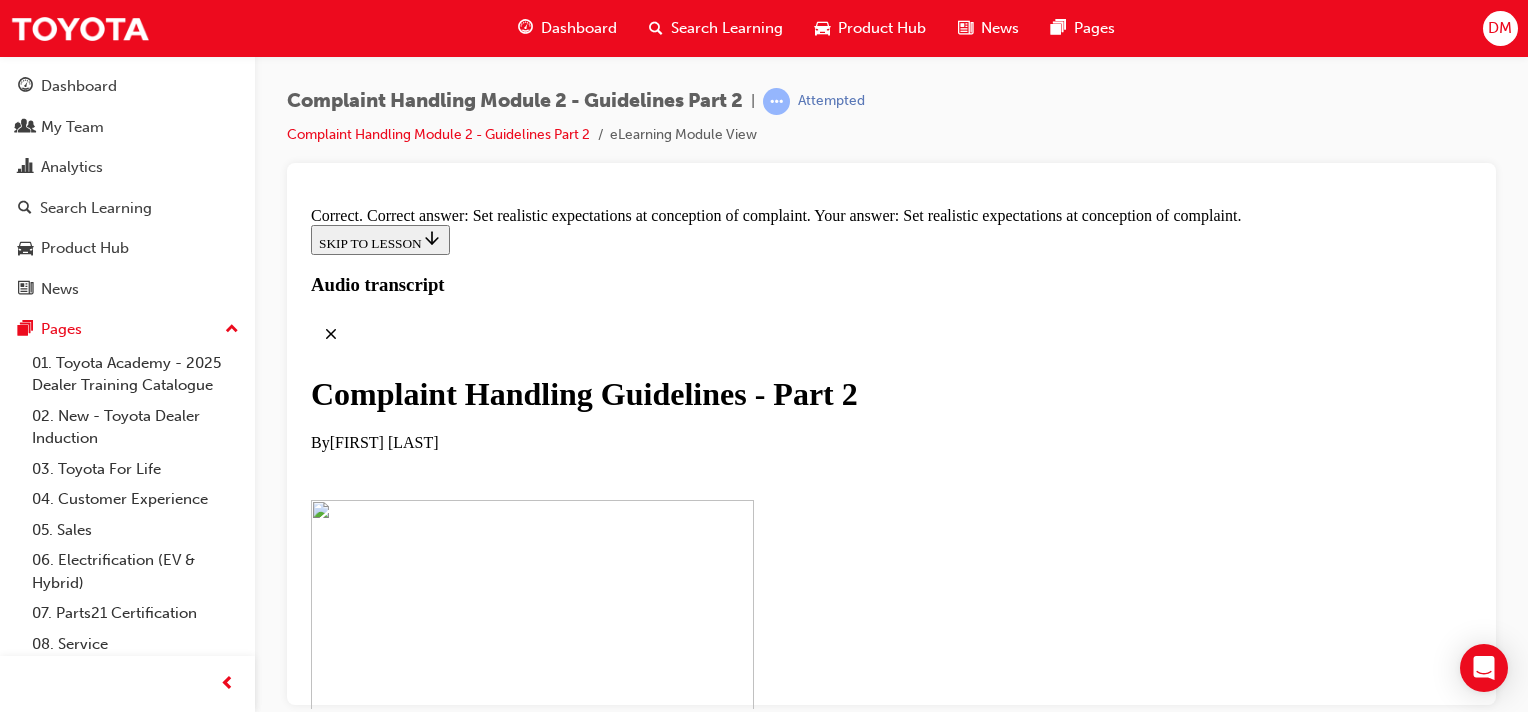 click on "CONTINUE" at bounding box center (353, 32074) 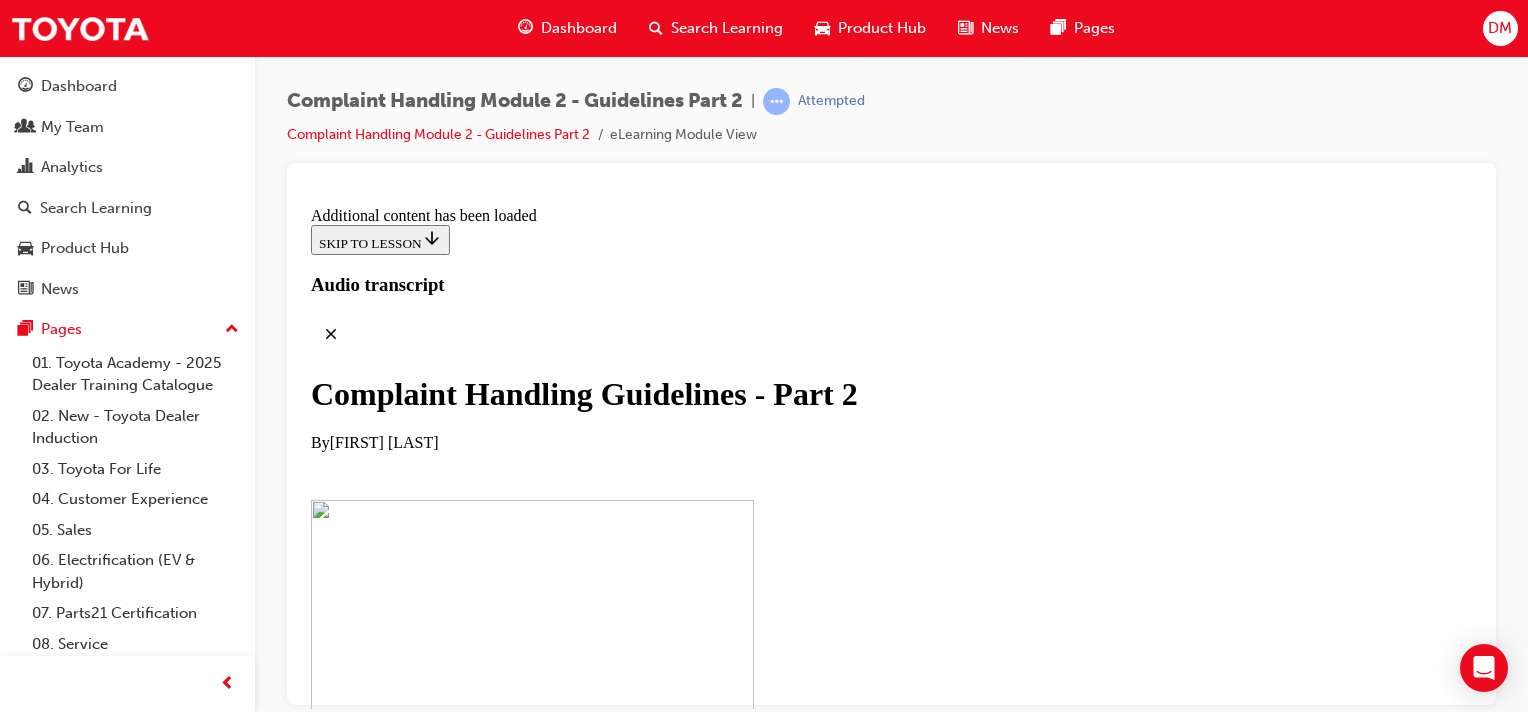 scroll, scrollTop: 15844, scrollLeft: 0, axis: vertical 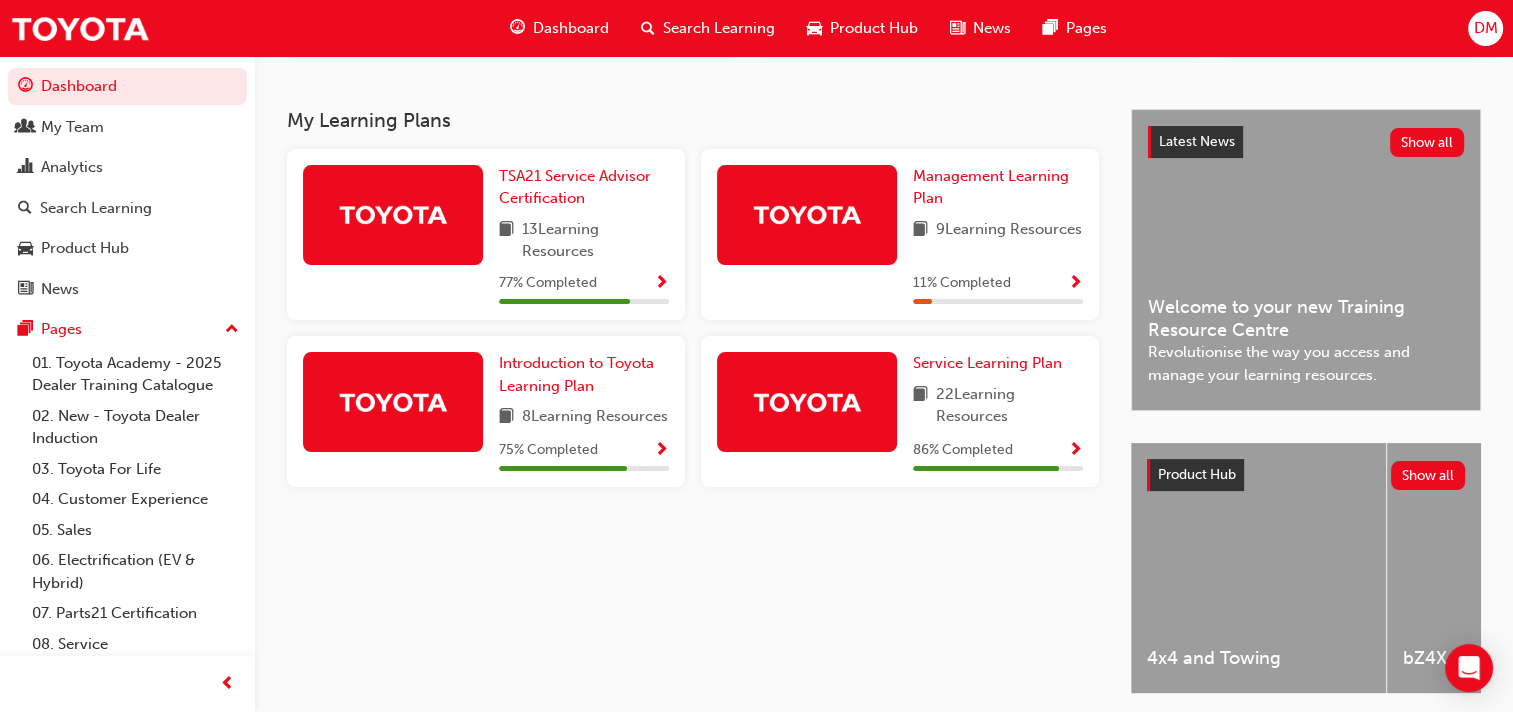 click at bounding box center [1075, 451] 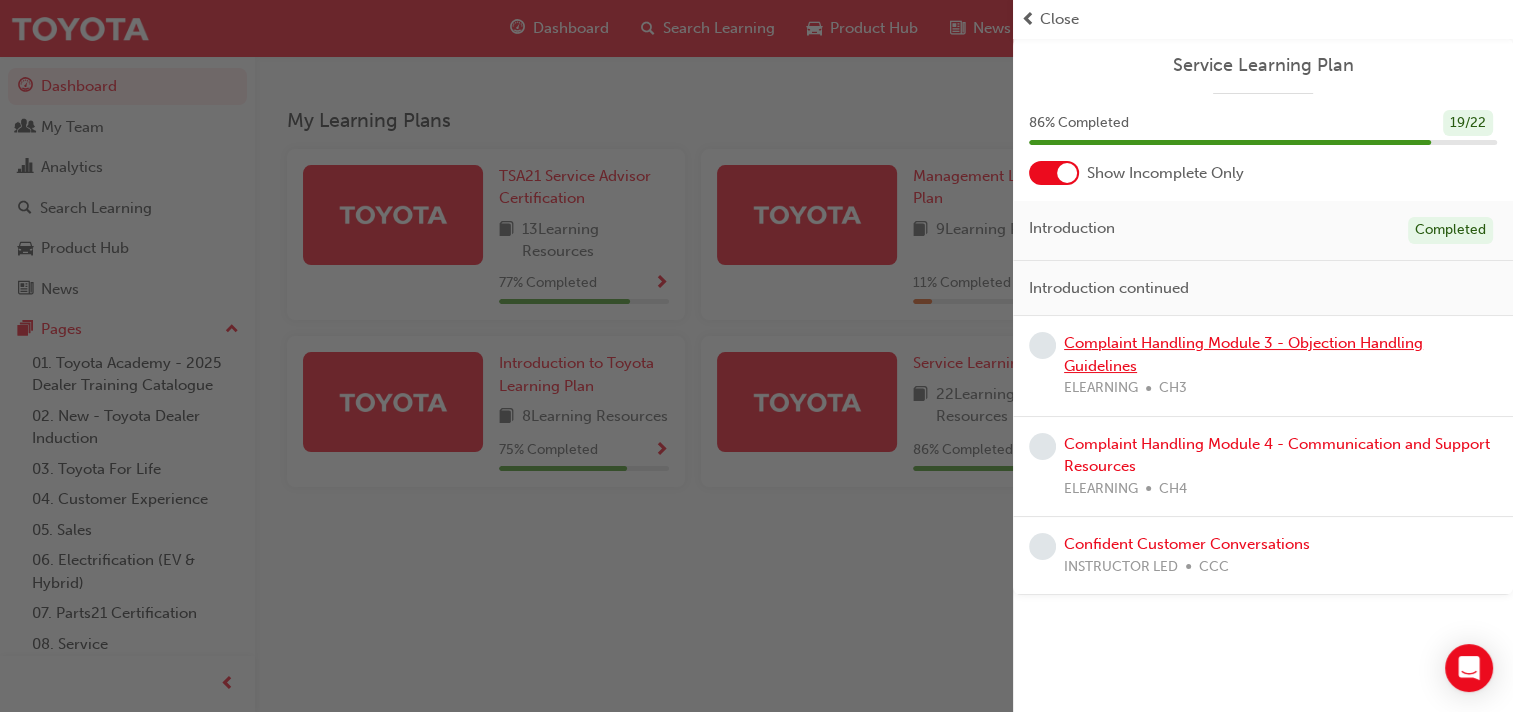 click on "Complaint Handling Module 3 - Objection Handling Guidelines" at bounding box center [1243, 354] 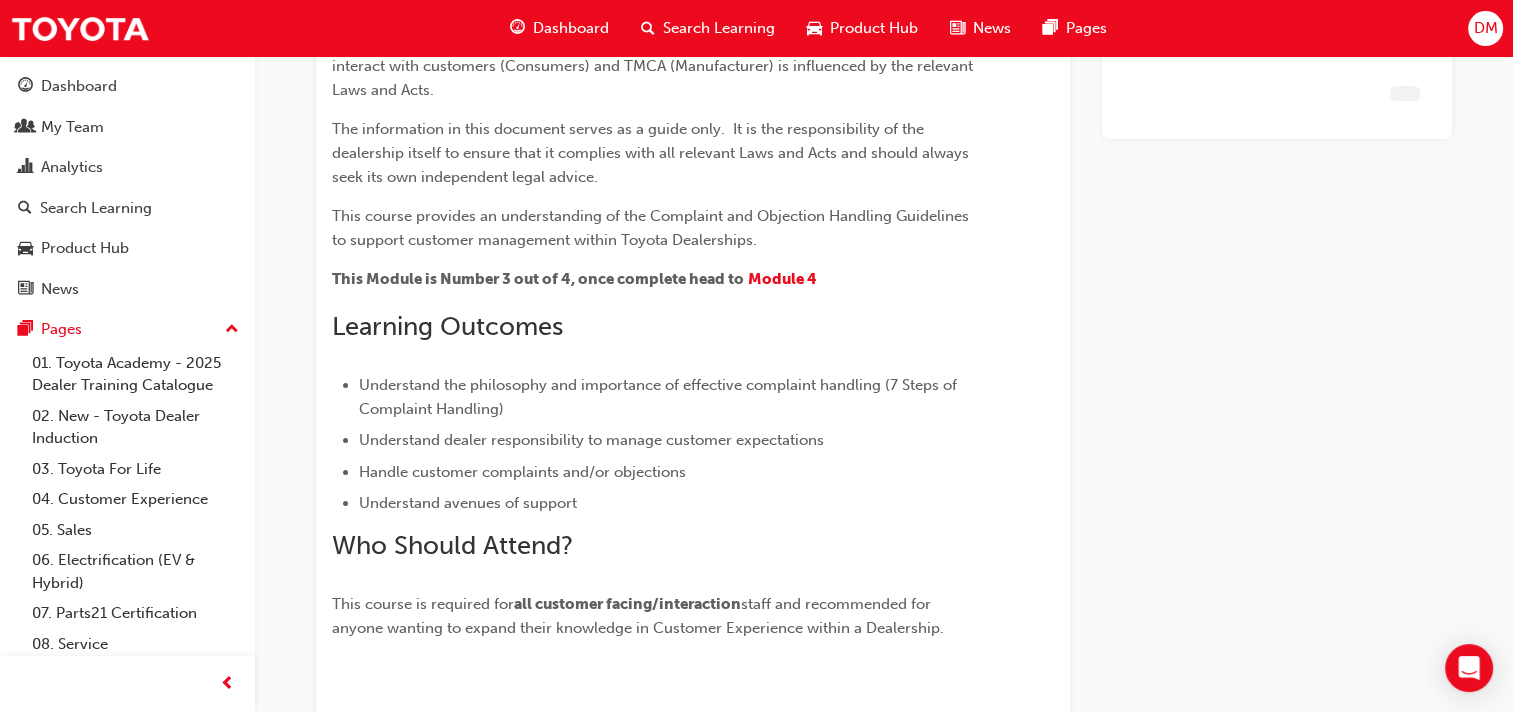 scroll, scrollTop: 0, scrollLeft: 0, axis: both 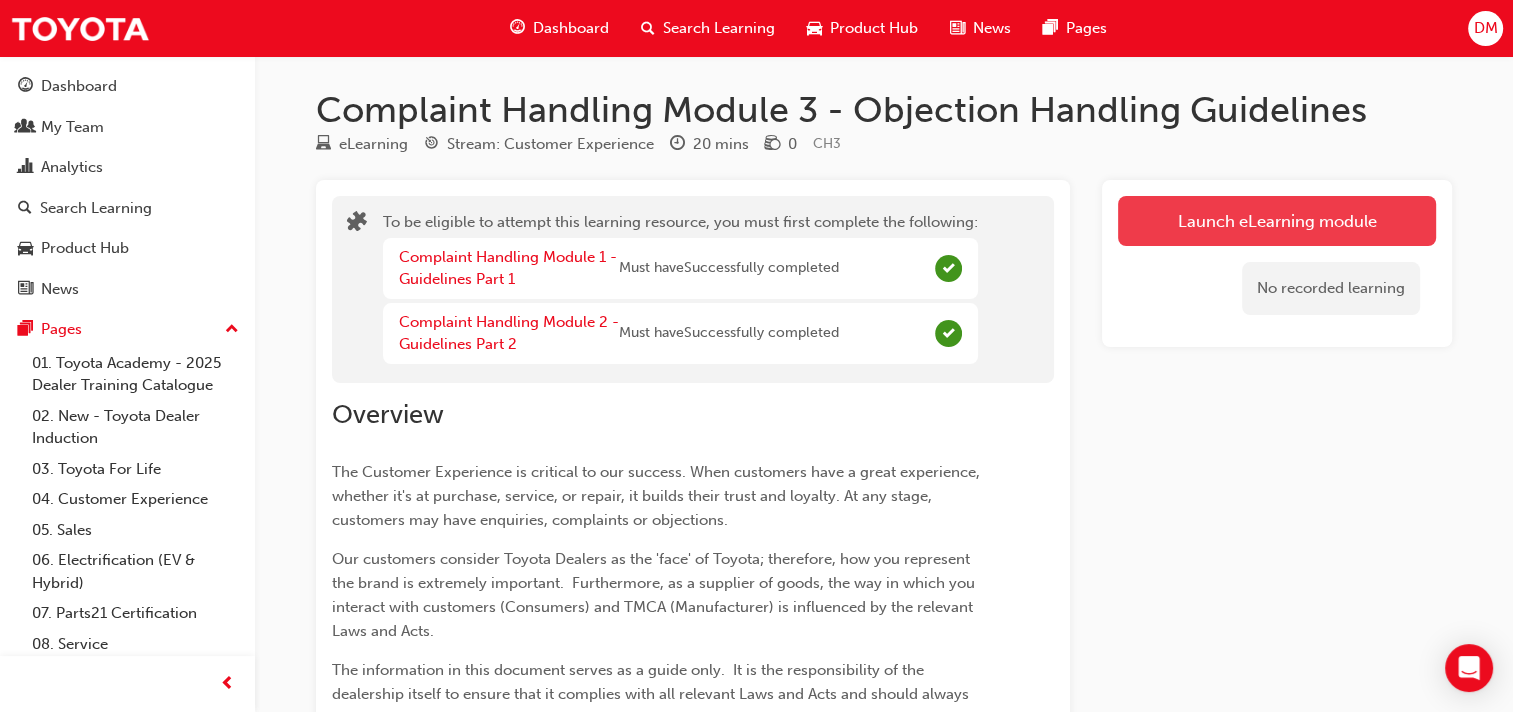 click on "Launch eLearning module" at bounding box center (1277, 221) 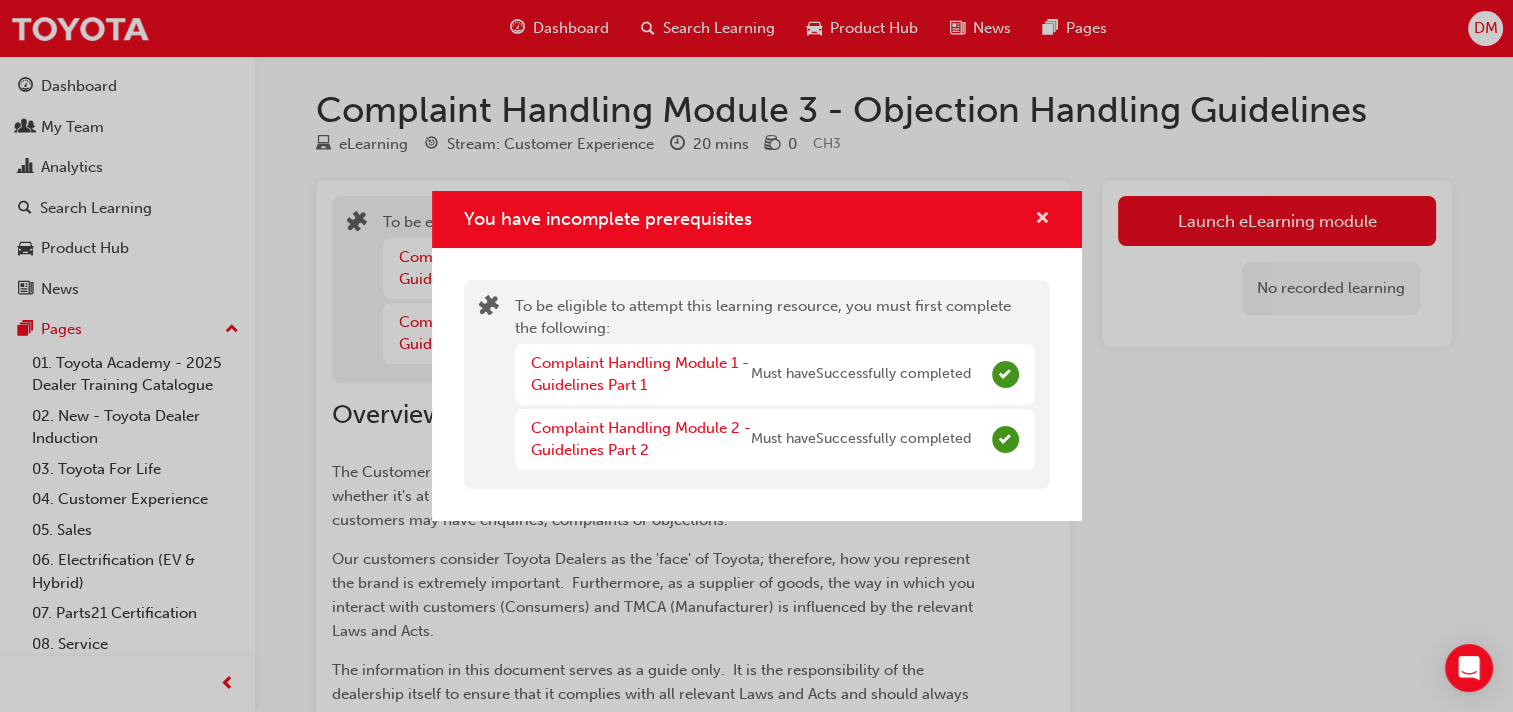 click at bounding box center [1042, 220] 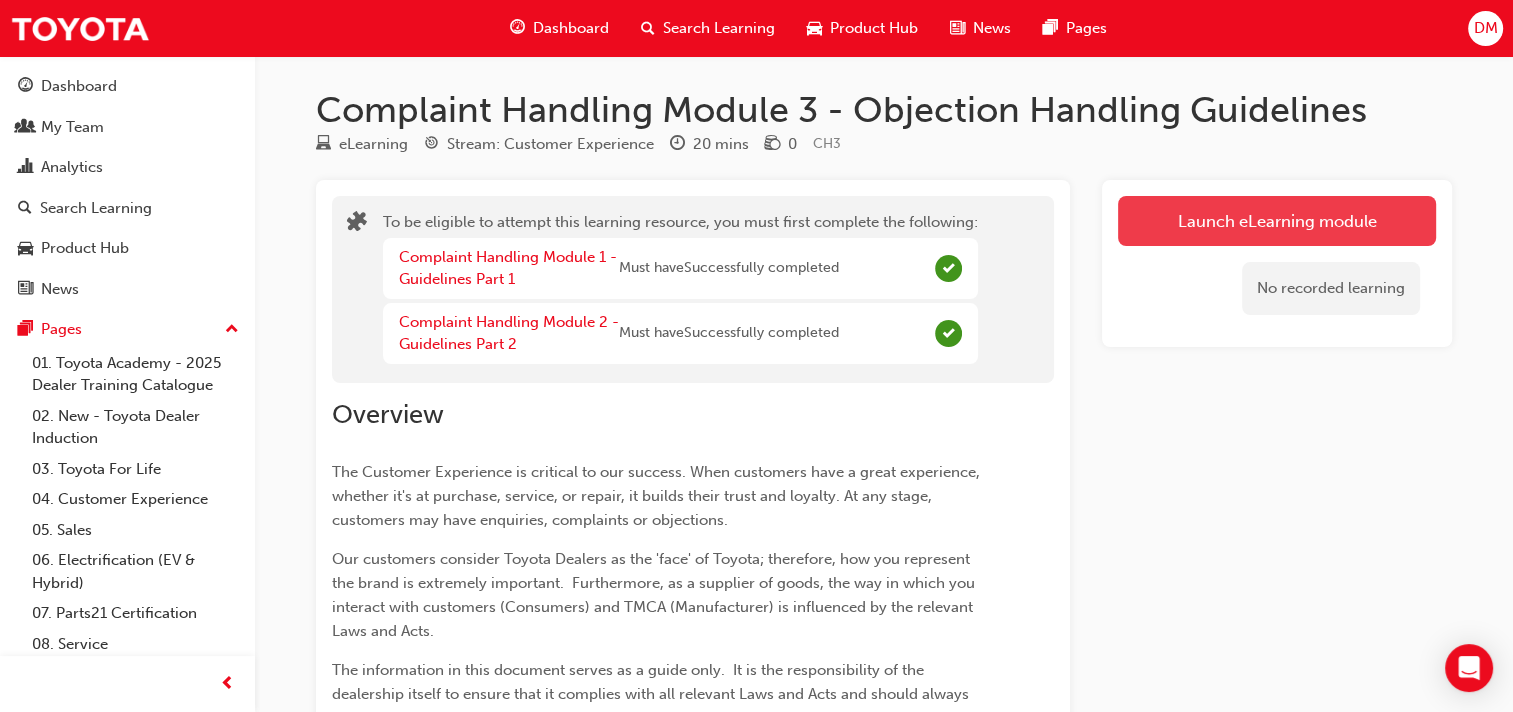 click on "Launch eLearning module" at bounding box center [1277, 221] 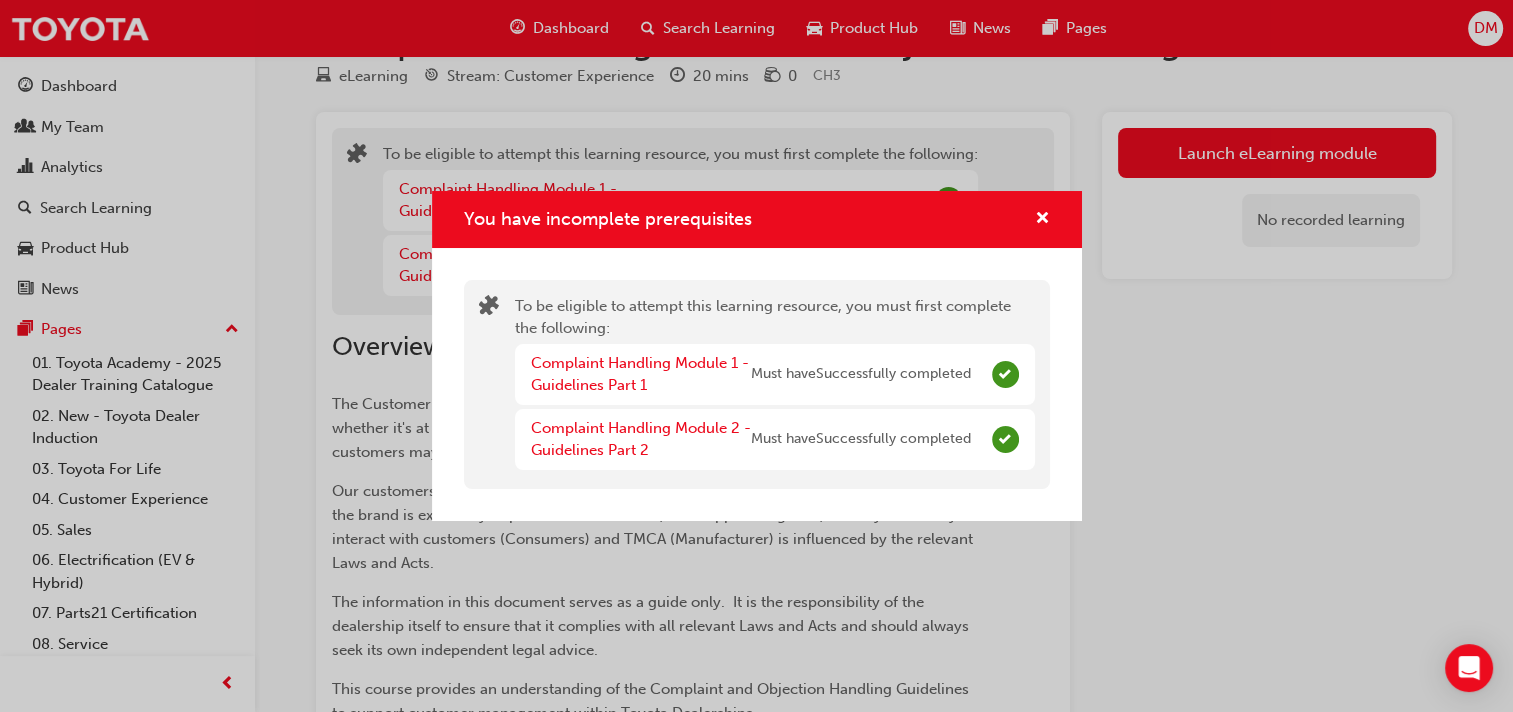 scroll, scrollTop: 100, scrollLeft: 0, axis: vertical 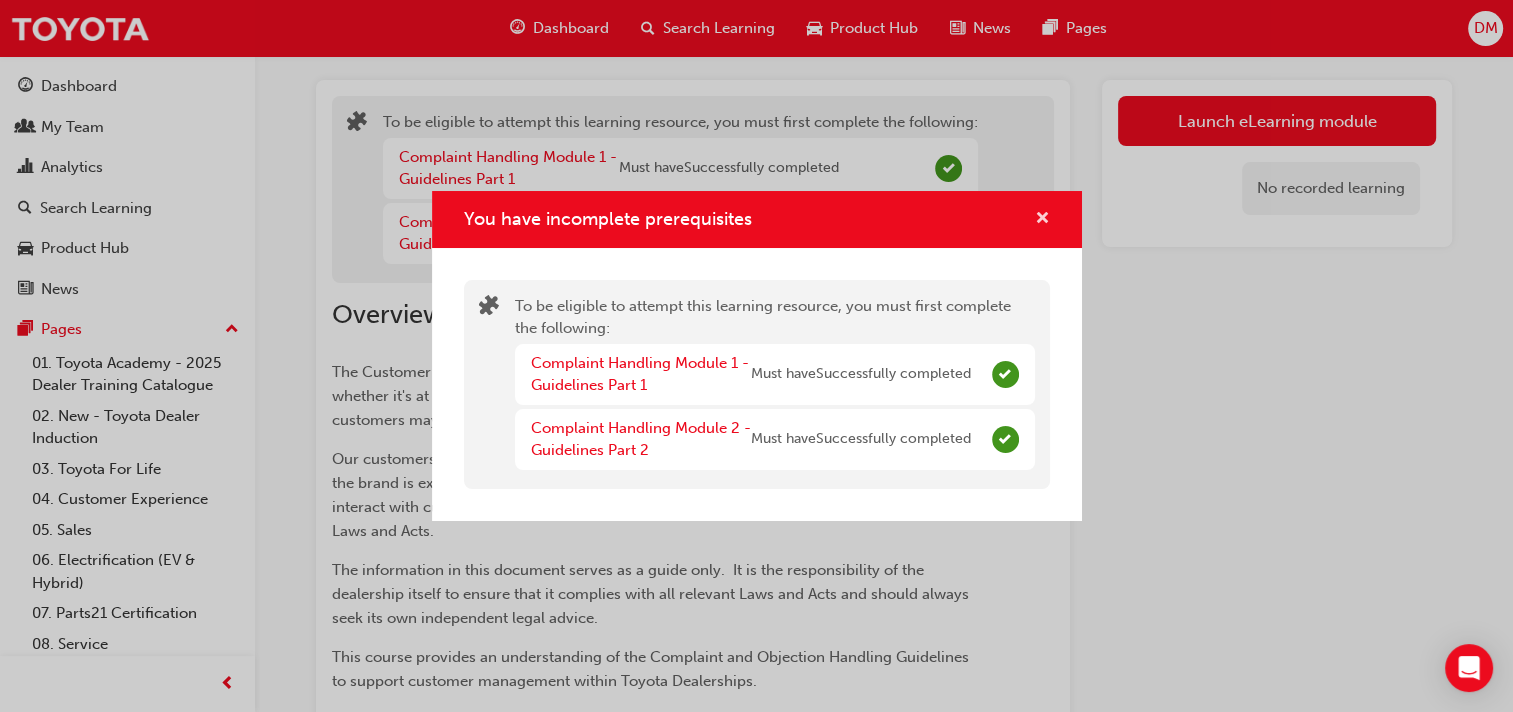 click at bounding box center (1042, 220) 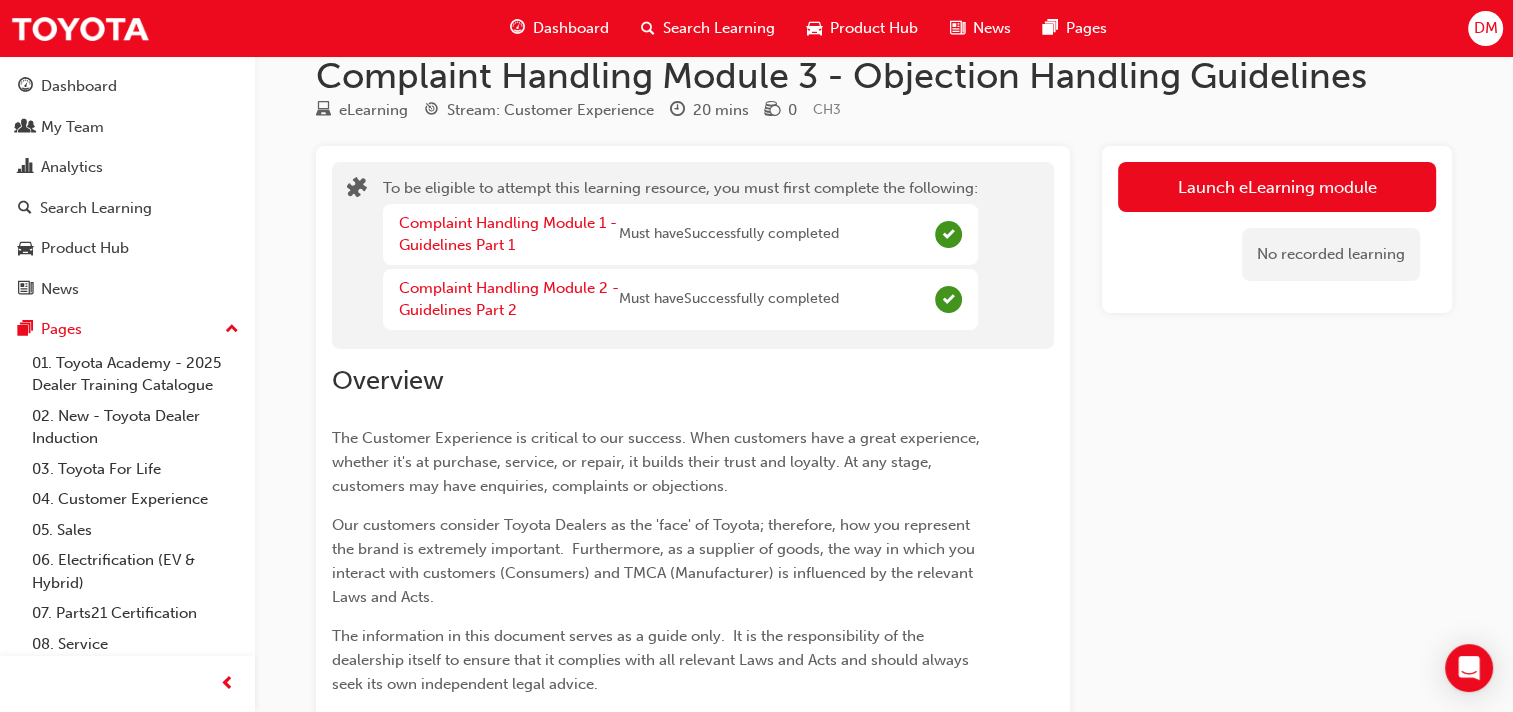 scroll, scrollTop: 0, scrollLeft: 0, axis: both 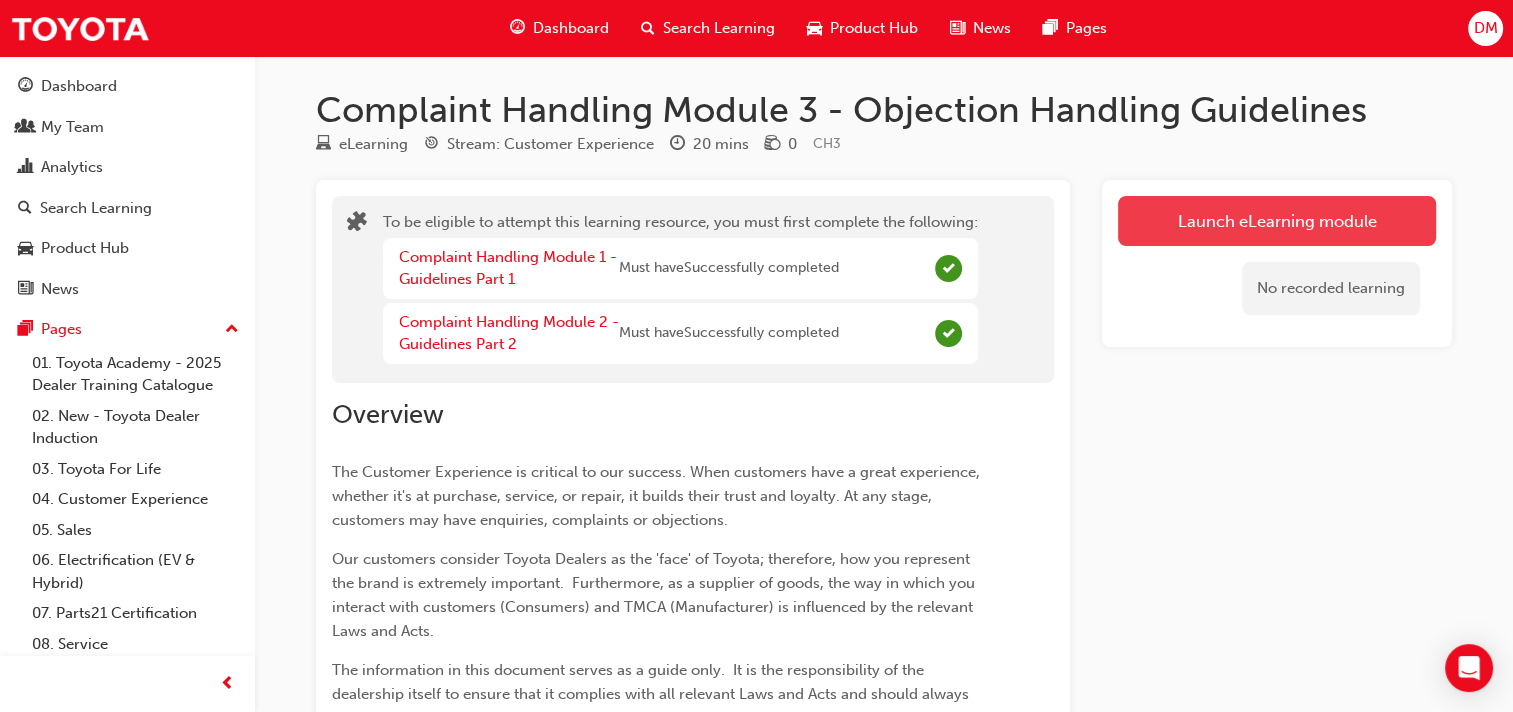 click on "Launch eLearning module" at bounding box center (1277, 221) 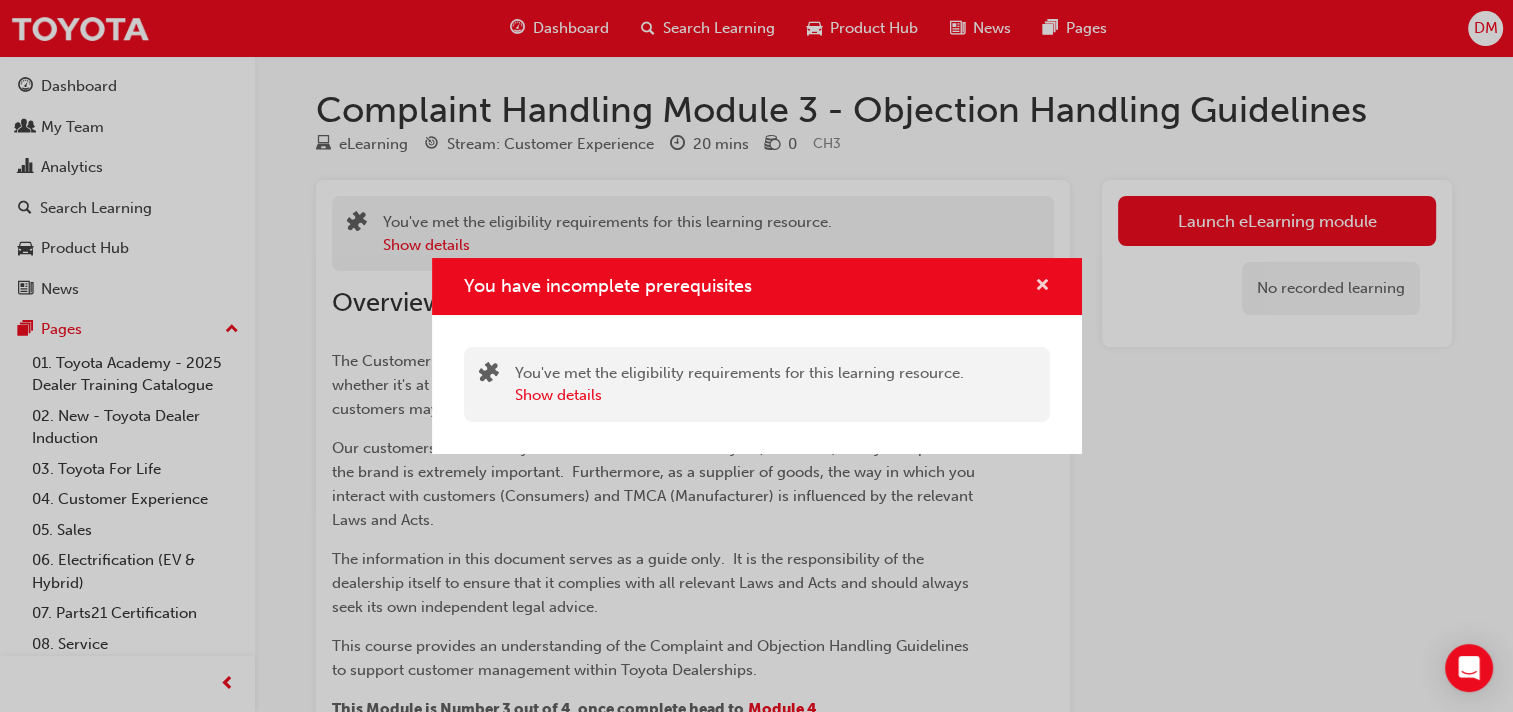 click at bounding box center (1042, 287) 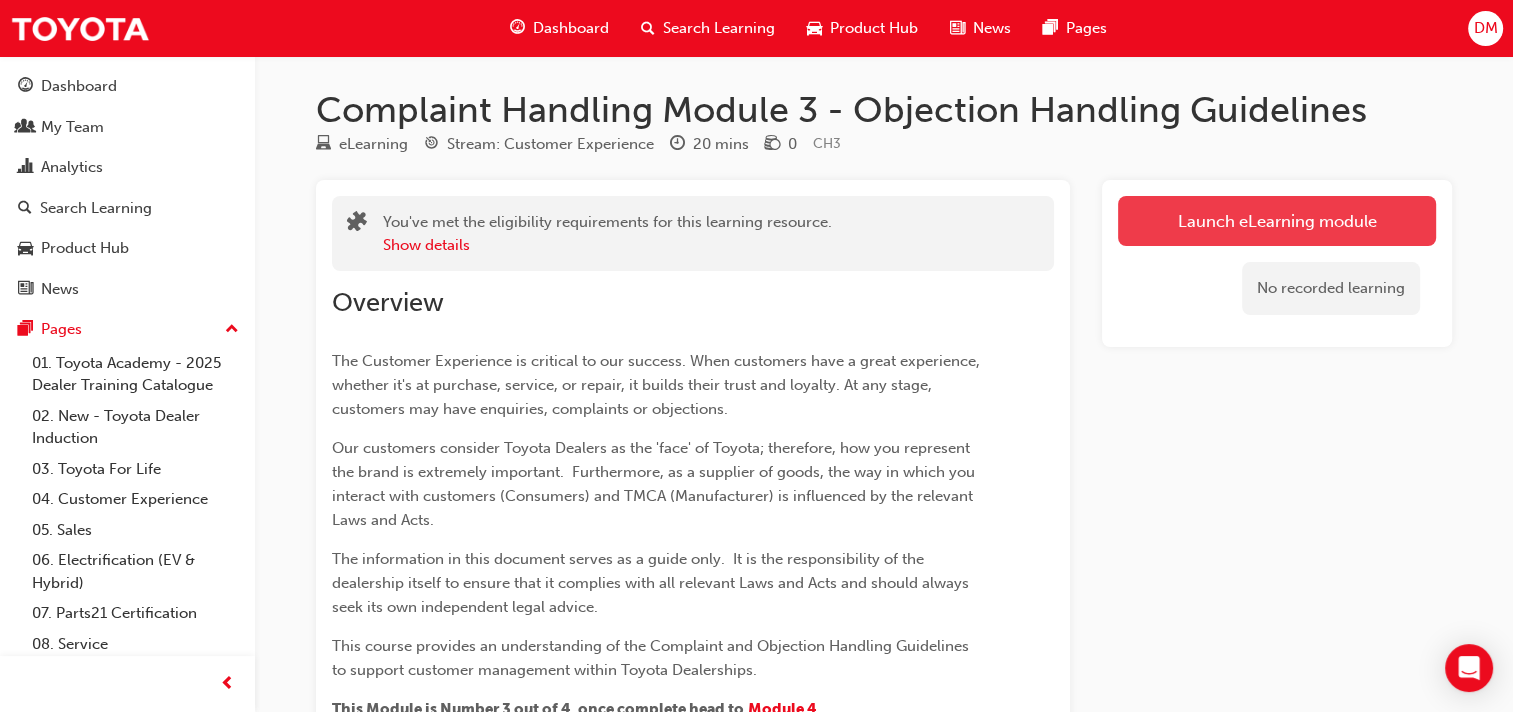 click on "Launch eLearning module" at bounding box center [1277, 221] 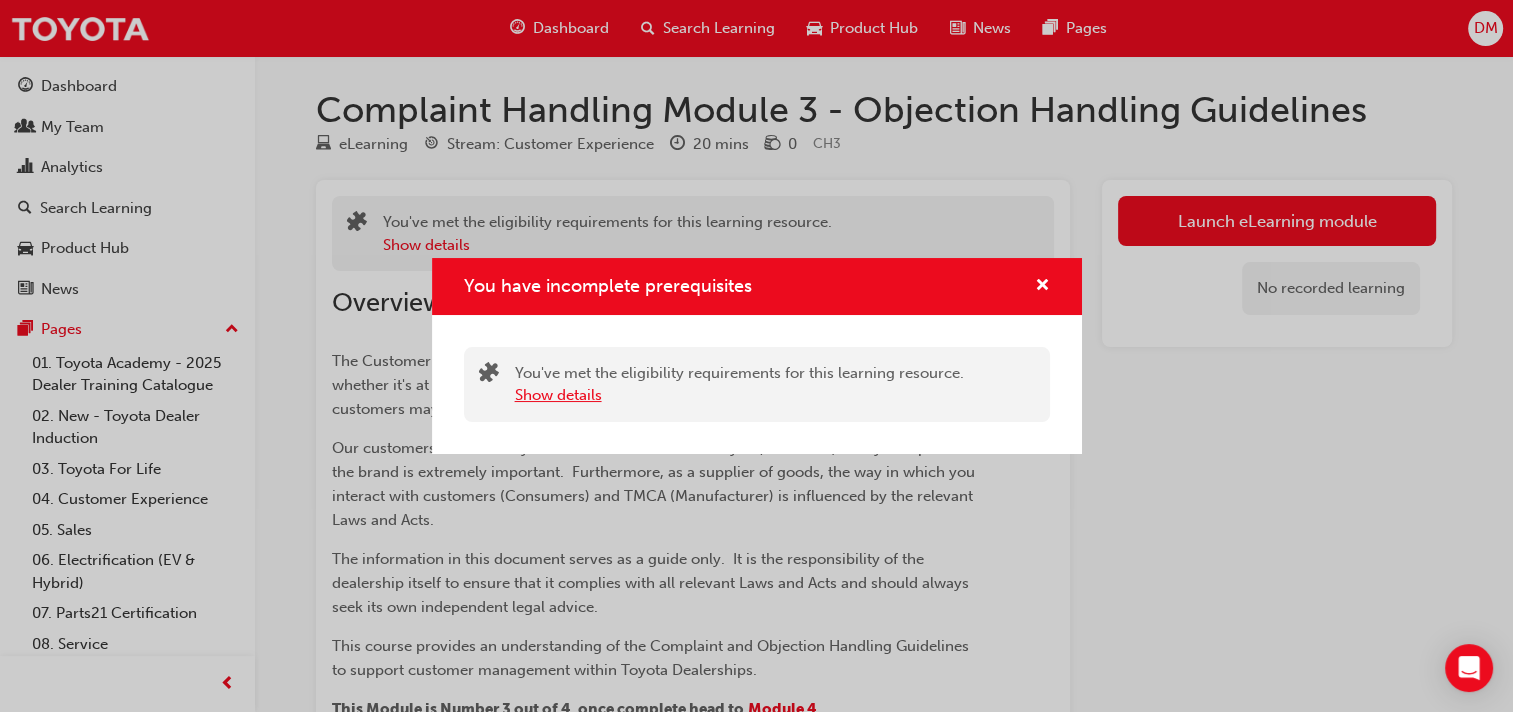 click on "Show details" at bounding box center (558, 395) 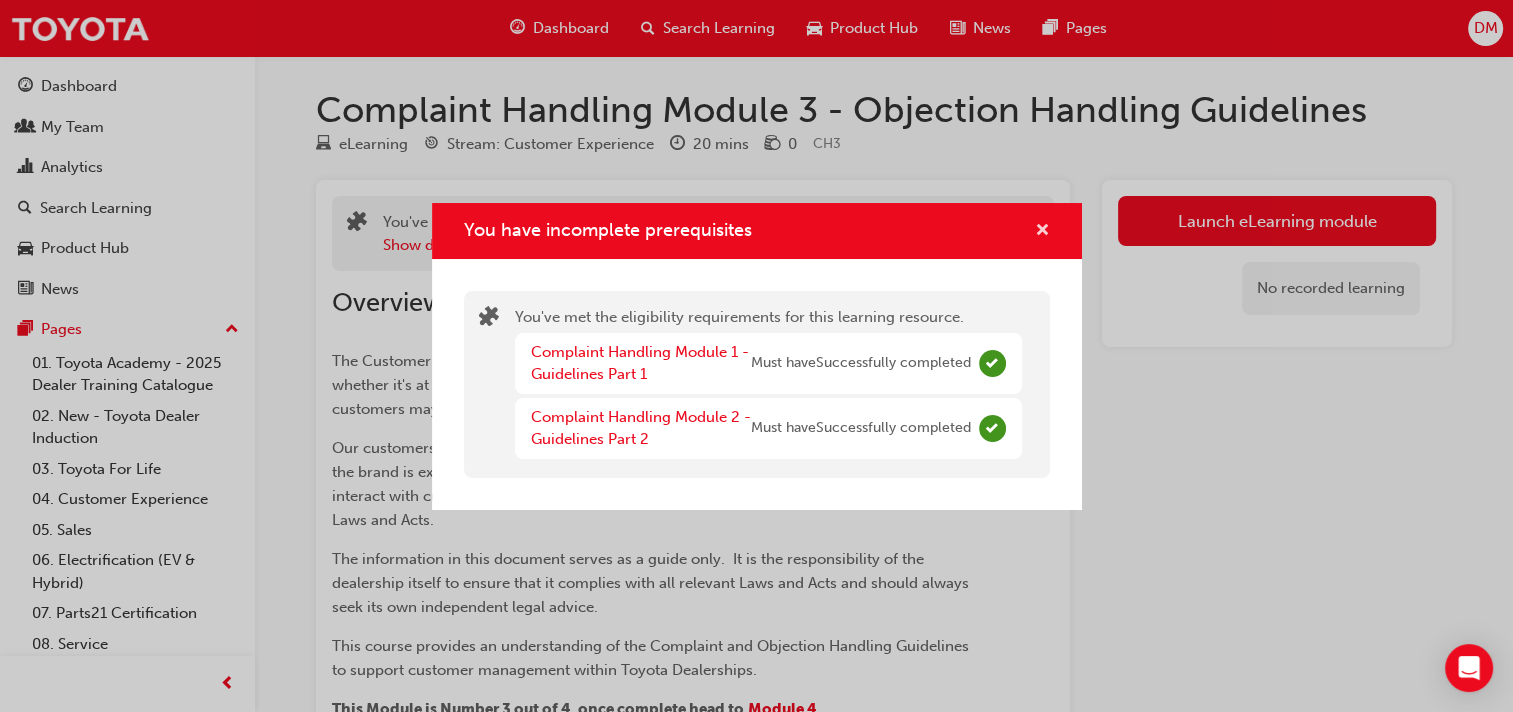 click at bounding box center (1042, 232) 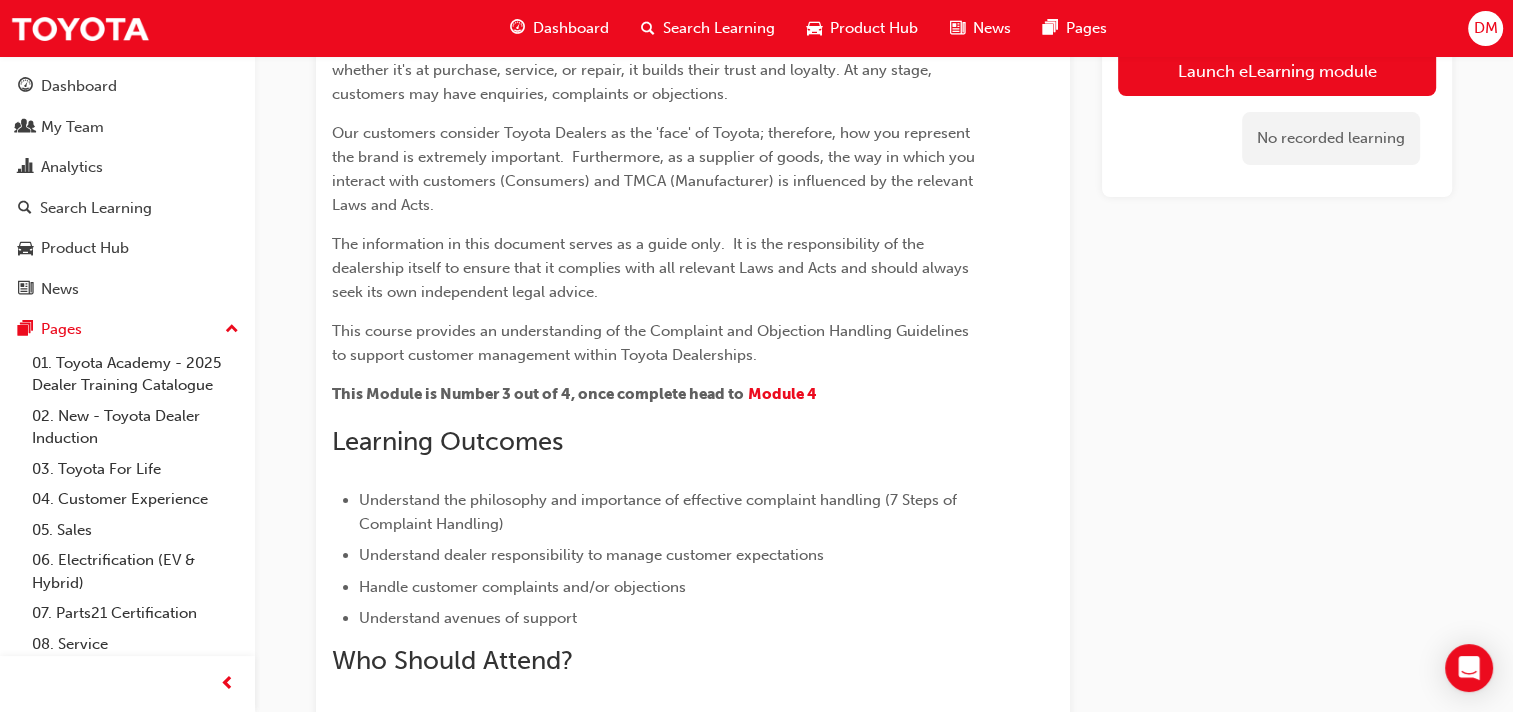 scroll, scrollTop: 0, scrollLeft: 0, axis: both 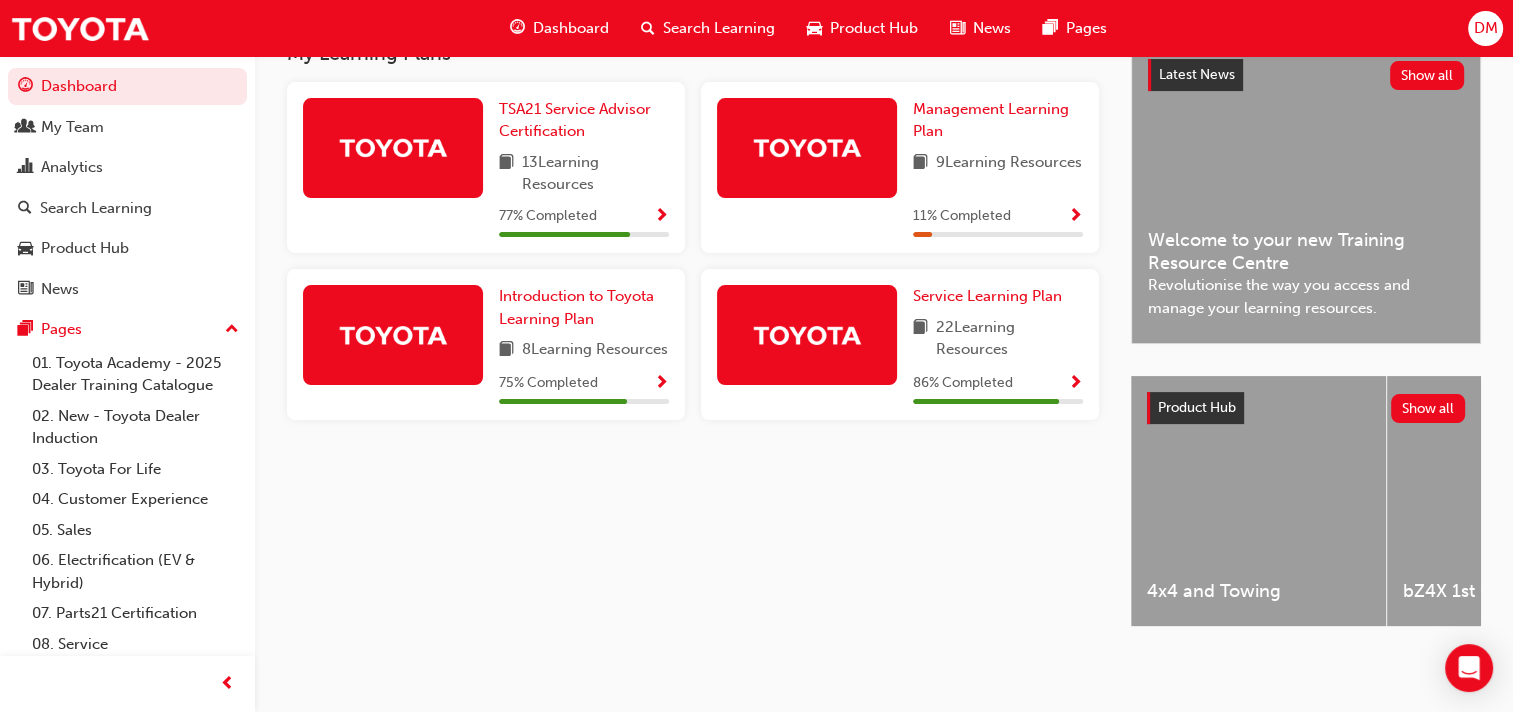 click at bounding box center (1075, 384) 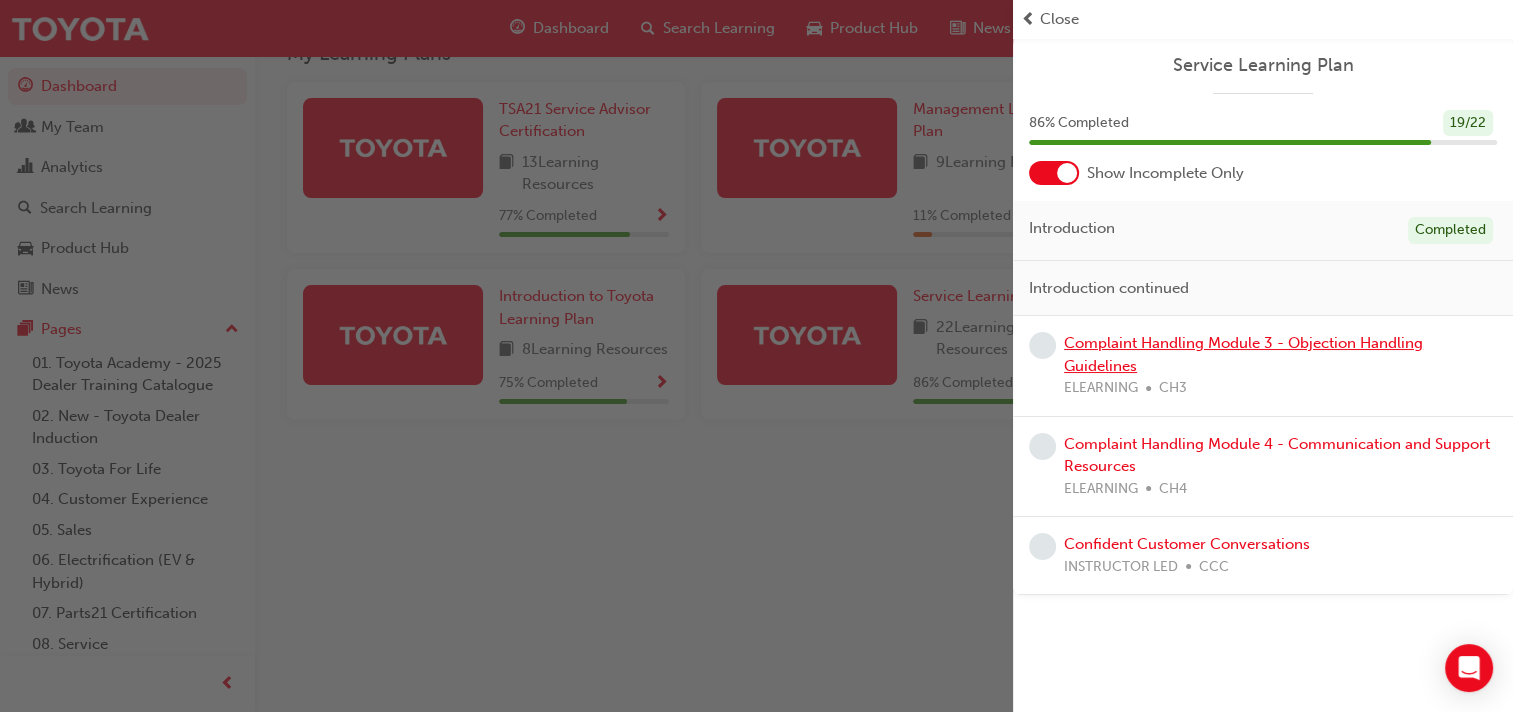 click on "Complaint Handling Module 3 - Objection Handling Guidelines" at bounding box center [1243, 354] 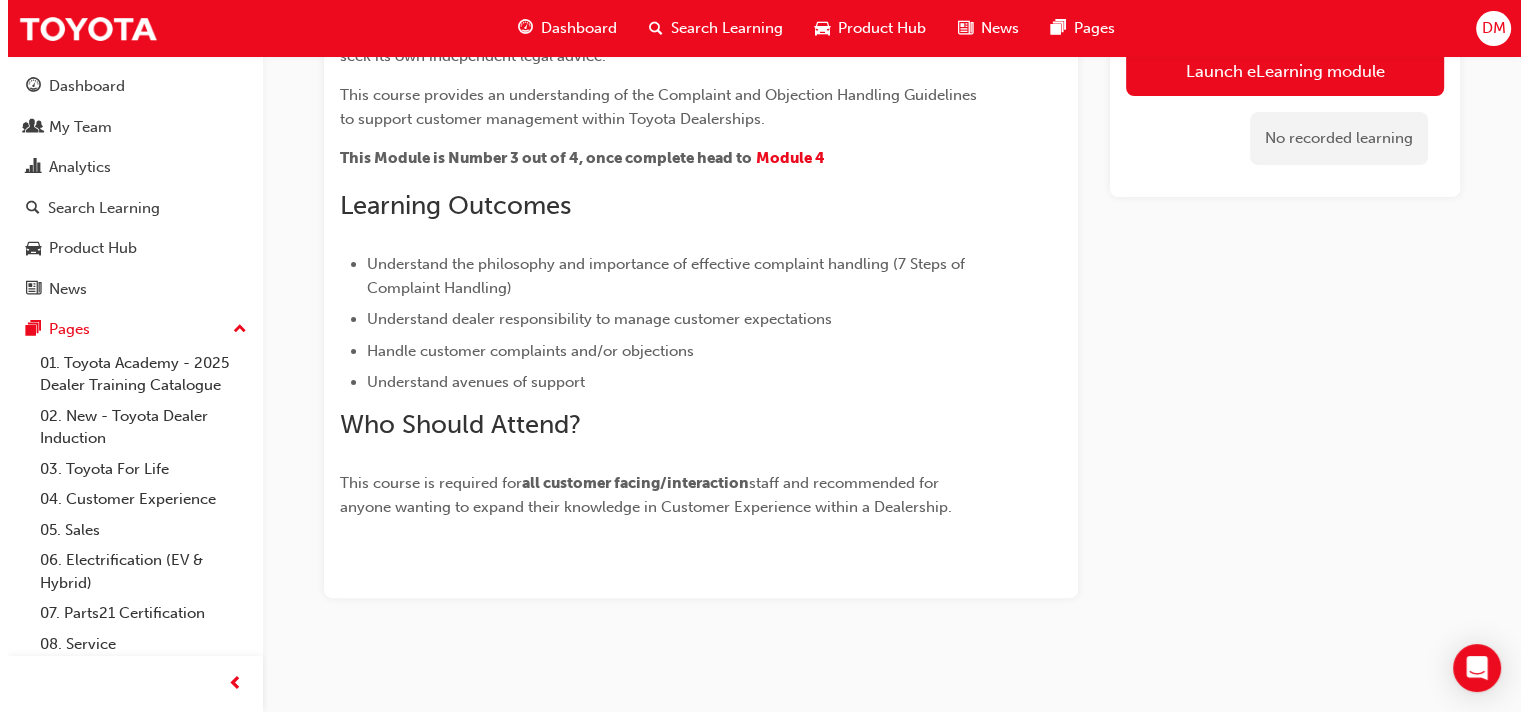 scroll, scrollTop: 0, scrollLeft: 0, axis: both 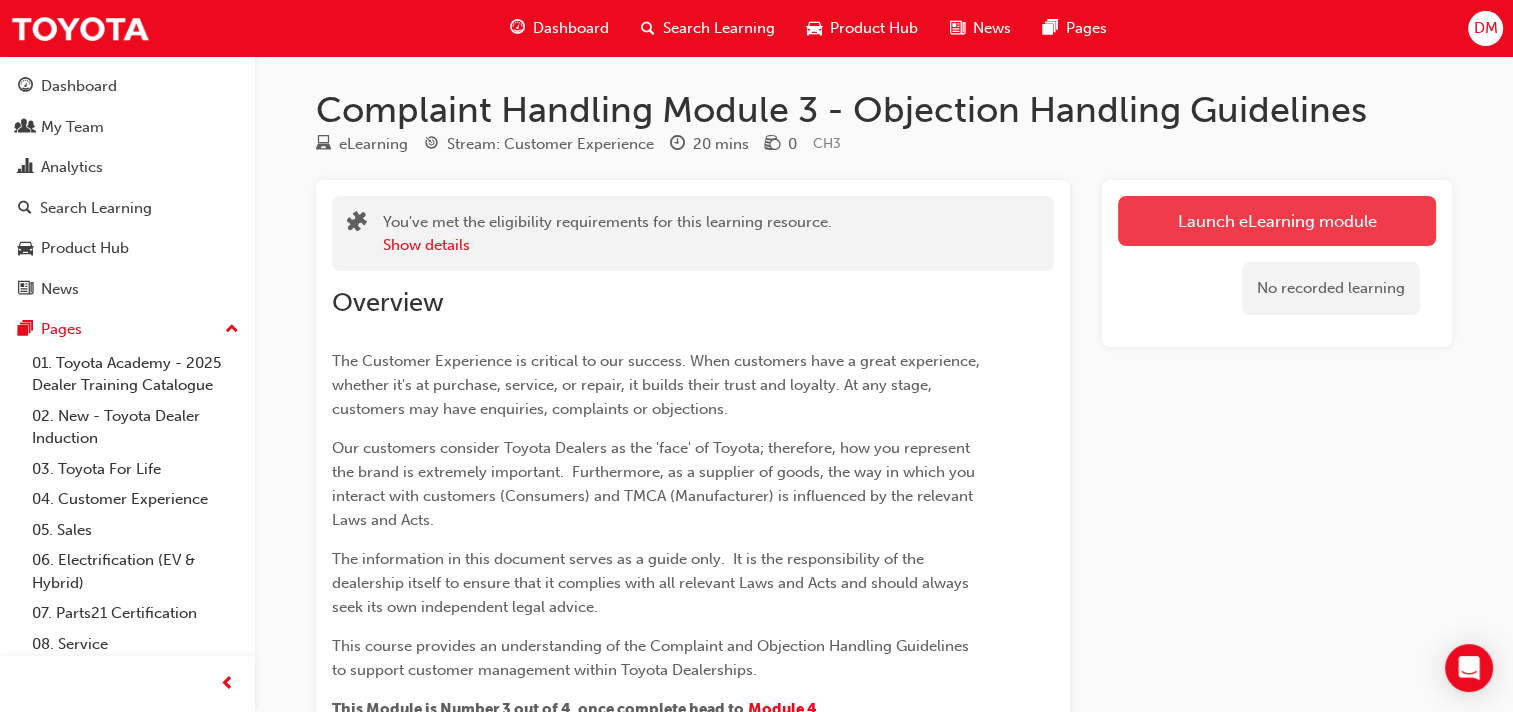 click on "Launch eLearning module" at bounding box center (1277, 221) 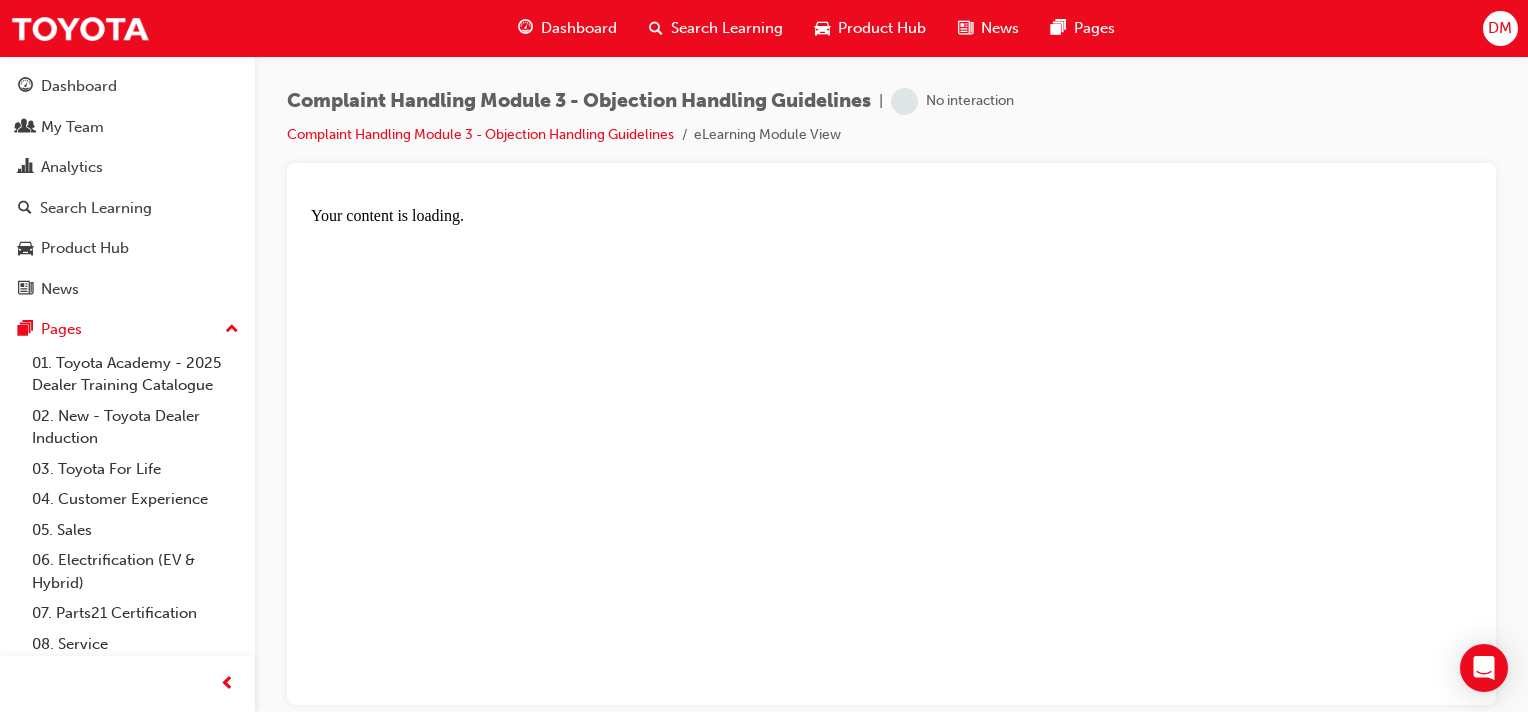 scroll, scrollTop: 0, scrollLeft: 0, axis: both 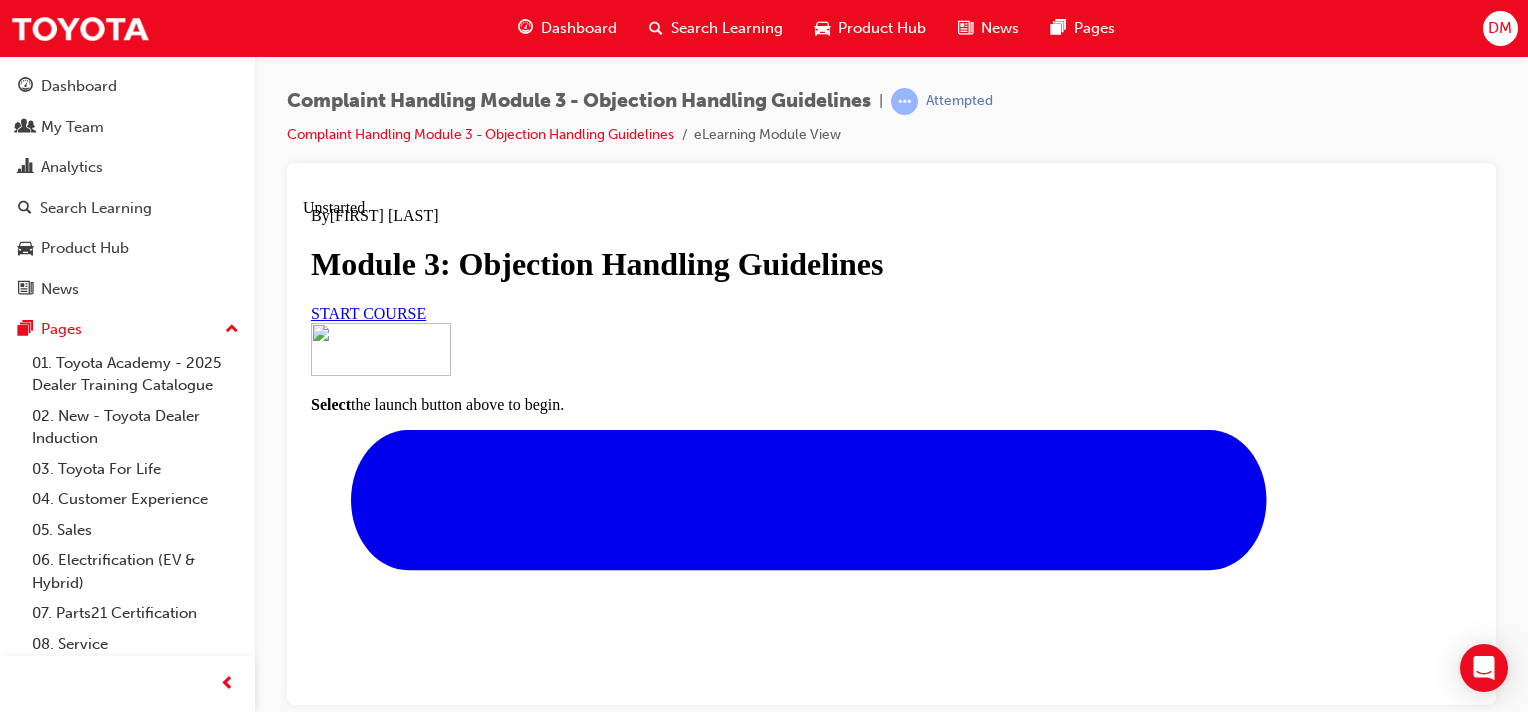click on "START COURSE" at bounding box center (368, 312) 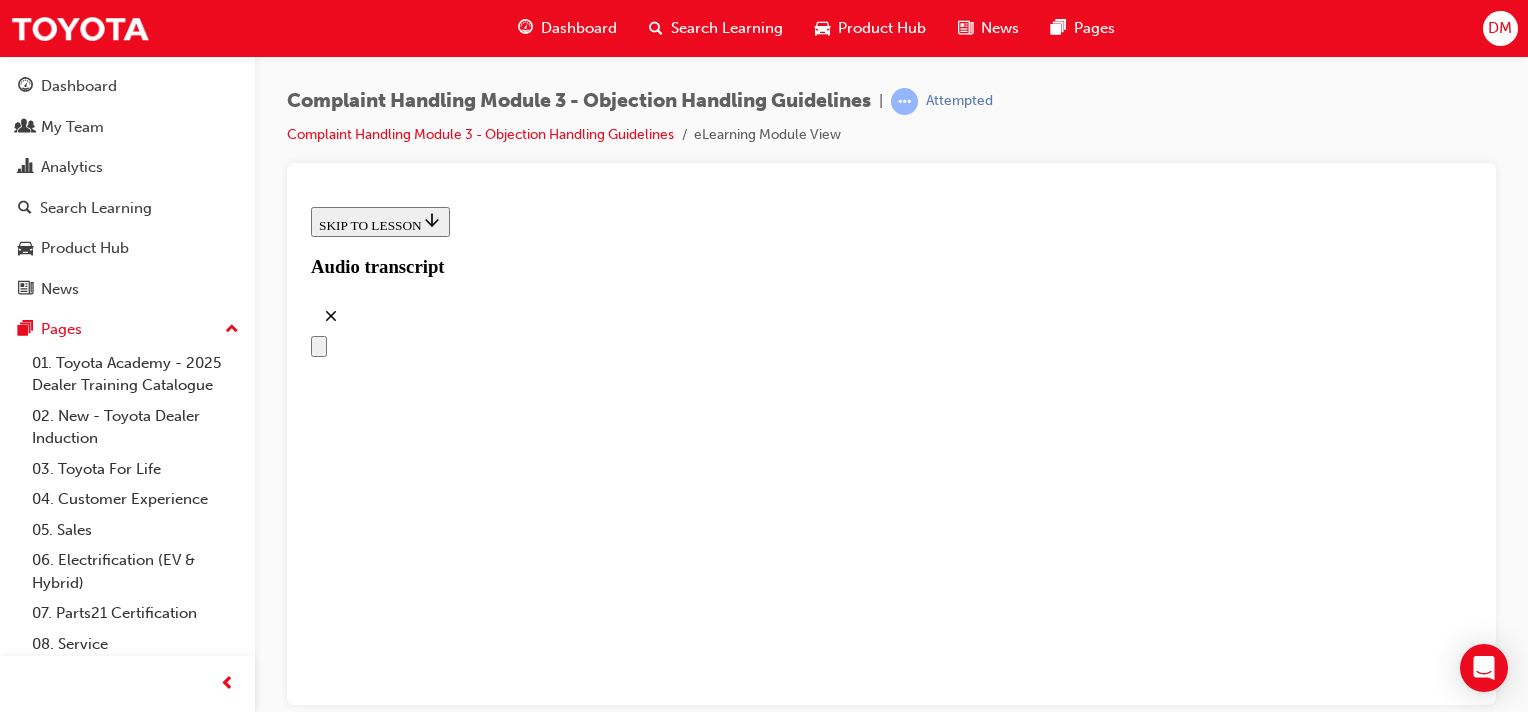 scroll, scrollTop: 484, scrollLeft: 0, axis: vertical 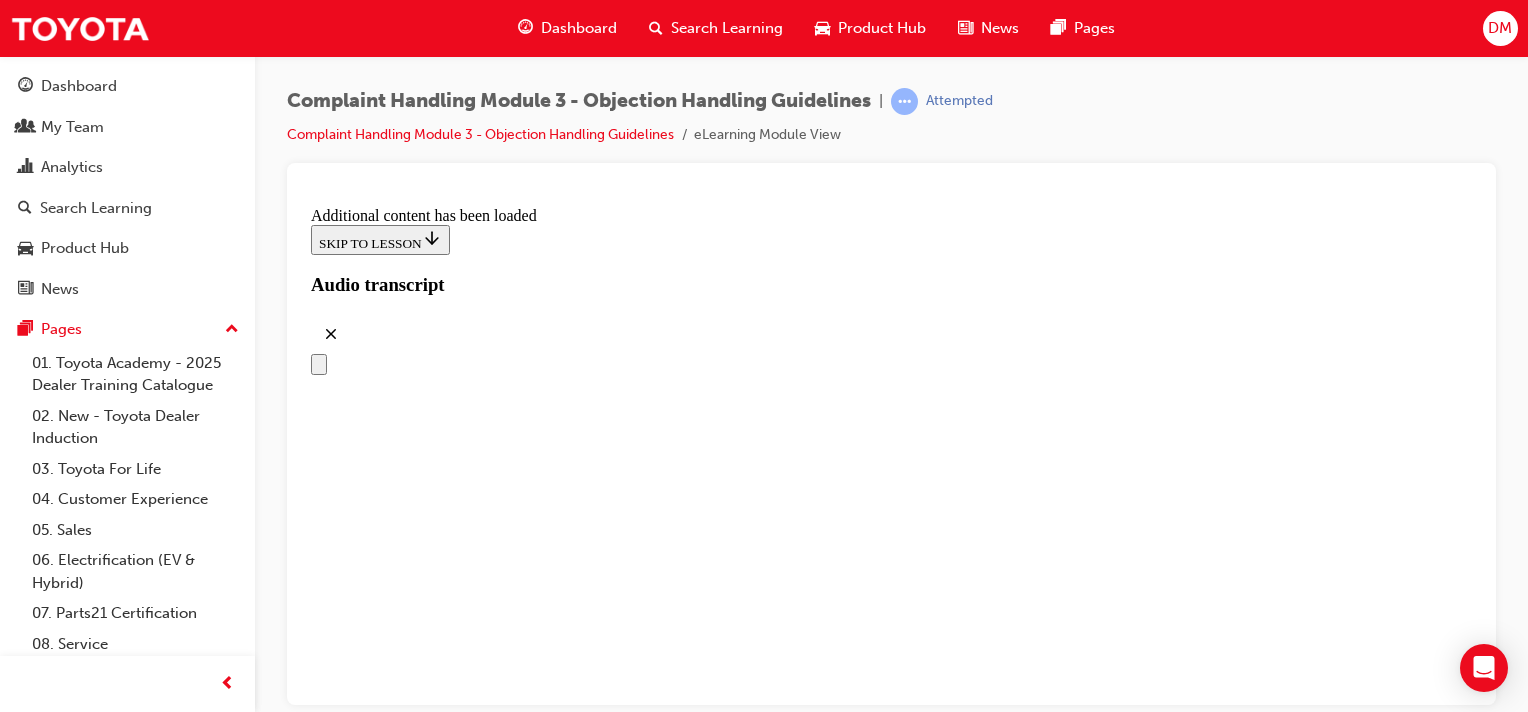 click 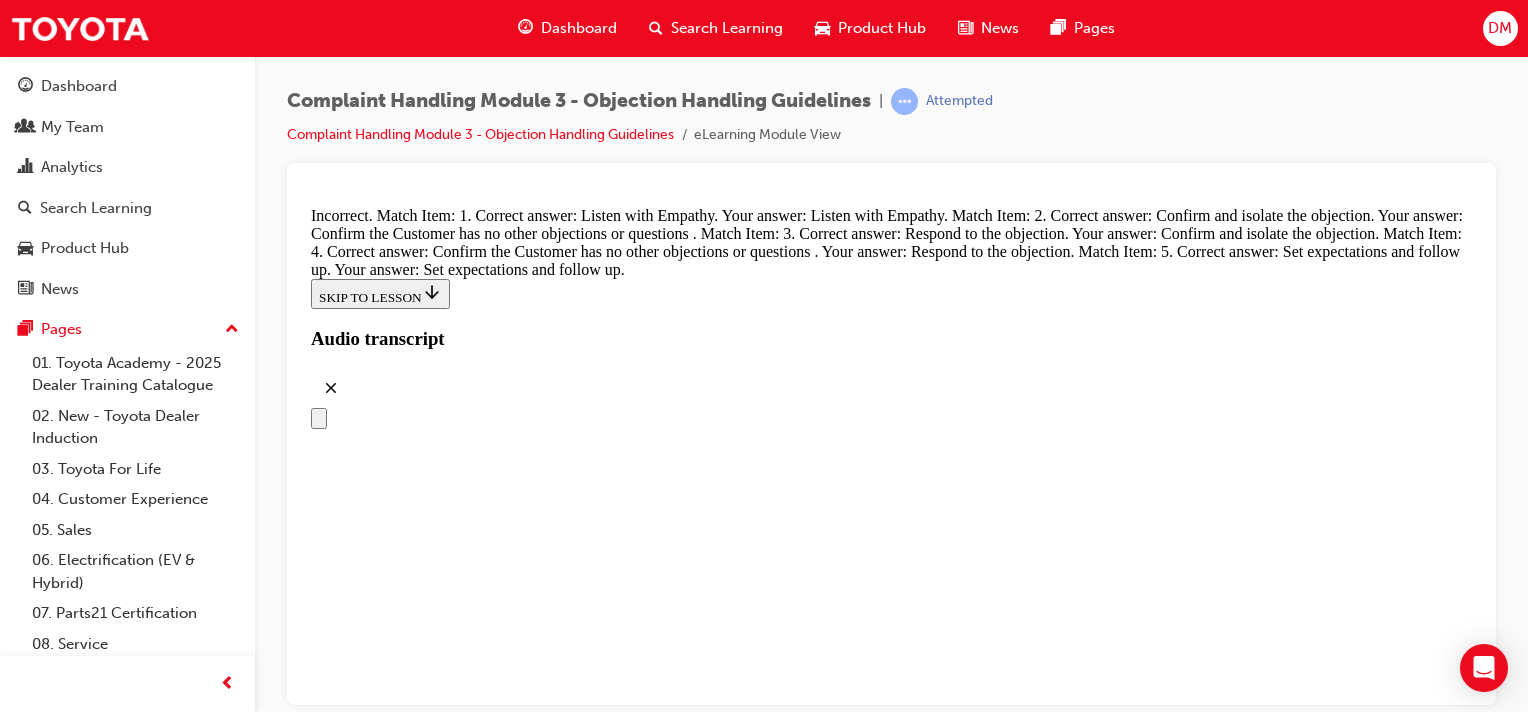 scroll, scrollTop: 8200, scrollLeft: 0, axis: vertical 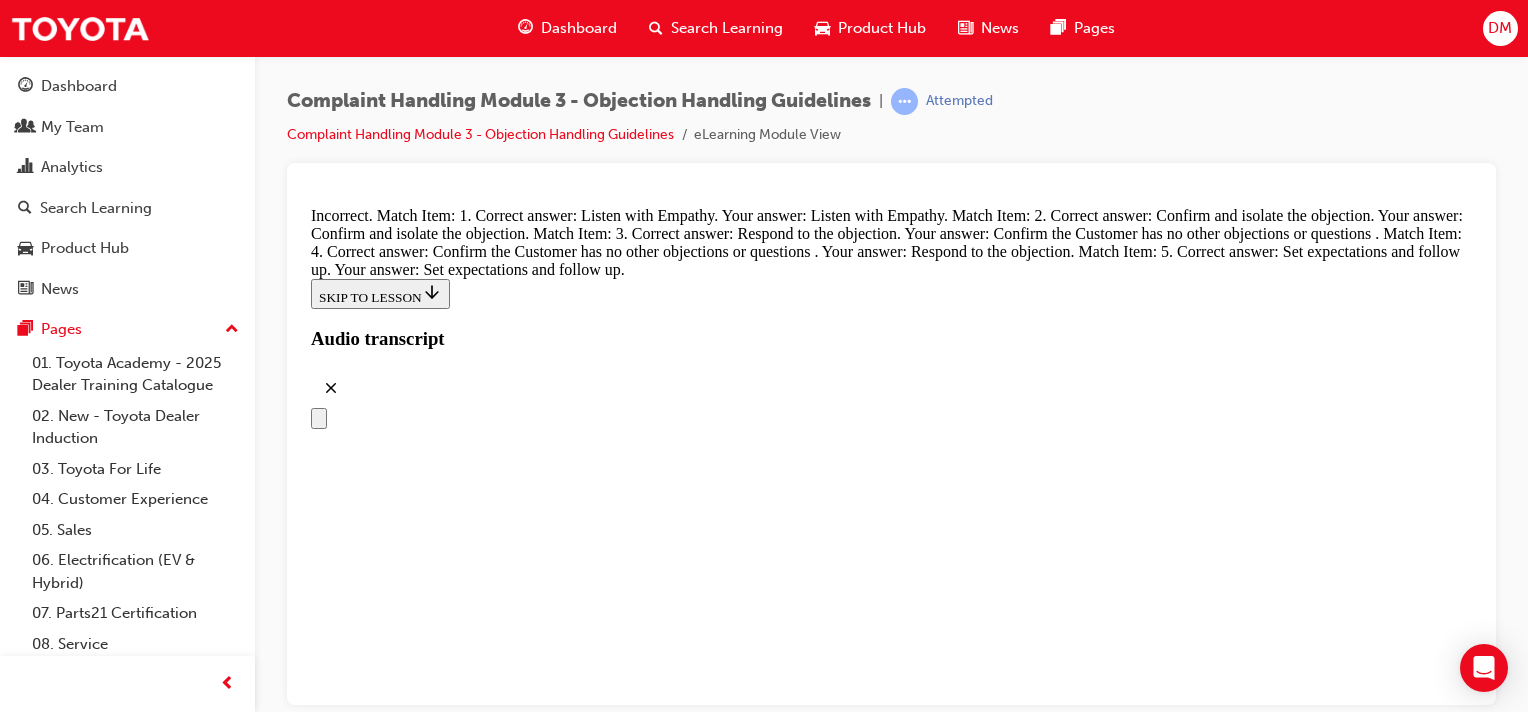 click on "TAKE AGAIN" at bounding box center [359, 13527] 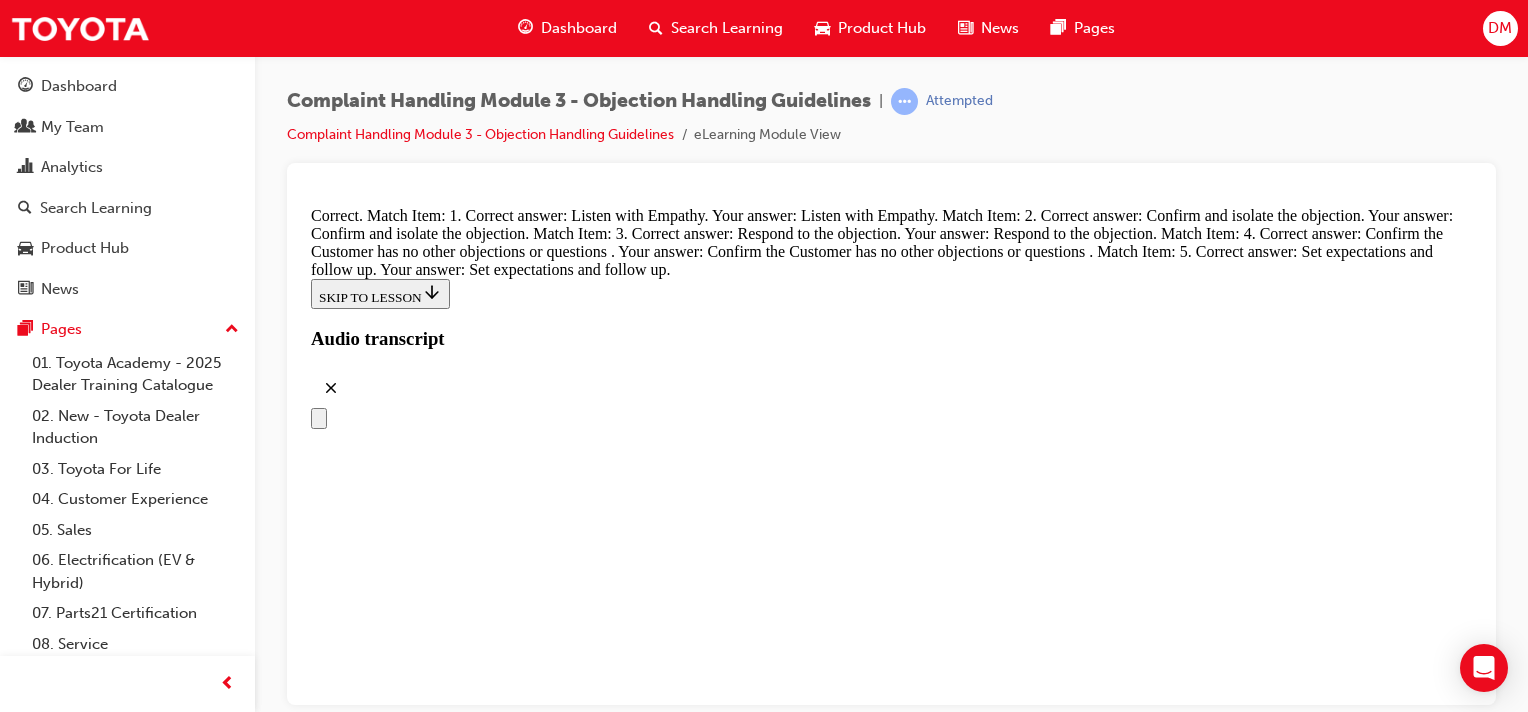 scroll, scrollTop: 8077, scrollLeft: 0, axis: vertical 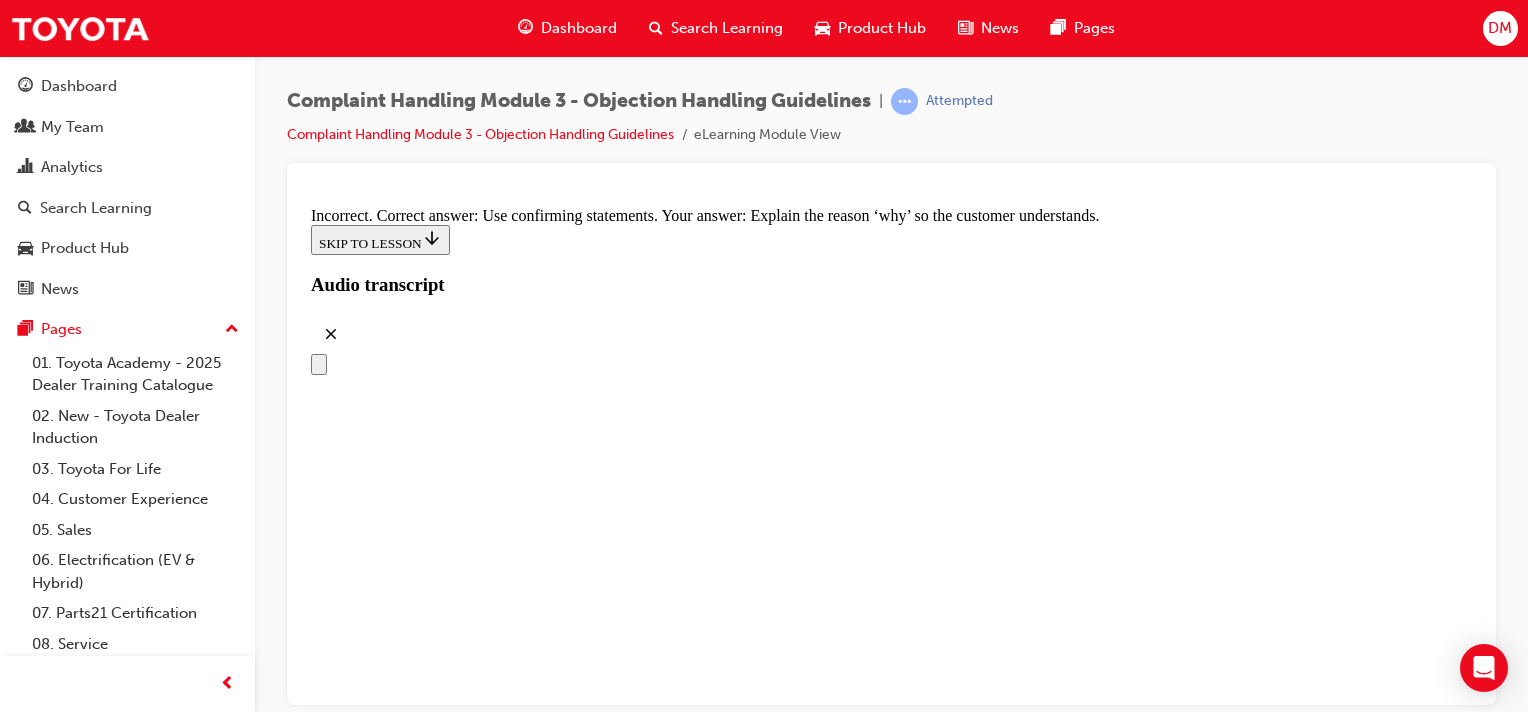 click at bounding box center (359, 22162) 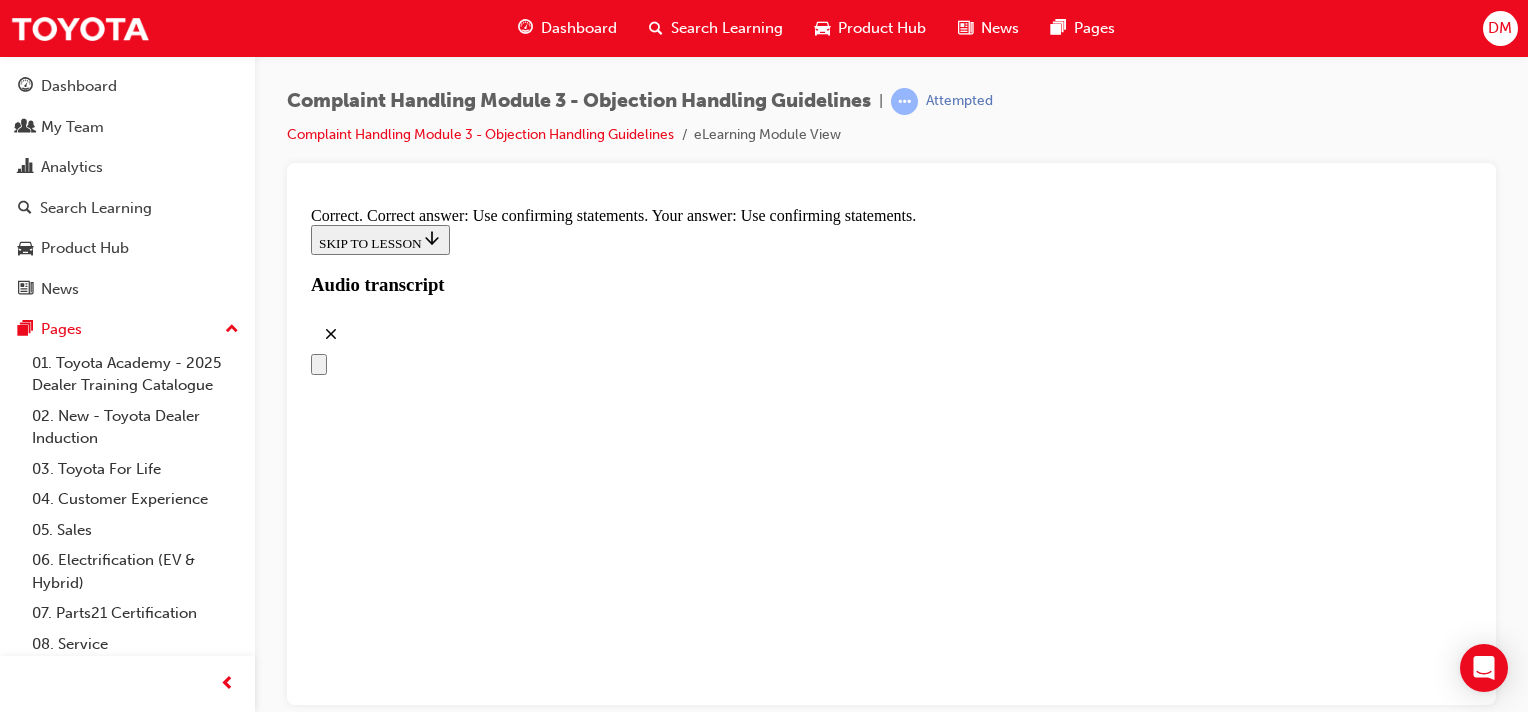 scroll, scrollTop: 9376, scrollLeft: 0, axis: vertical 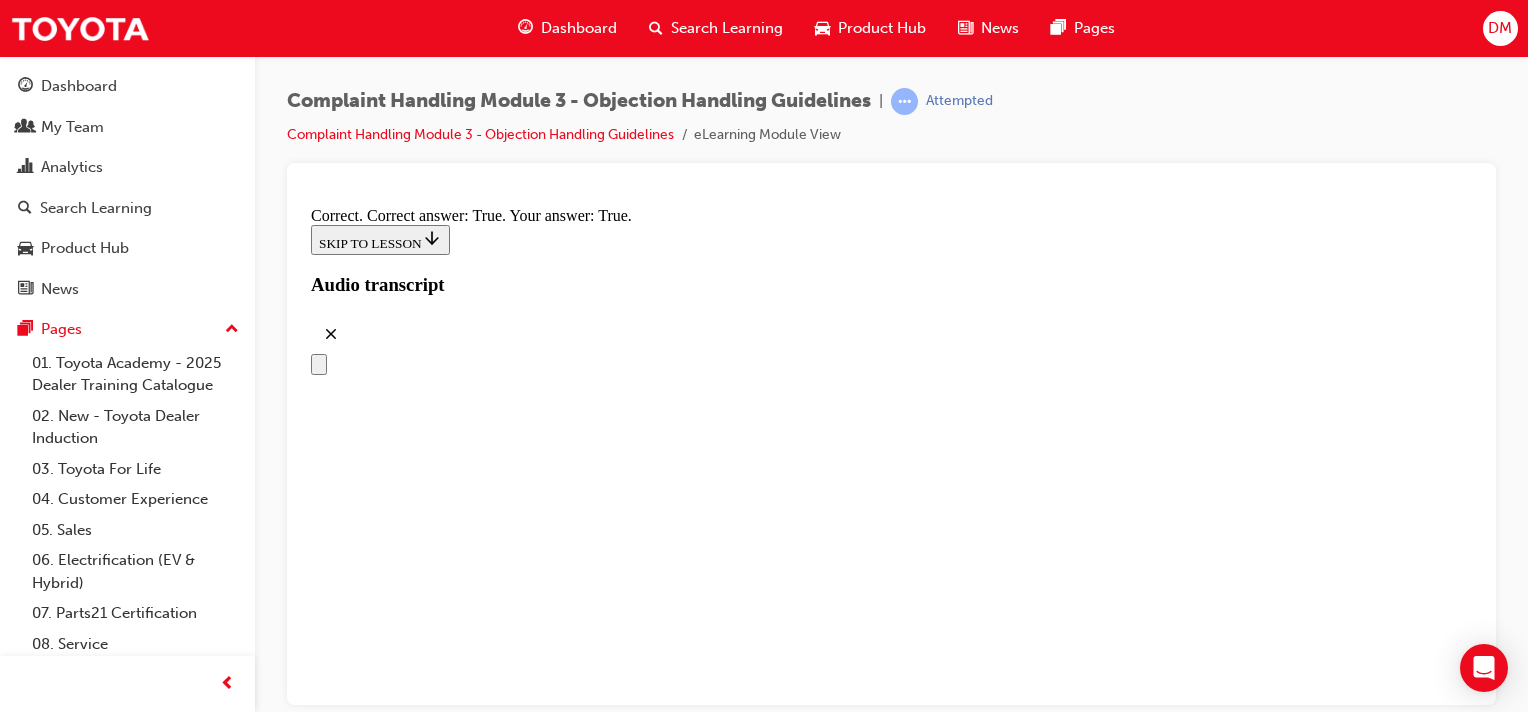 click at bounding box center [911, 27222] 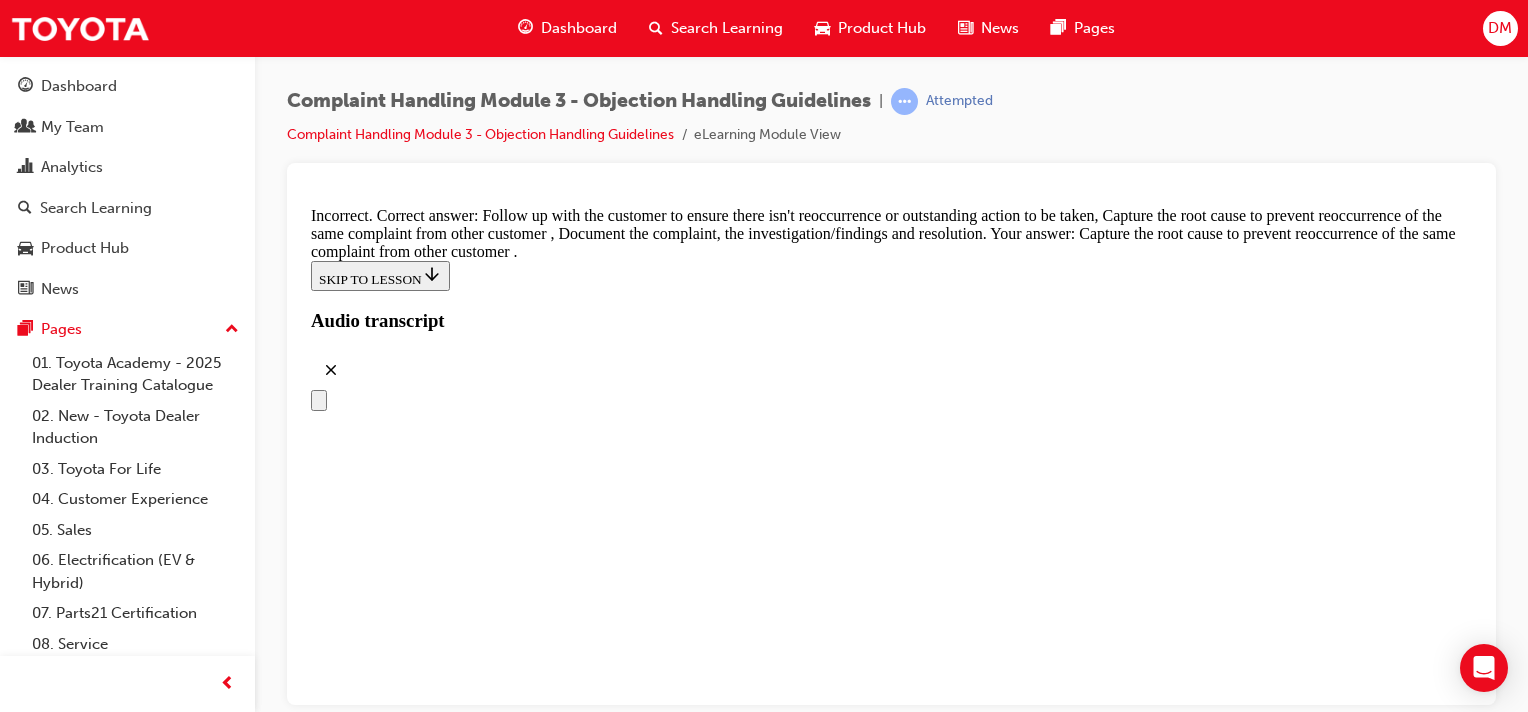 scroll, scrollTop: 10376, scrollLeft: 0, axis: vertical 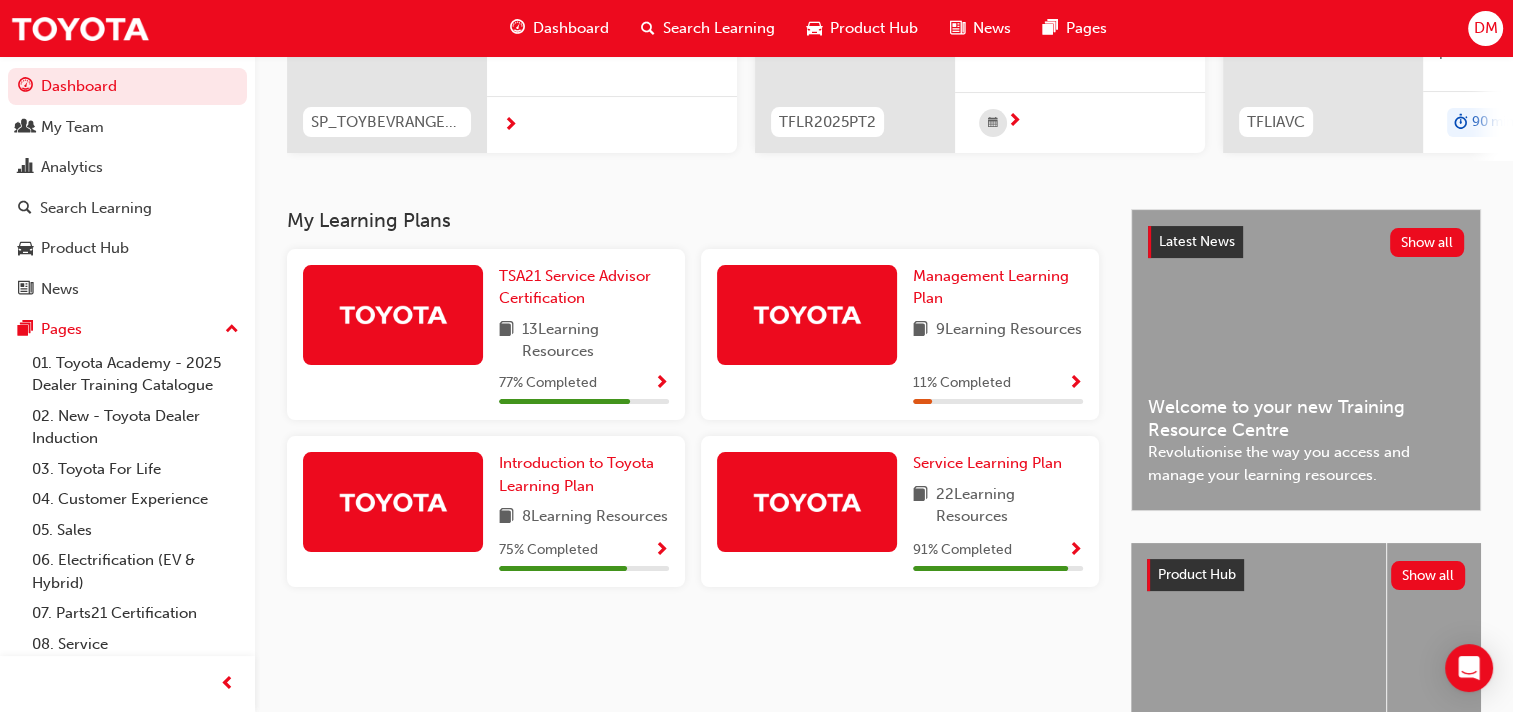 click at bounding box center (1075, 551) 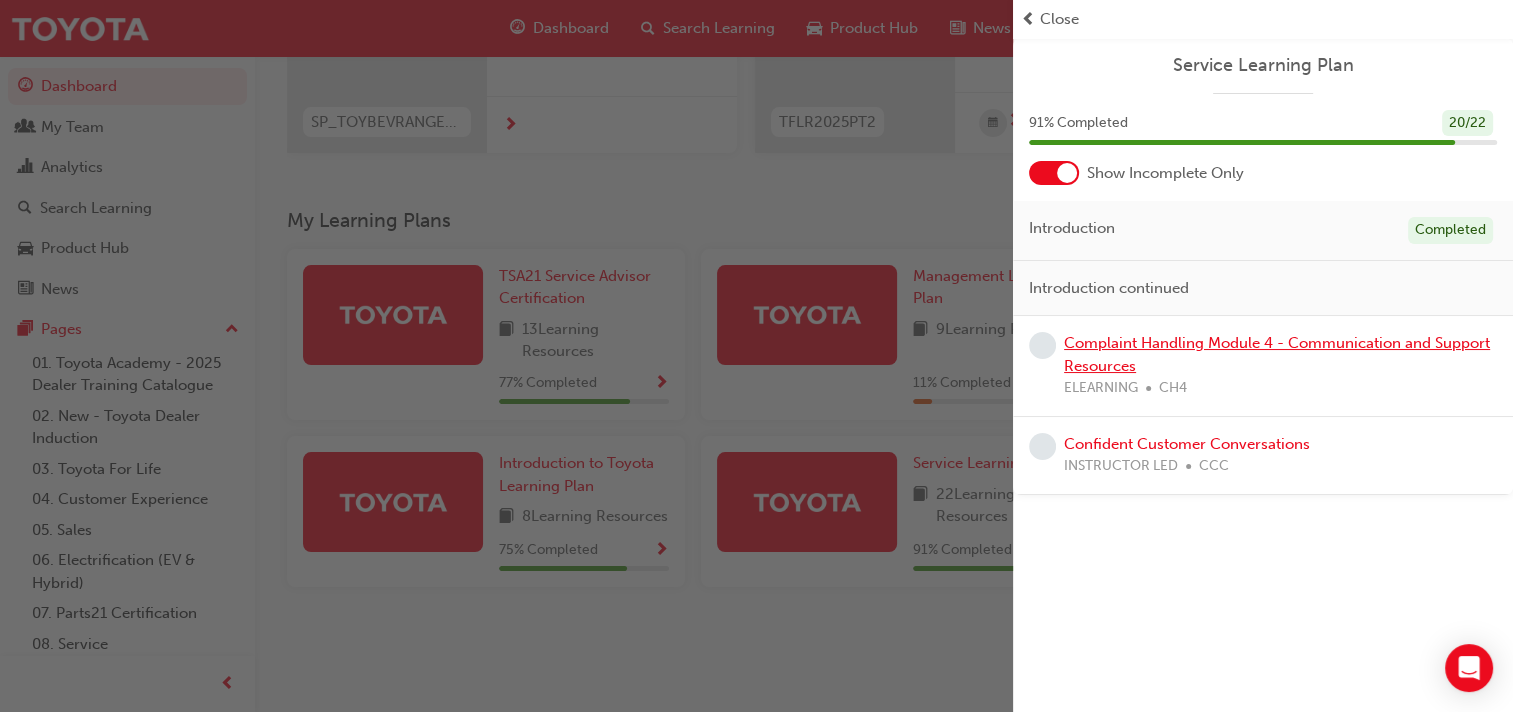 click on "Complaint Handling Module 4 - Communication and Support Resources" at bounding box center (1277, 354) 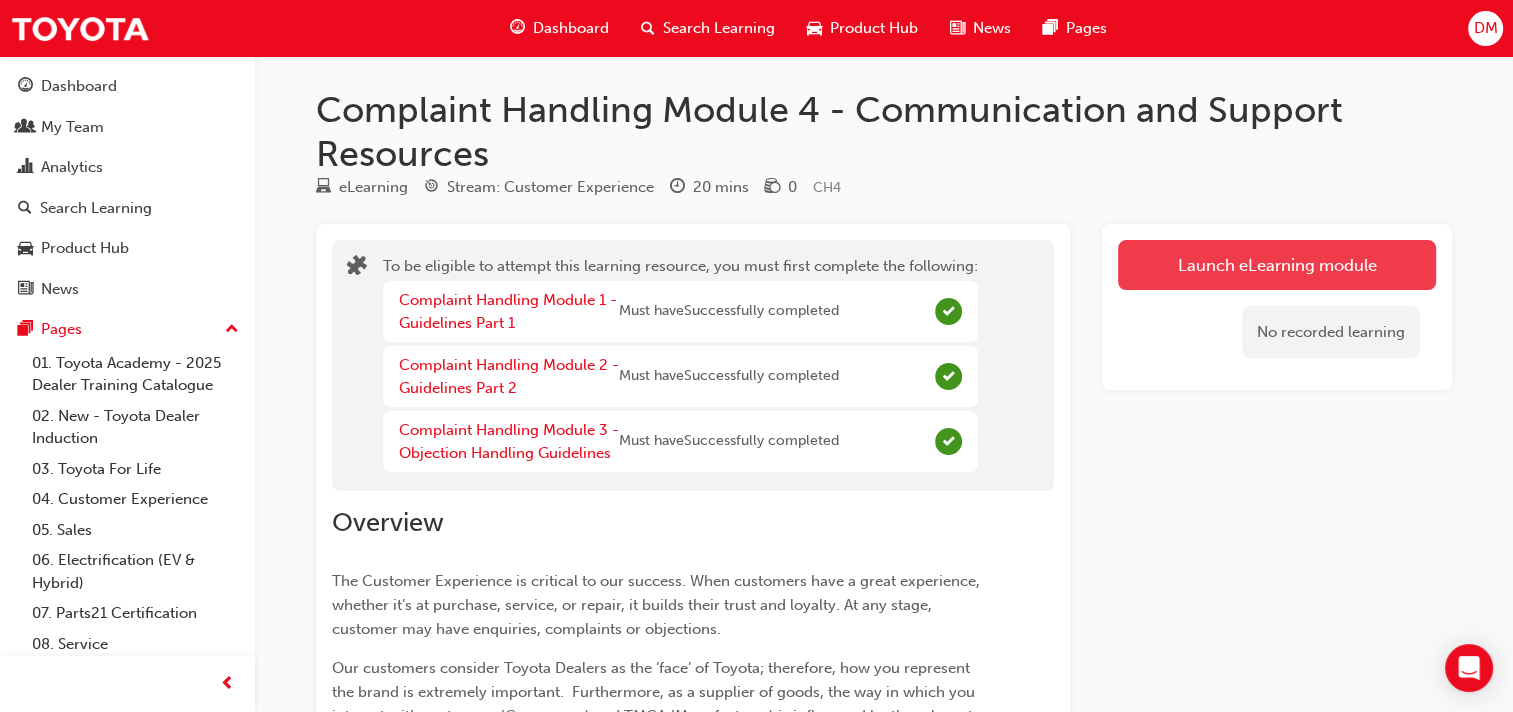 click on "Launch eLearning module" at bounding box center [1277, 265] 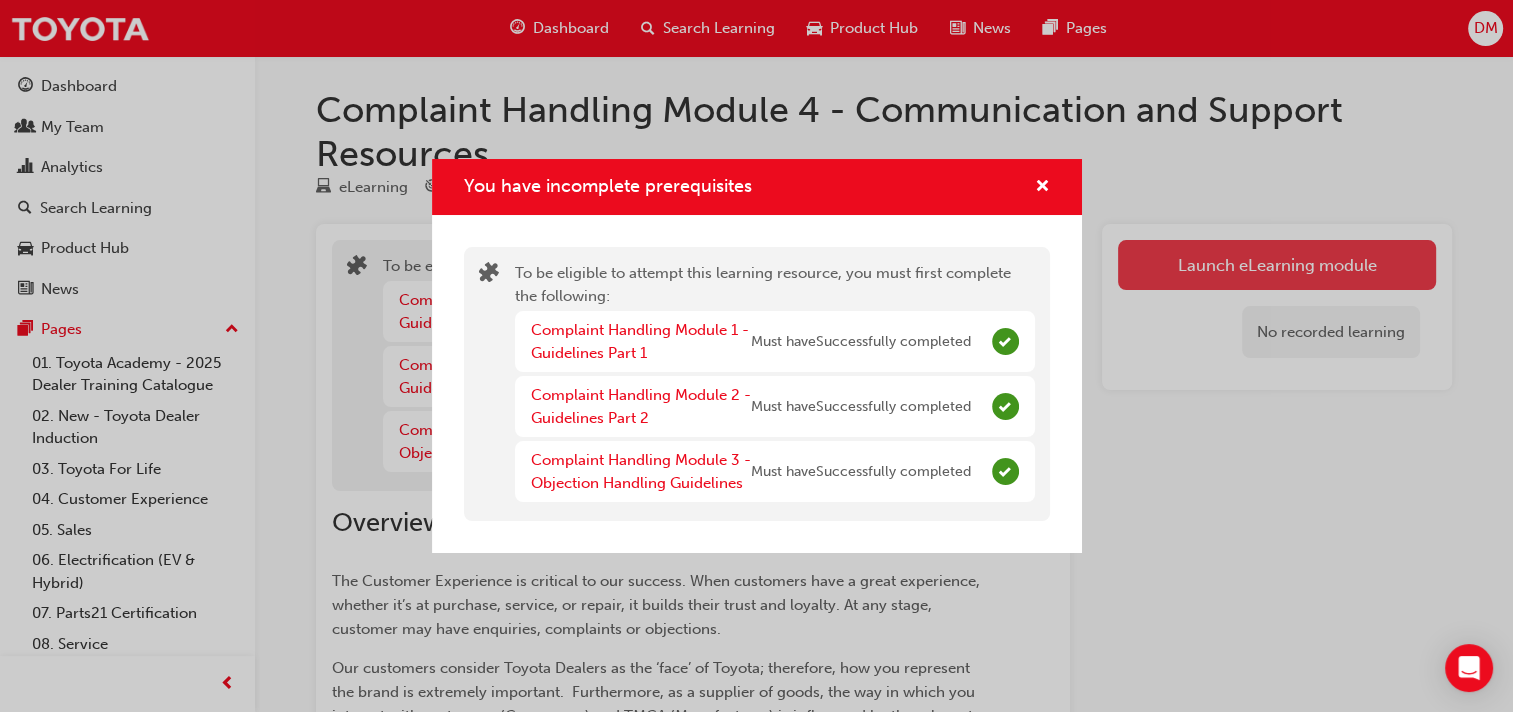 click on "You have incomplete prerequisites To be eligible to attempt this learning resource, you must first complete  the following: Complaint Handling Module 1 - Guidelines Part 1 Must have  Successfully completed Complaint Handling Module 2 - Guidelines Part 2 Must have  Successfully completed Complaint Handling Module 3 - Objection Handling Guidelines Must have  Successfully completed" at bounding box center (756, 356) 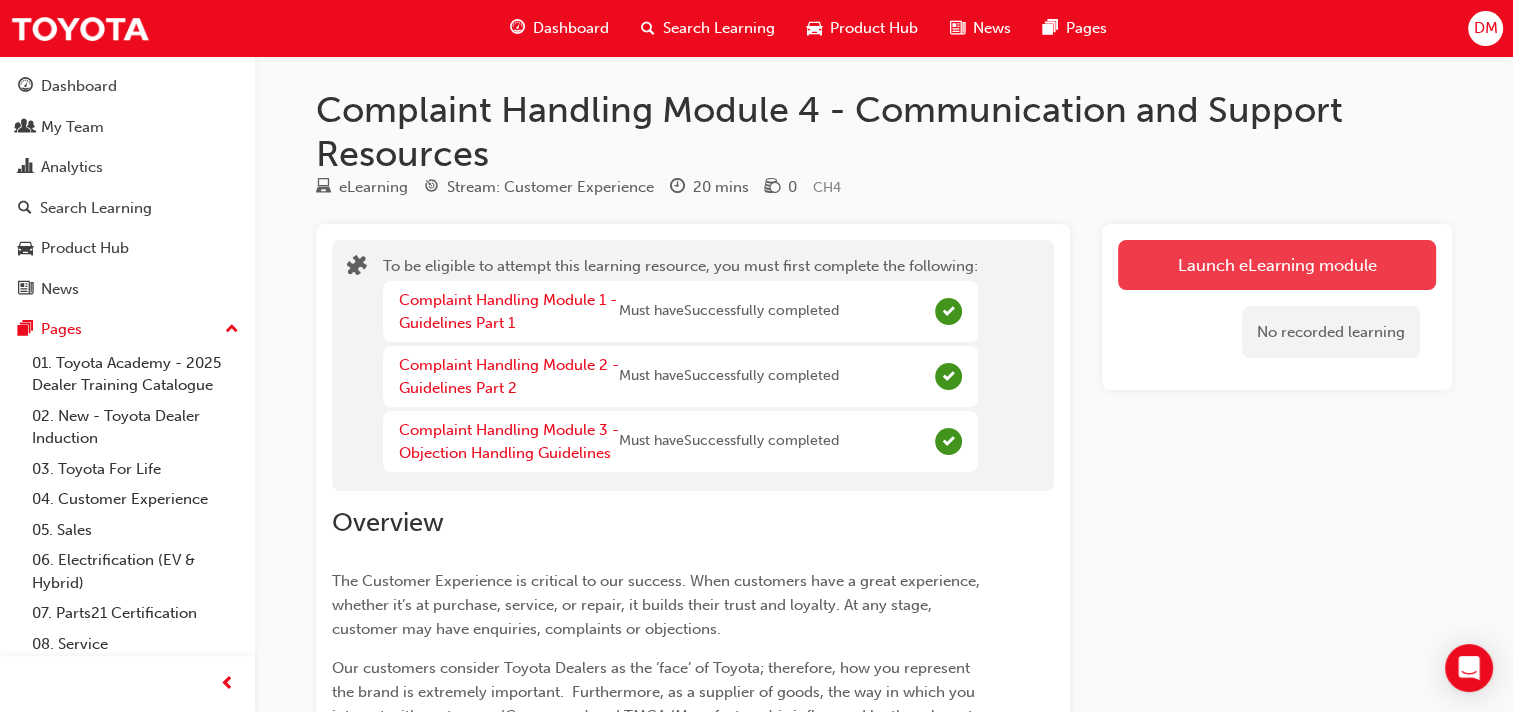 click on "Launch eLearning module" at bounding box center (1277, 265) 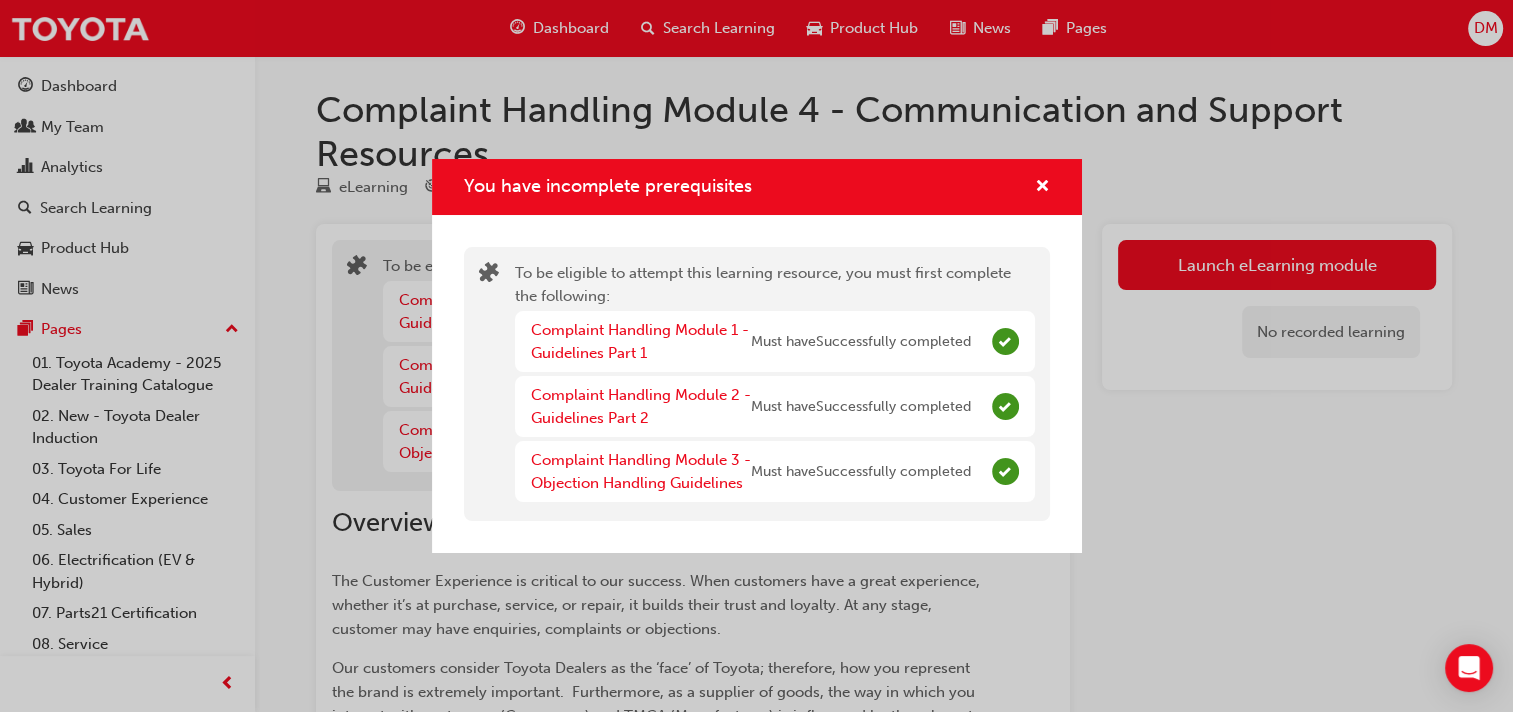 click on "You have incomplete prerequisites To be eligible to attempt this learning resource, you must first complete  the following: Complaint Handling Module 1 - Guidelines Part 1 Must have  Successfully completed Complaint Handling Module 2 - Guidelines Part 2 Must have  Successfully completed Complaint Handling Module 3 - Objection Handling Guidelines Must have  Successfully completed" at bounding box center [756, 356] 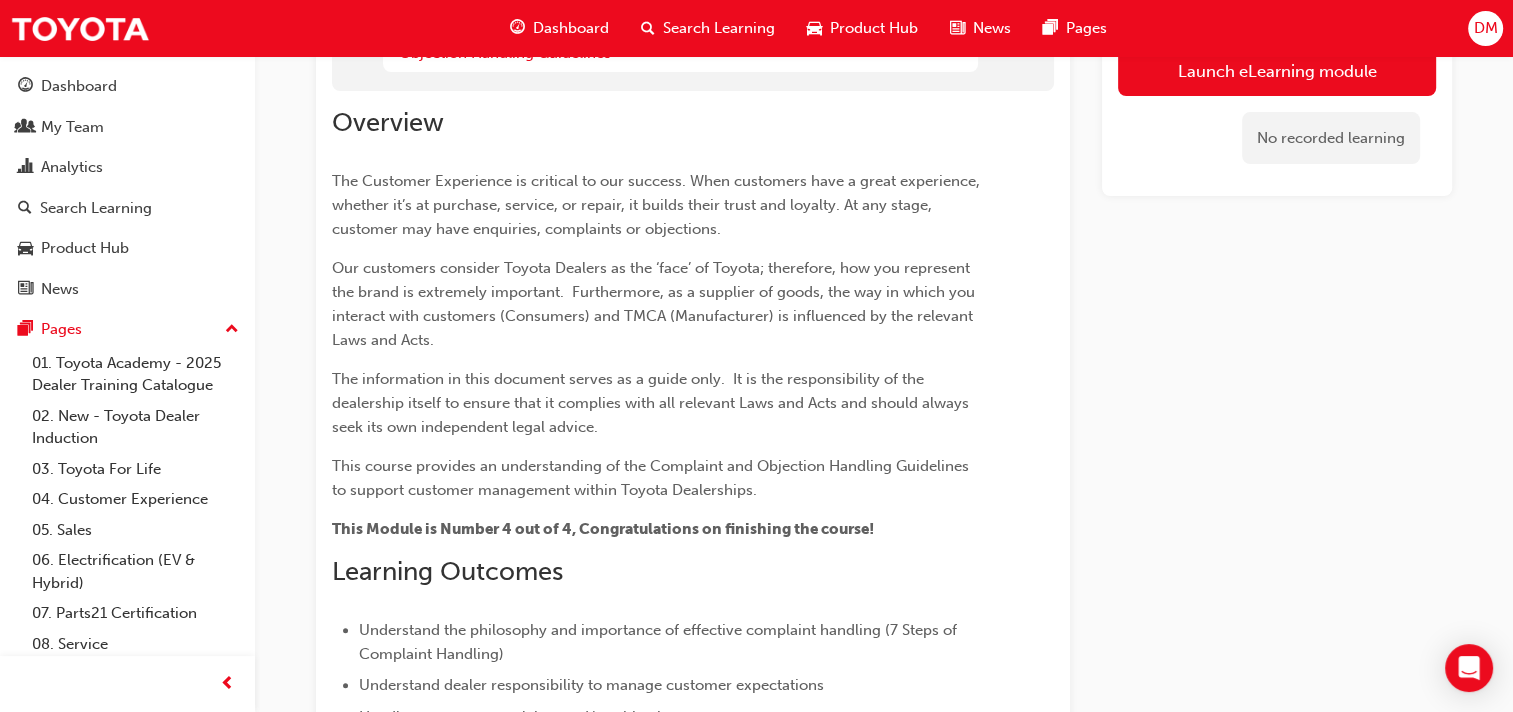 scroll, scrollTop: 0, scrollLeft: 0, axis: both 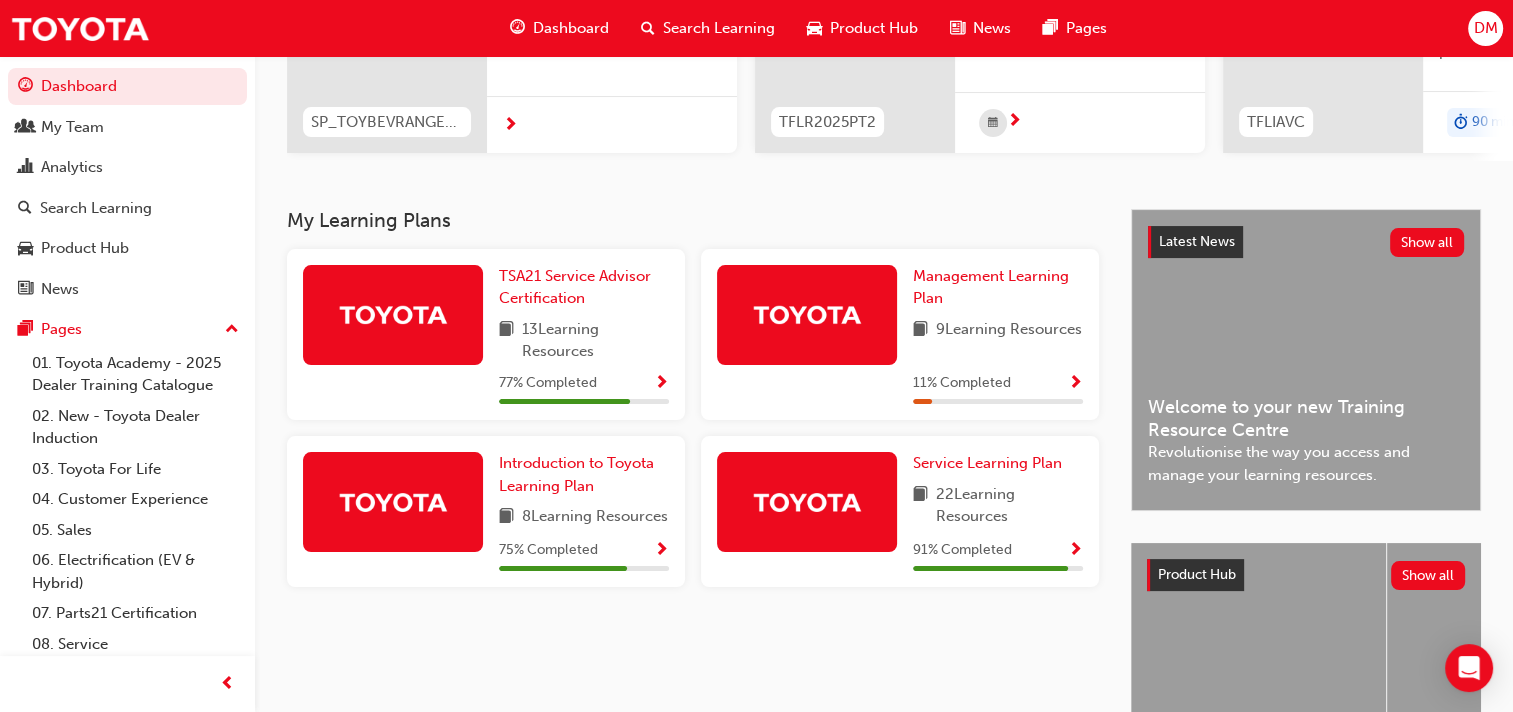 click at bounding box center [1075, 551] 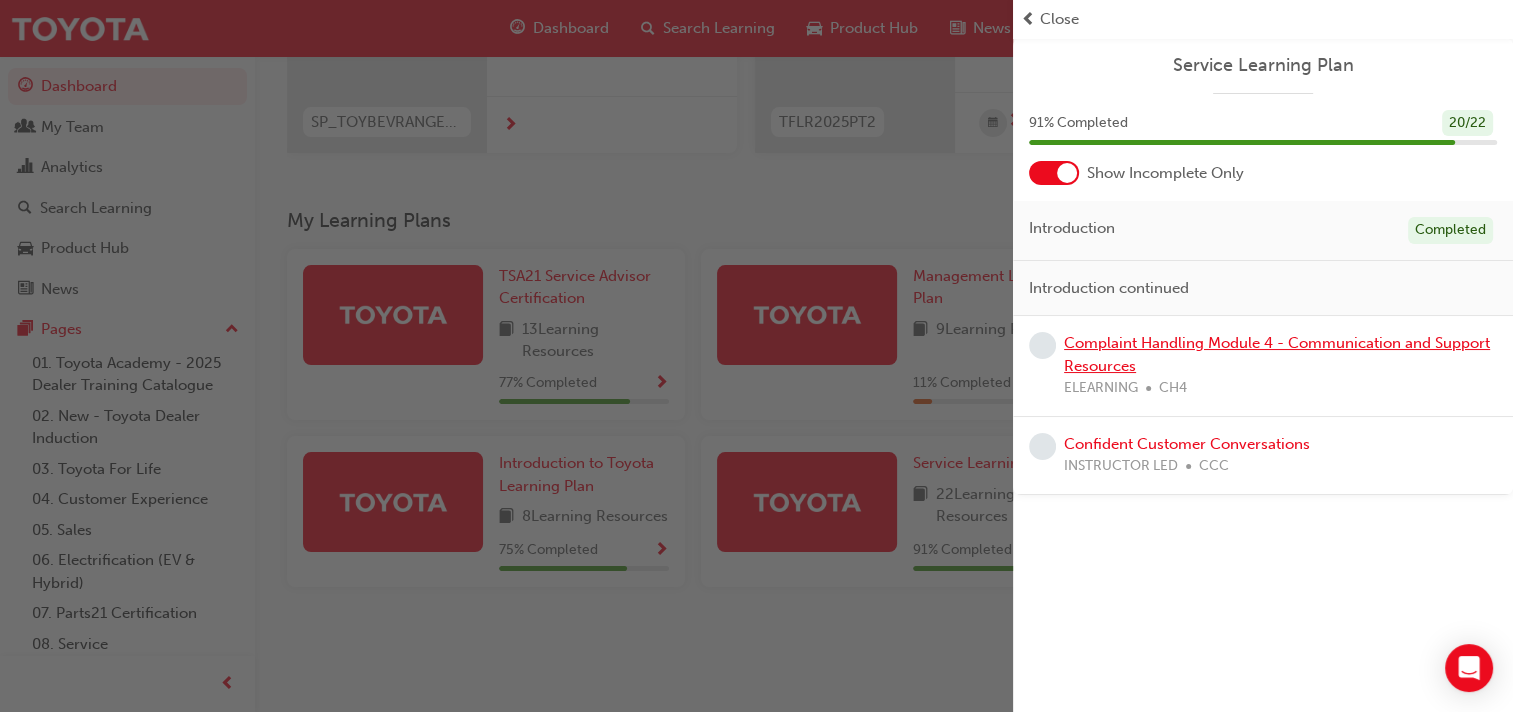 click on "Complaint Handling Module 4 - Communication and Support Resources" at bounding box center (1277, 354) 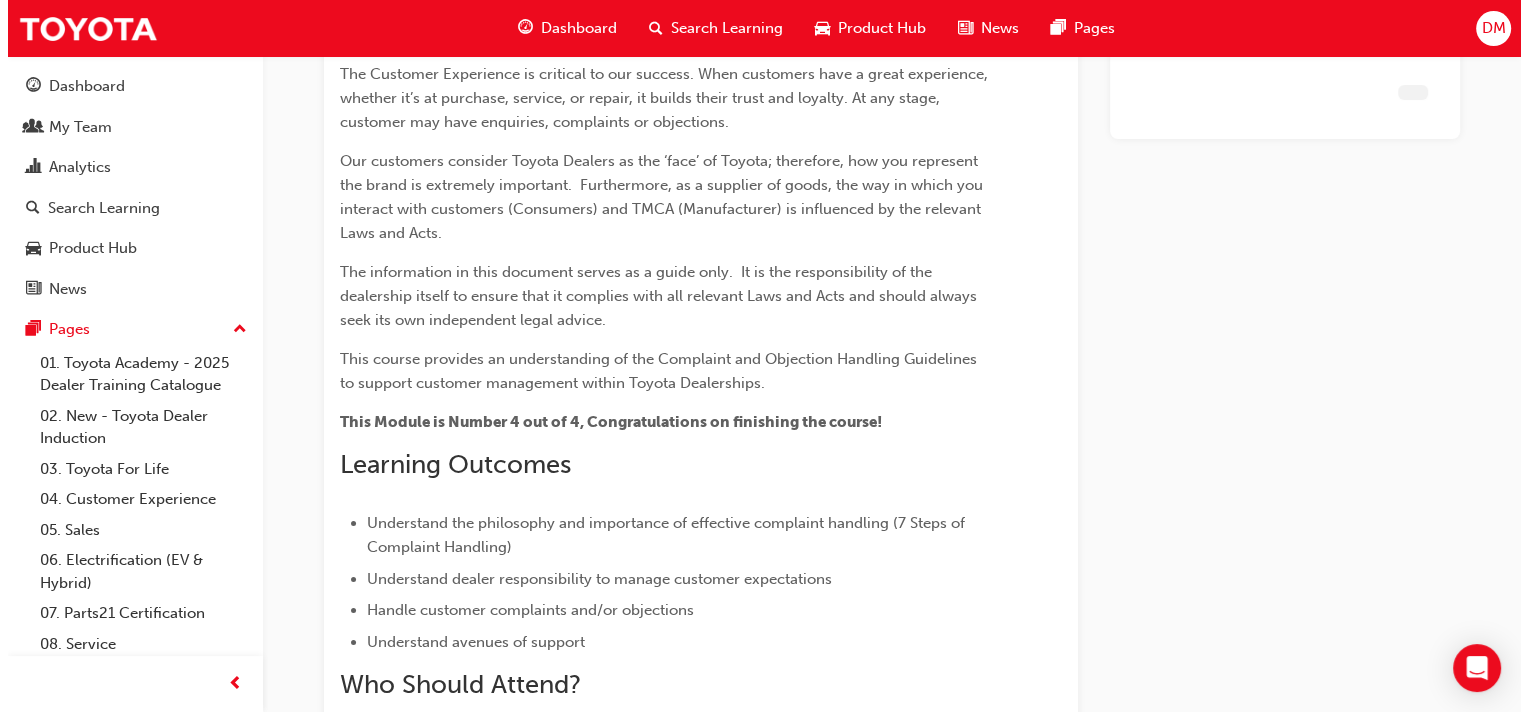 scroll, scrollTop: 0, scrollLeft: 0, axis: both 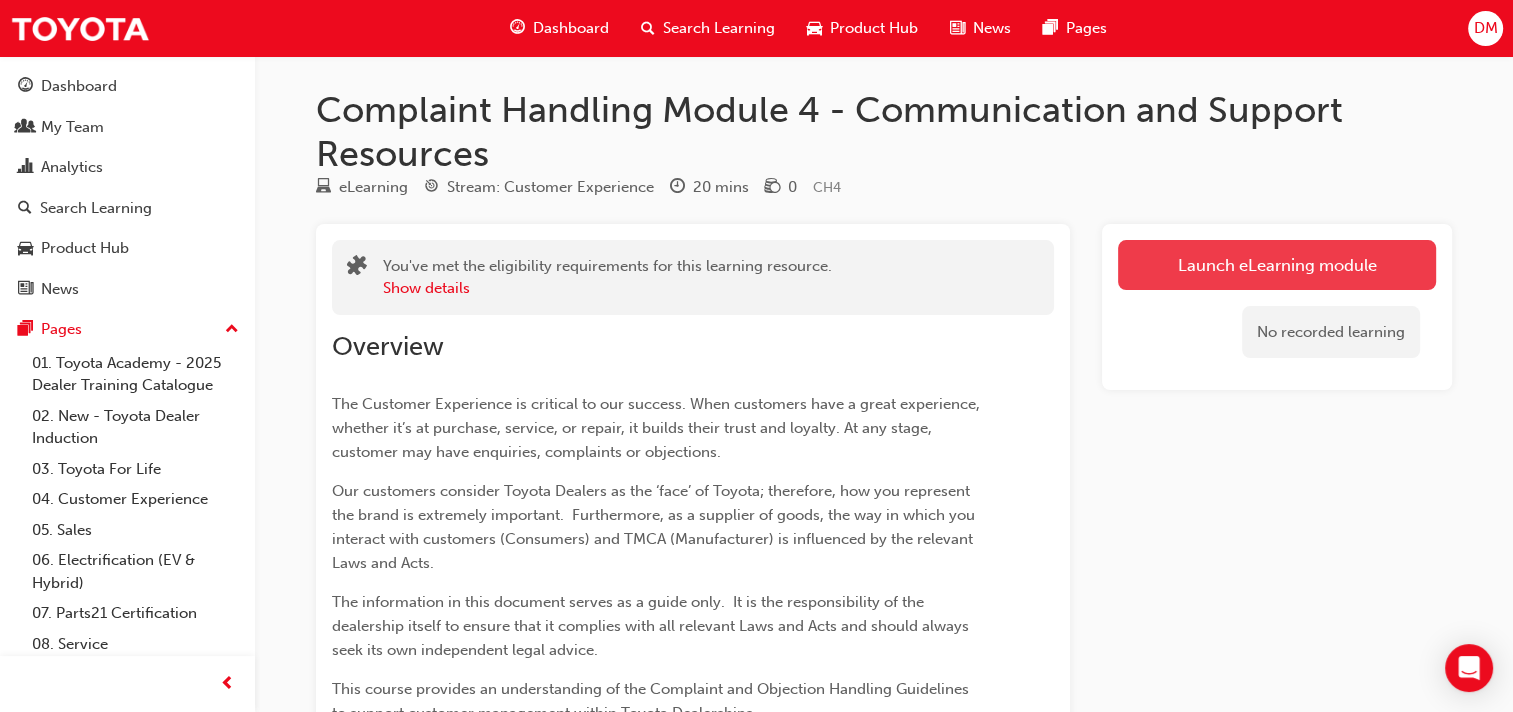 click on "Launch eLearning module" at bounding box center (1277, 265) 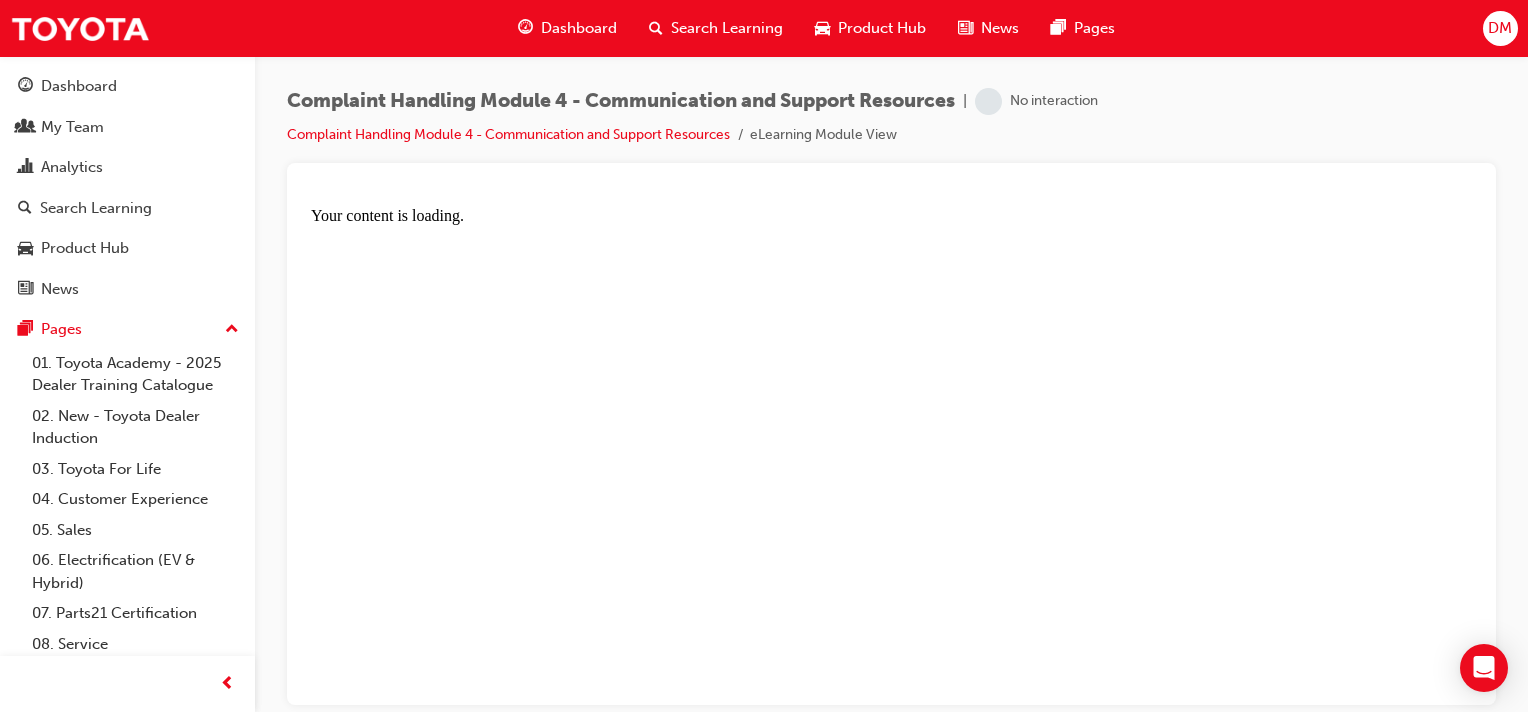 scroll, scrollTop: 0, scrollLeft: 0, axis: both 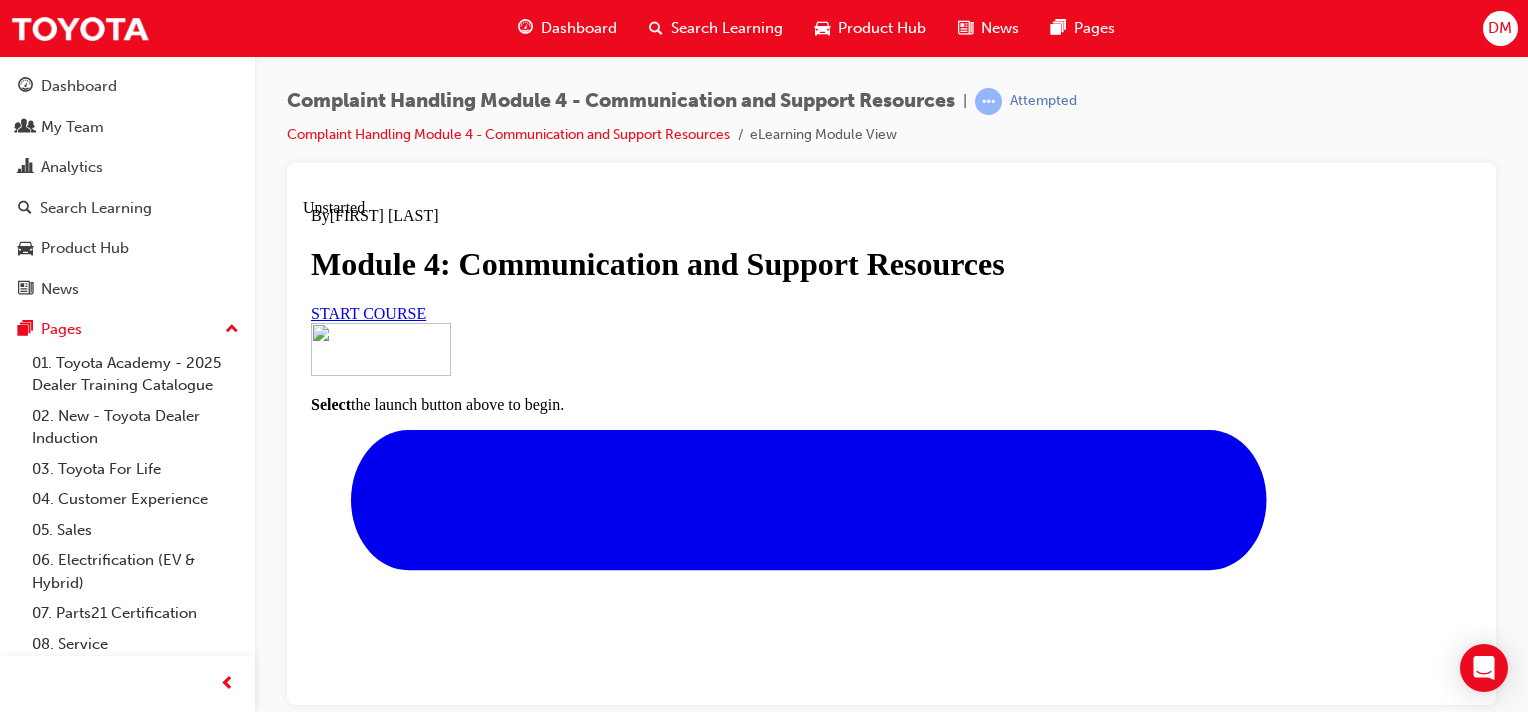 click on "START COURSE" at bounding box center (368, 312) 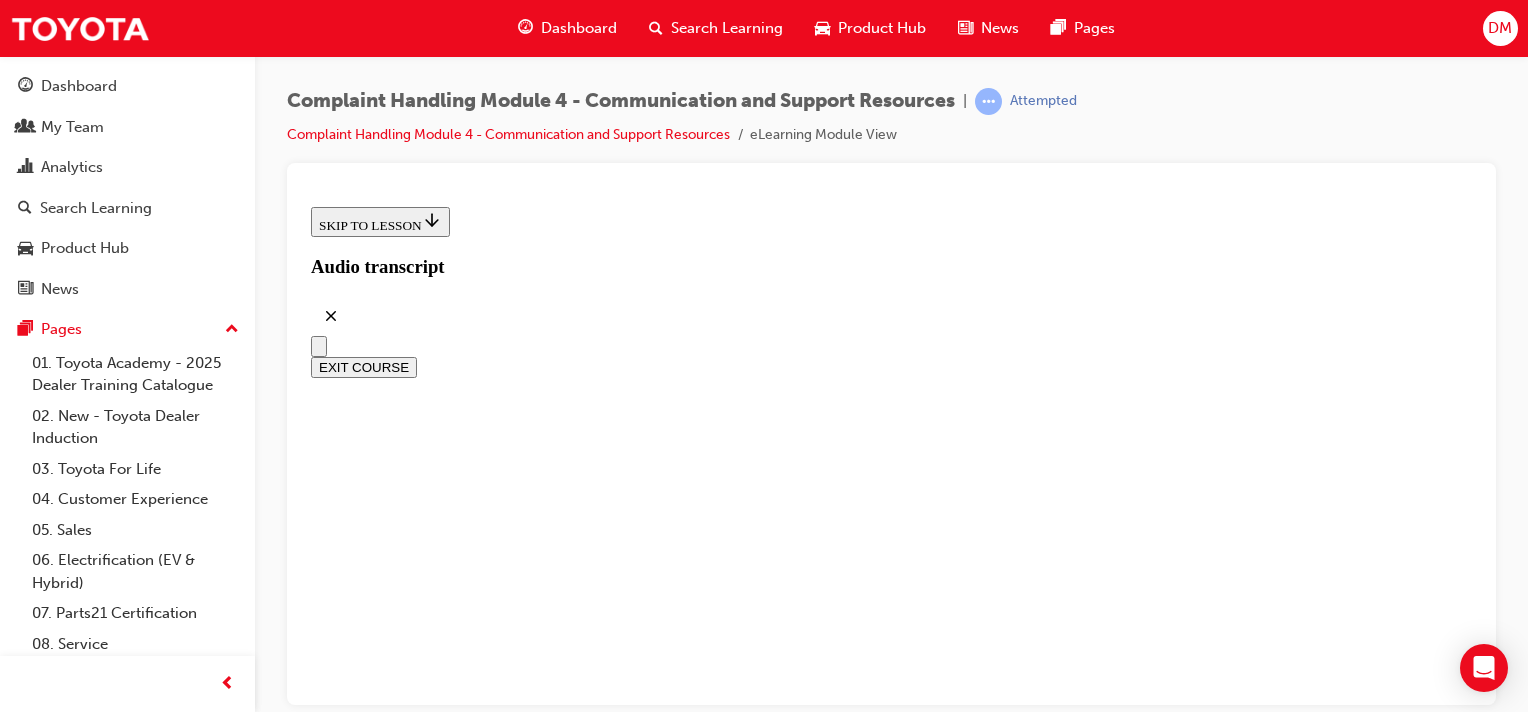 scroll, scrollTop: 776, scrollLeft: 0, axis: vertical 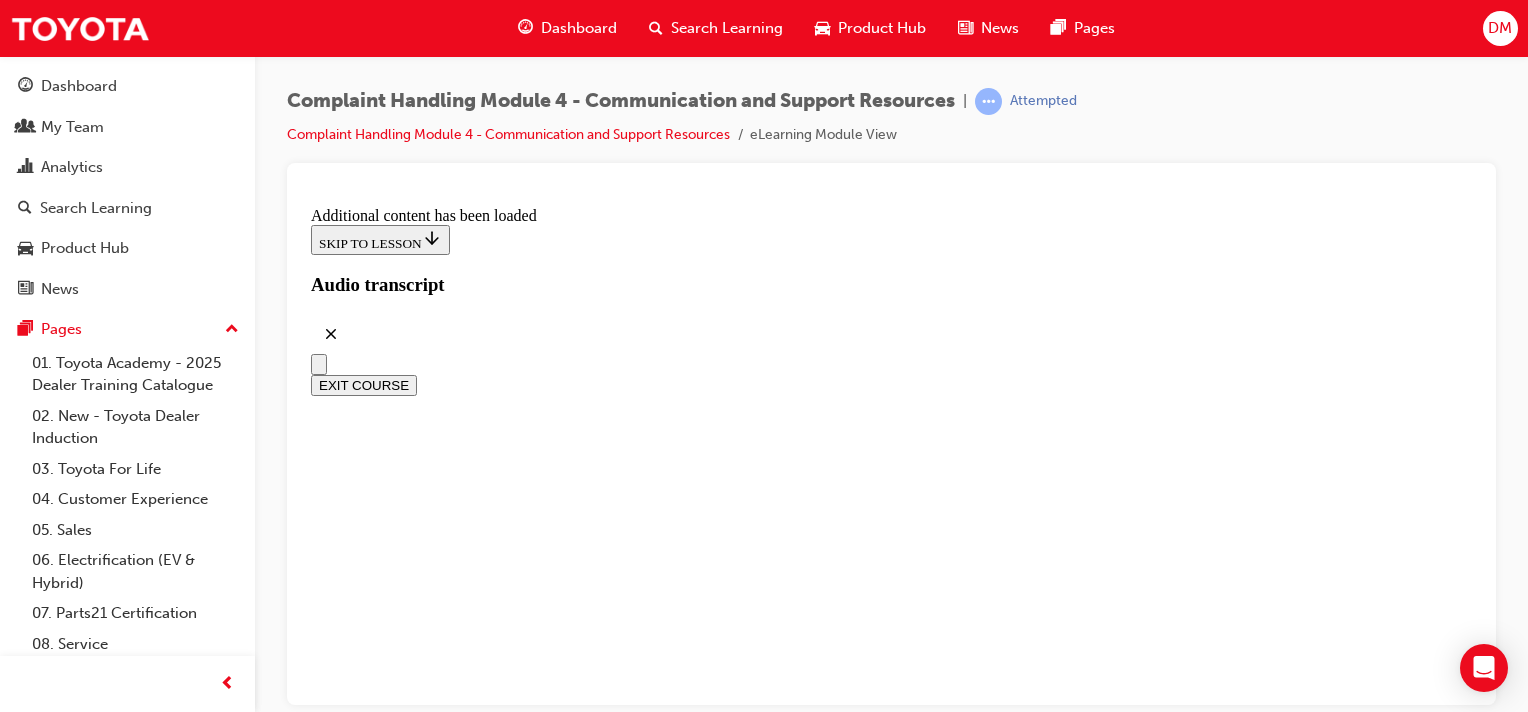 click on "Negative phrases Don't say these things...." at bounding box center [602, 6335] 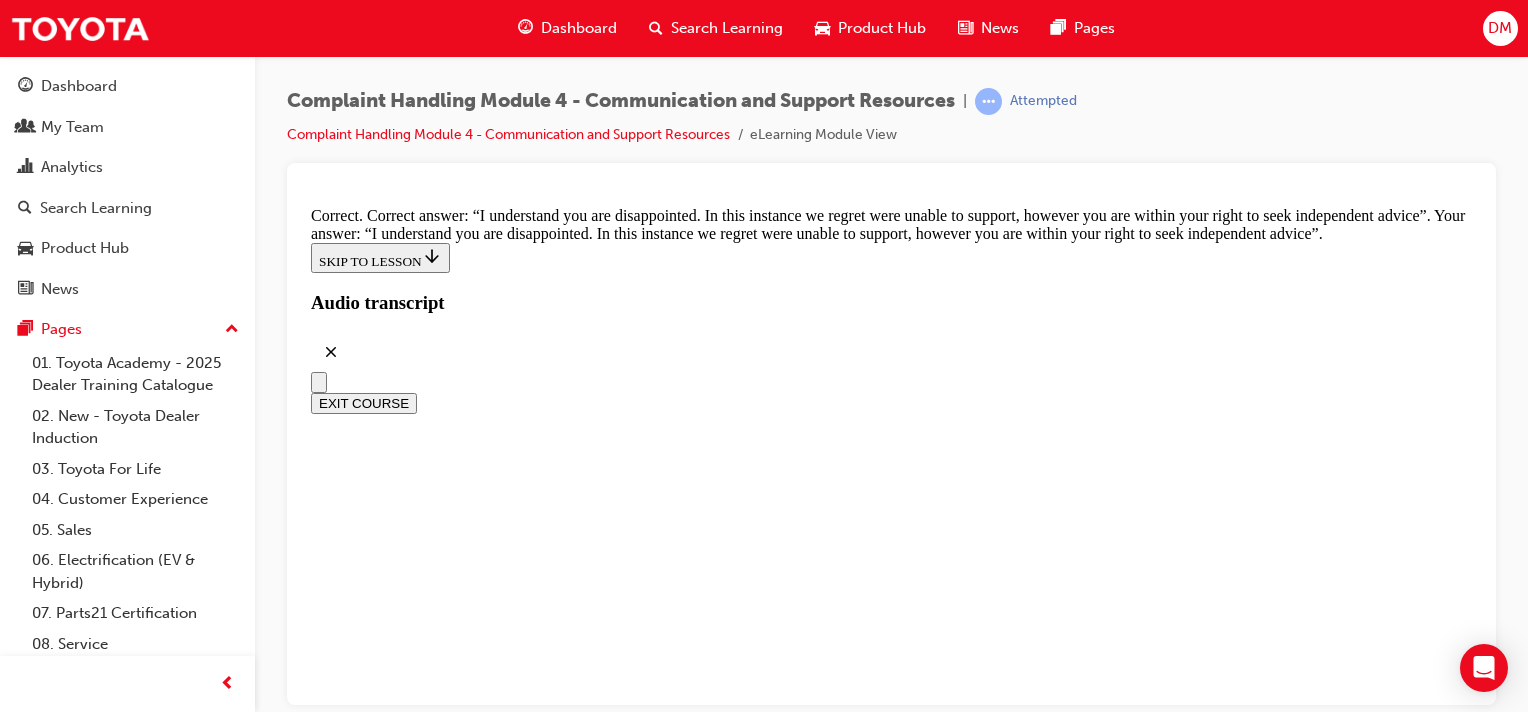 scroll, scrollTop: 13150, scrollLeft: 0, axis: vertical 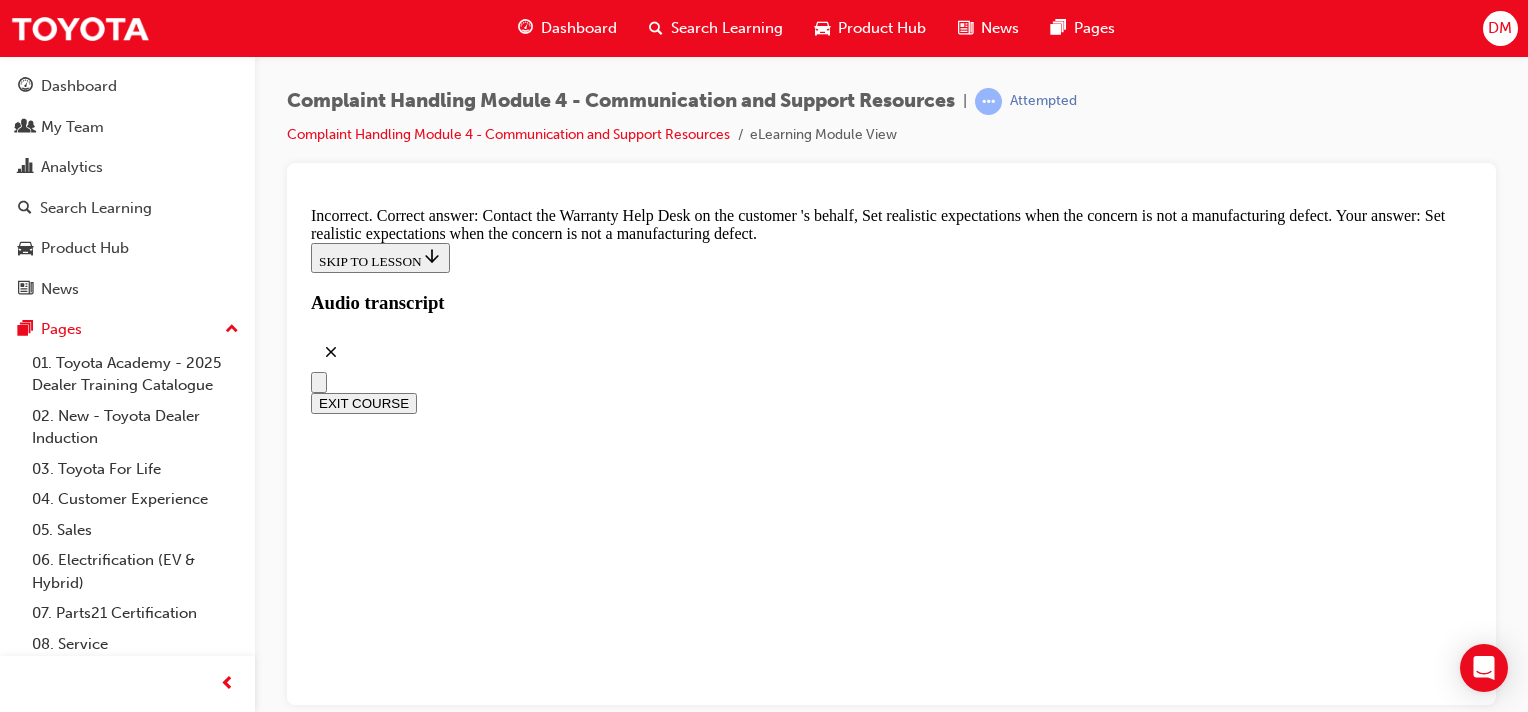 click on "TAKE AGAIN" at bounding box center [359, 28312] 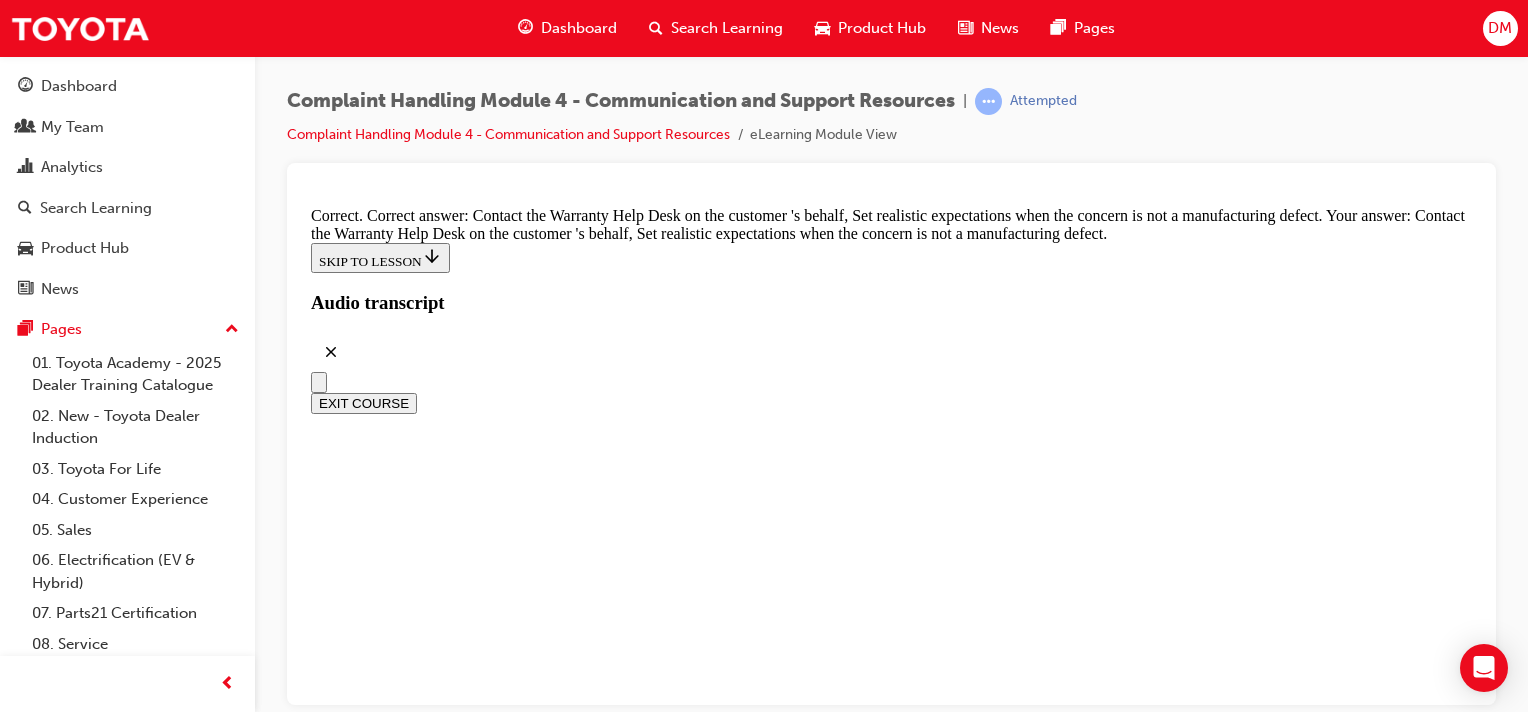 scroll, scrollTop: 13856, scrollLeft: 0, axis: vertical 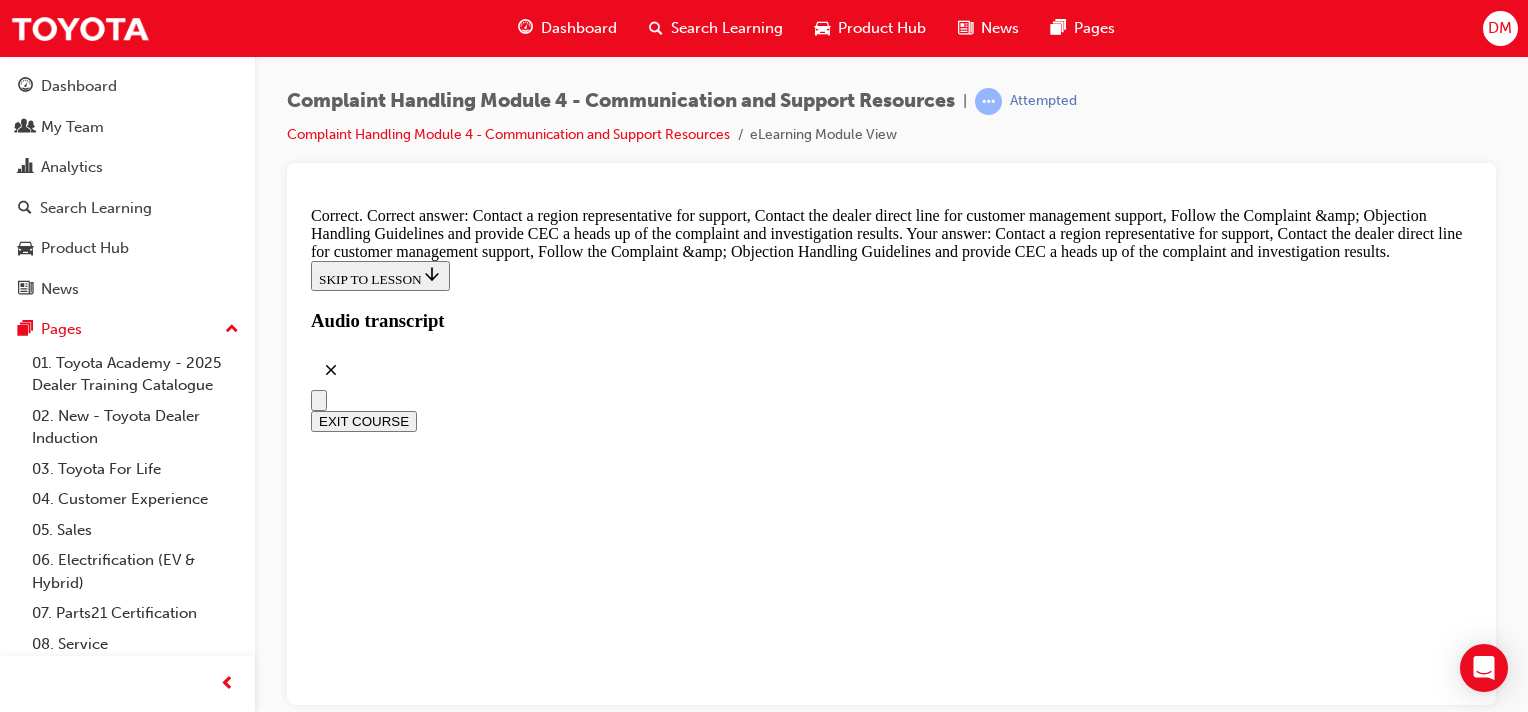 click at bounding box center (891, 32496) 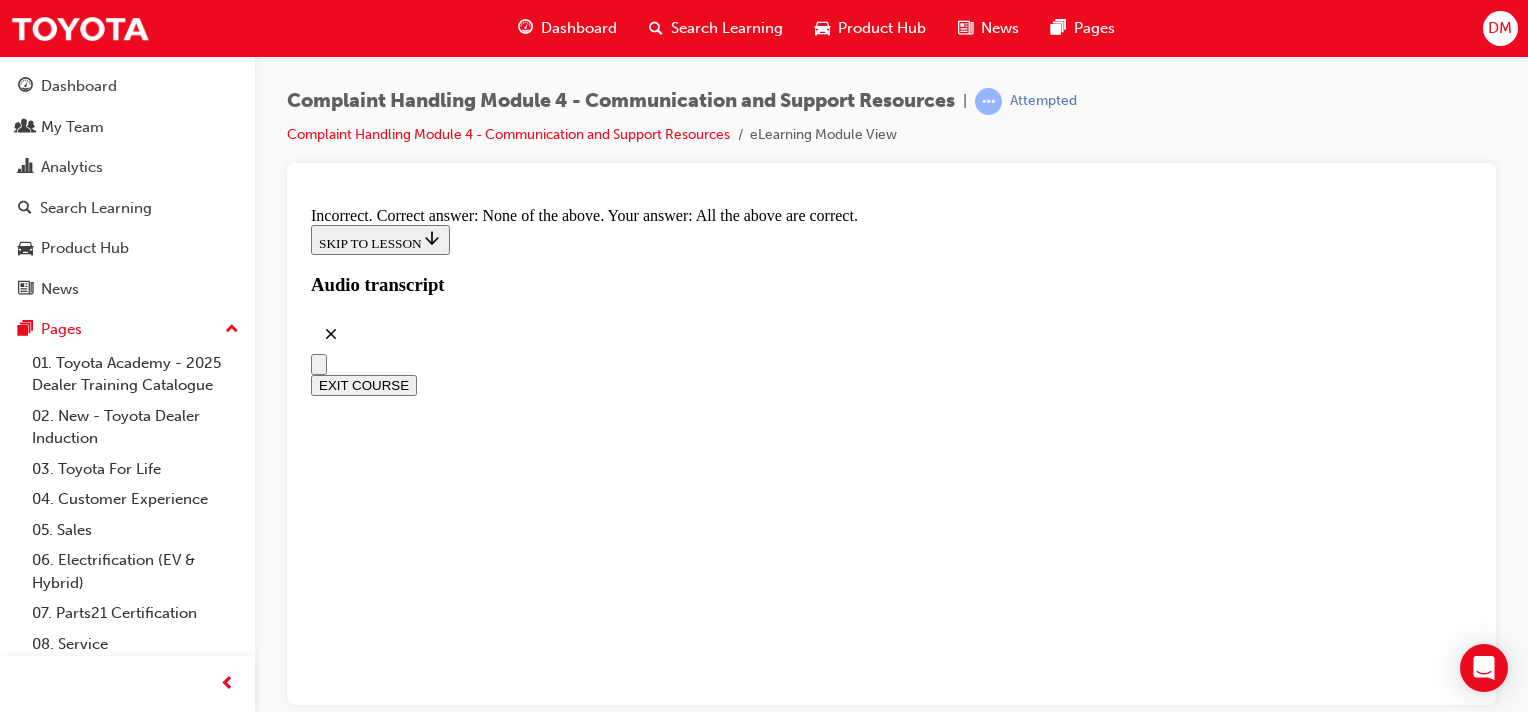 scroll, scrollTop: 15156, scrollLeft: 0, axis: vertical 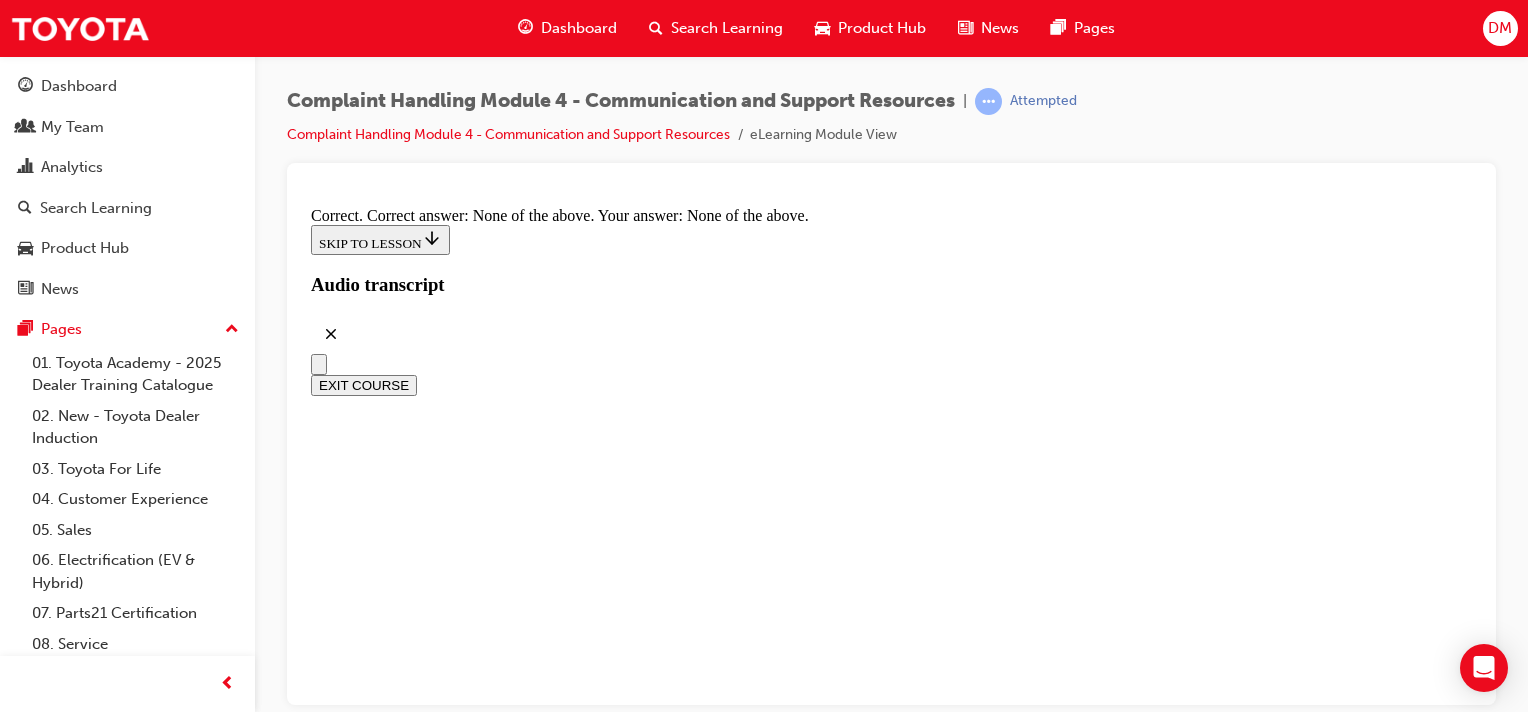 click on "CONTINUE" at bounding box center [353, 42204] 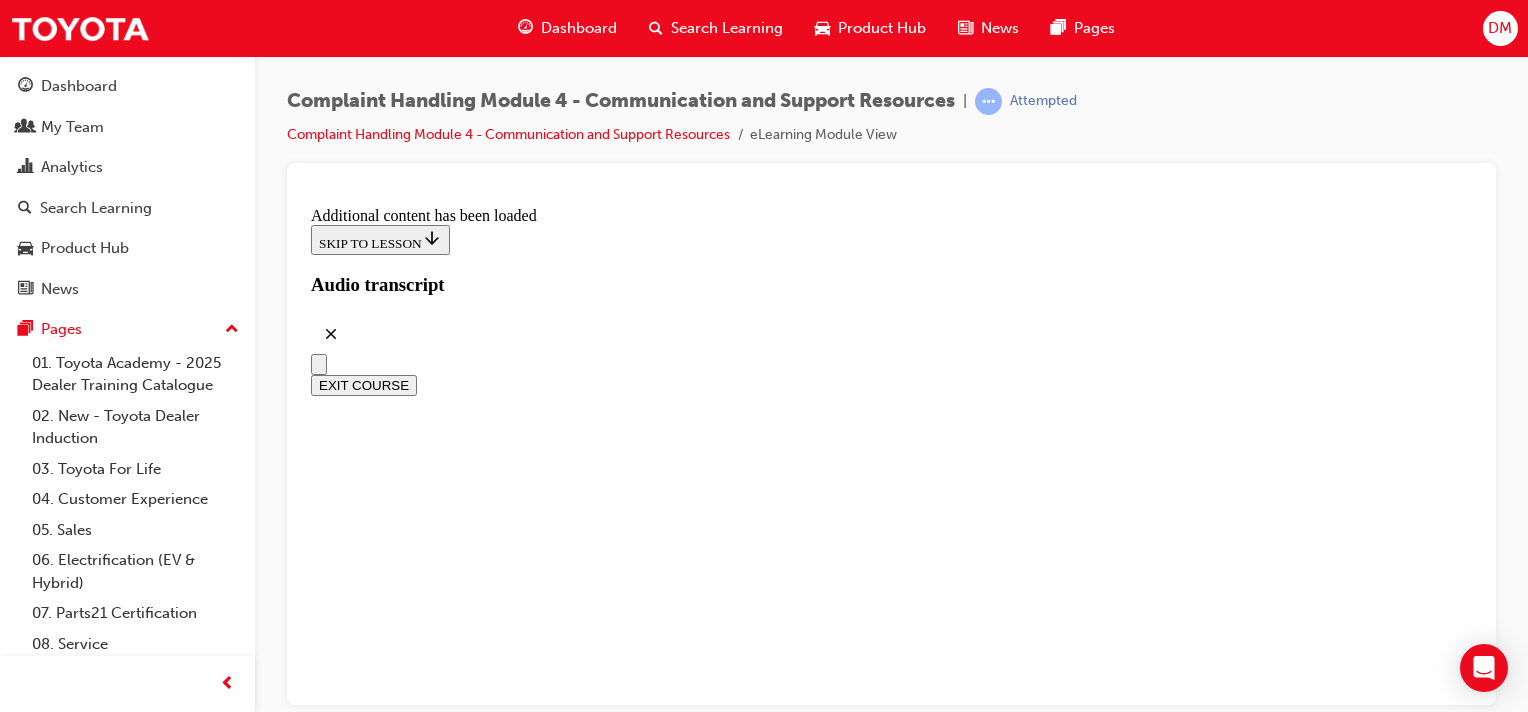 scroll, scrollTop: 16620, scrollLeft: 0, axis: vertical 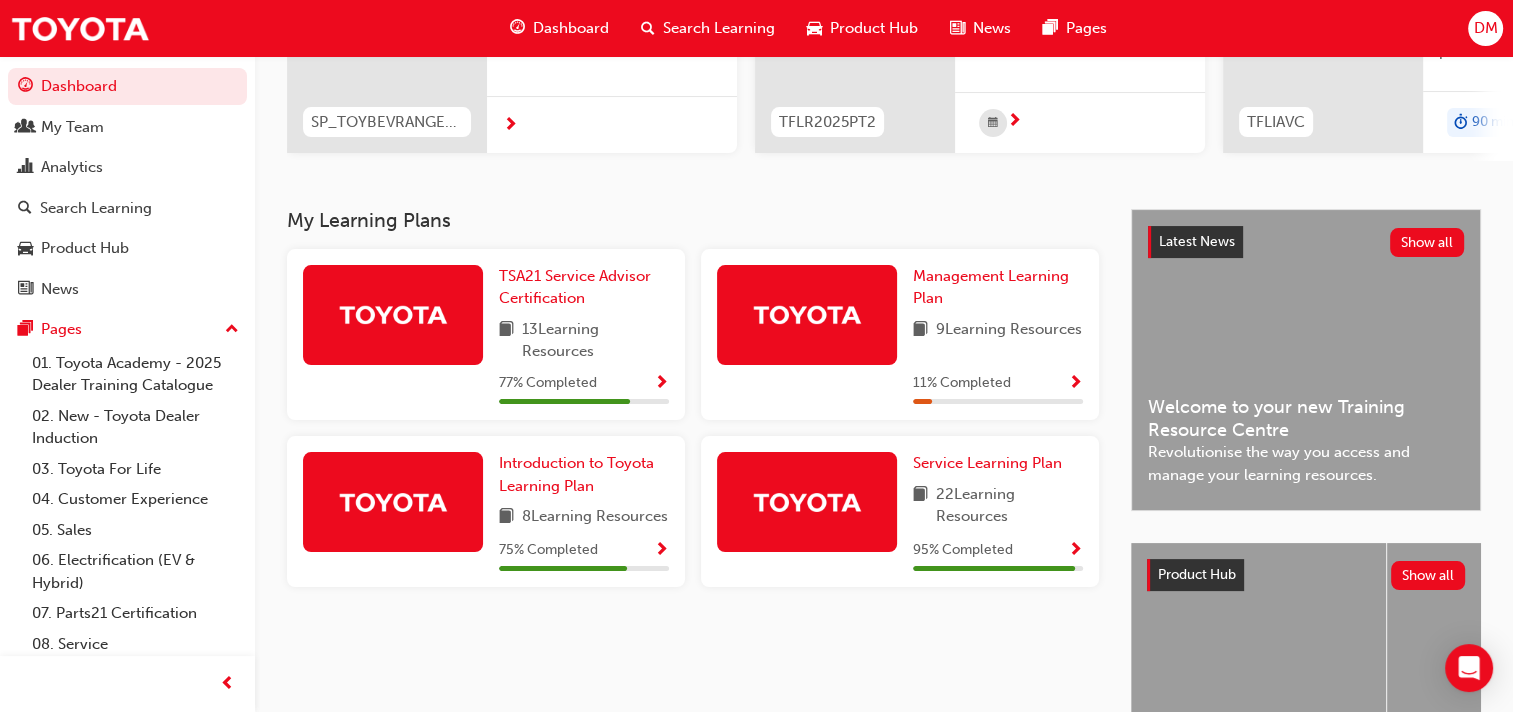 click at bounding box center (1075, 551) 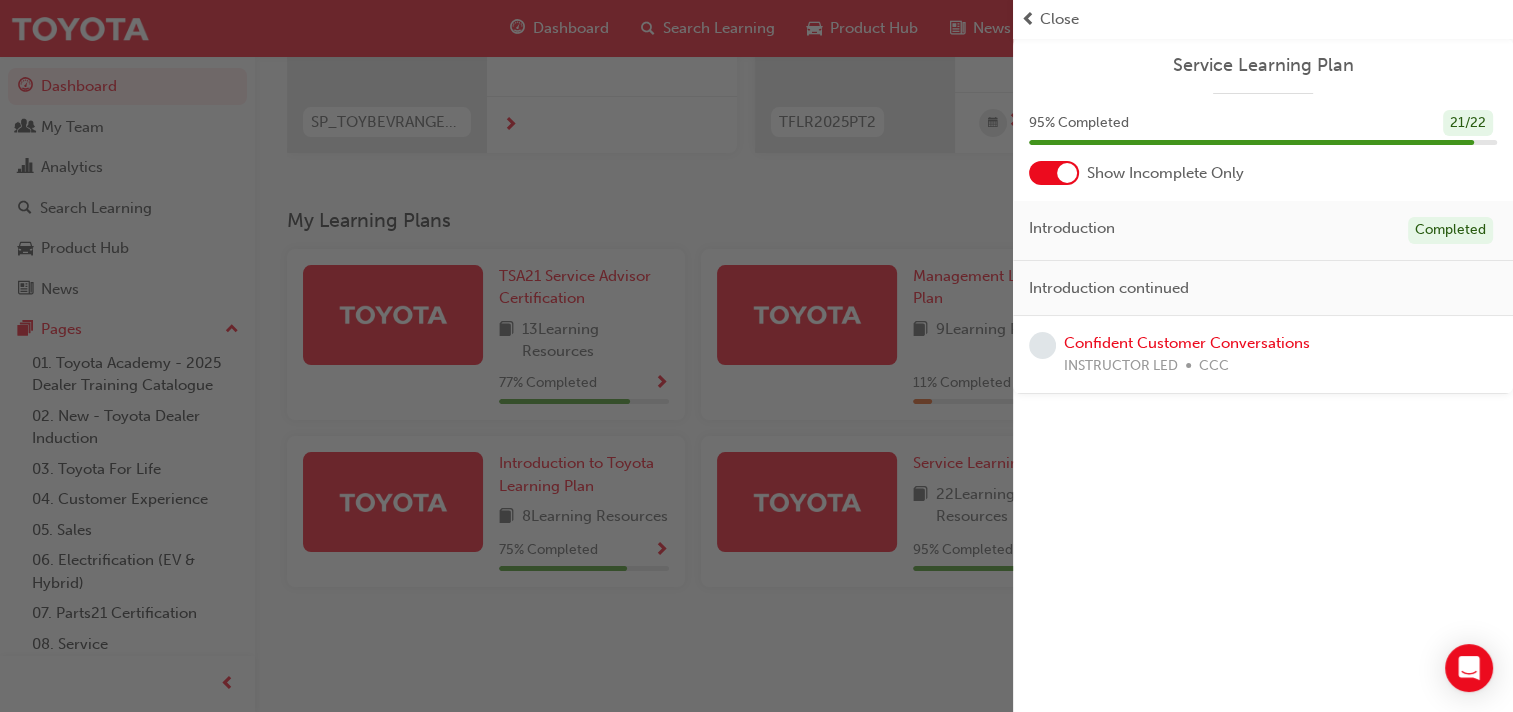 click at bounding box center (506, 356) 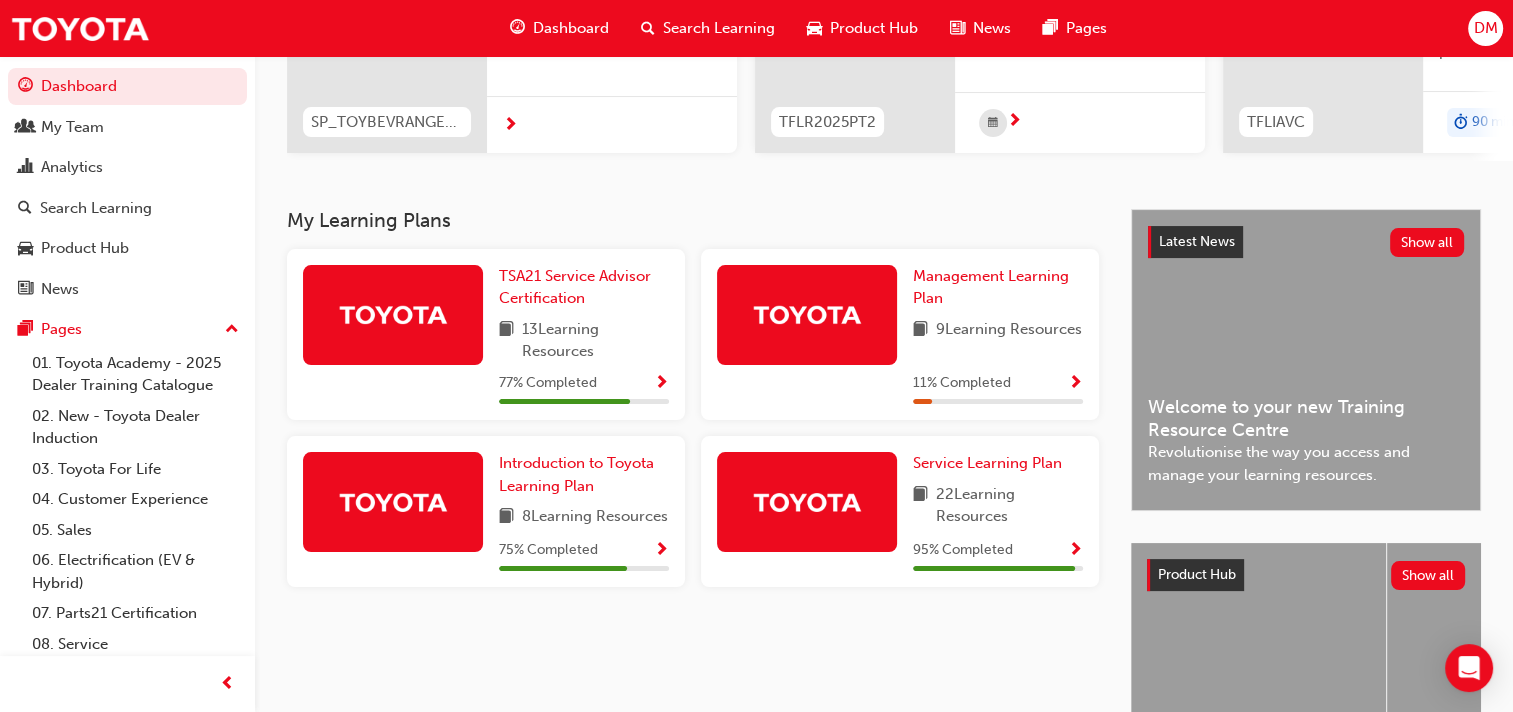 click at bounding box center [1075, 384] 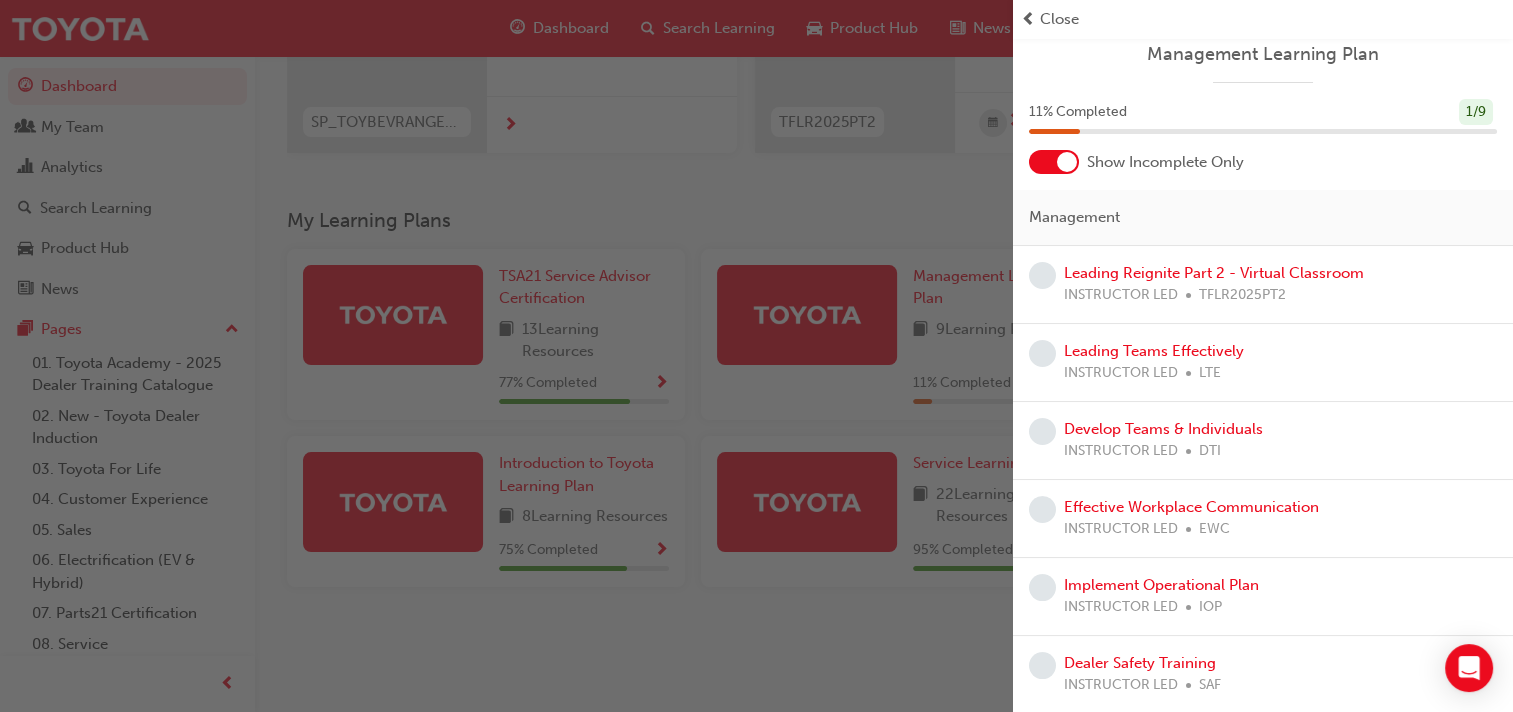 scroll, scrollTop: 0, scrollLeft: 0, axis: both 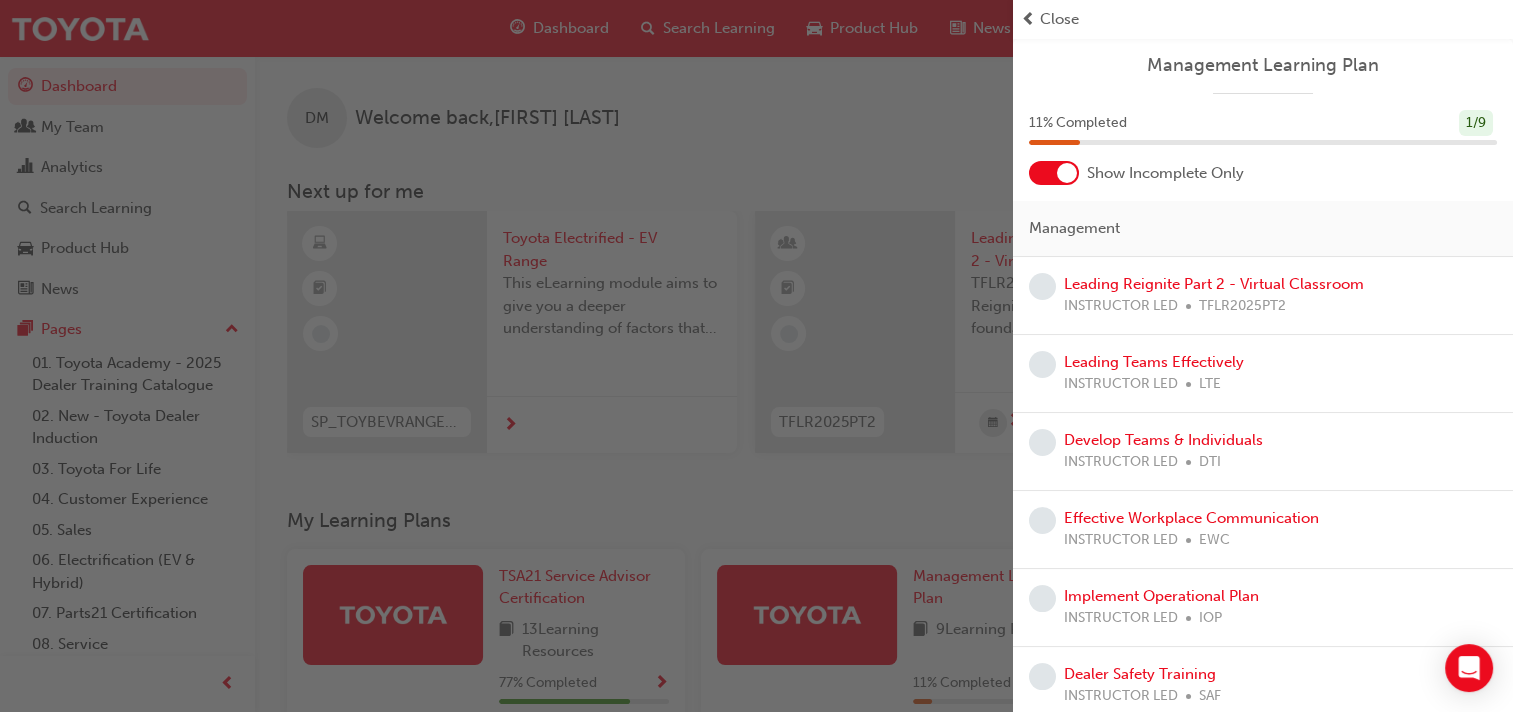 click at bounding box center (506, 356) 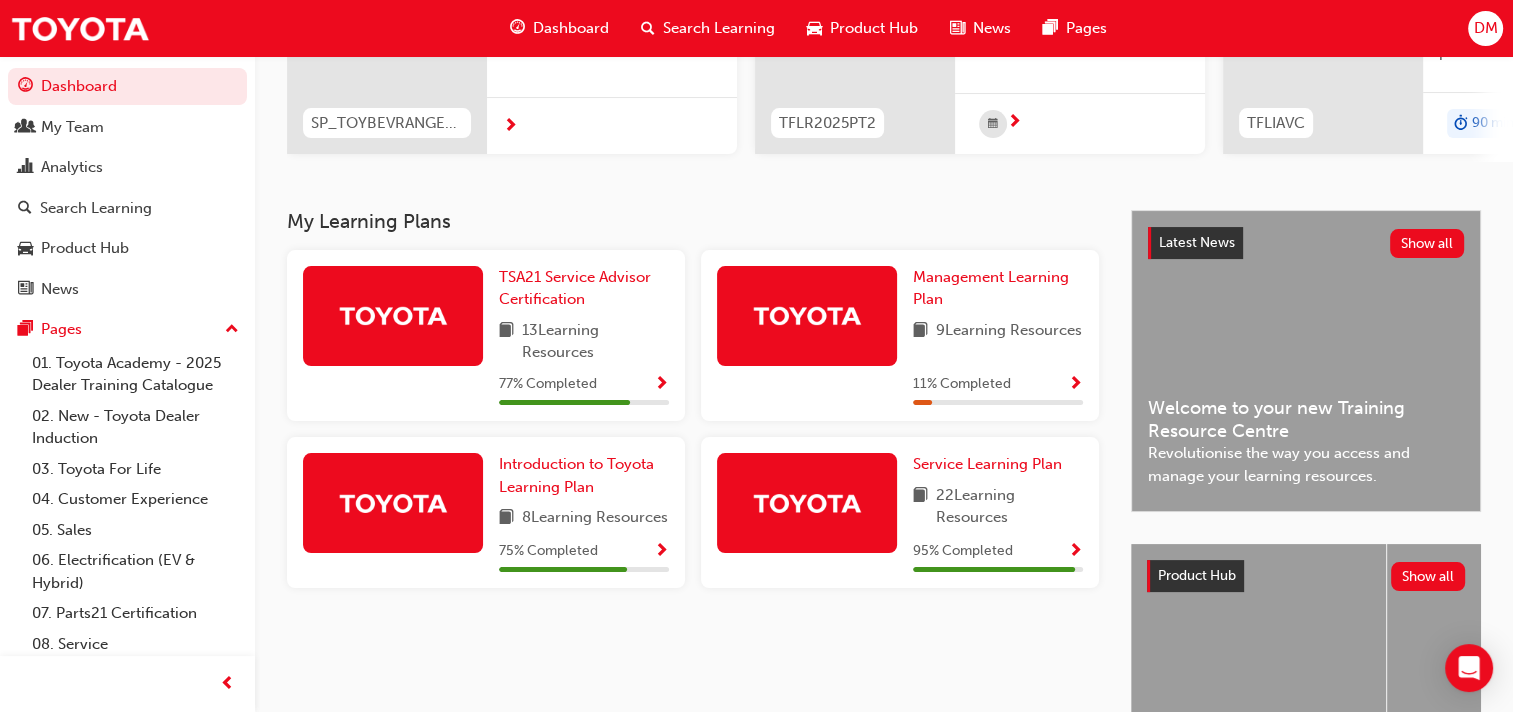 scroll, scrollTop: 300, scrollLeft: 0, axis: vertical 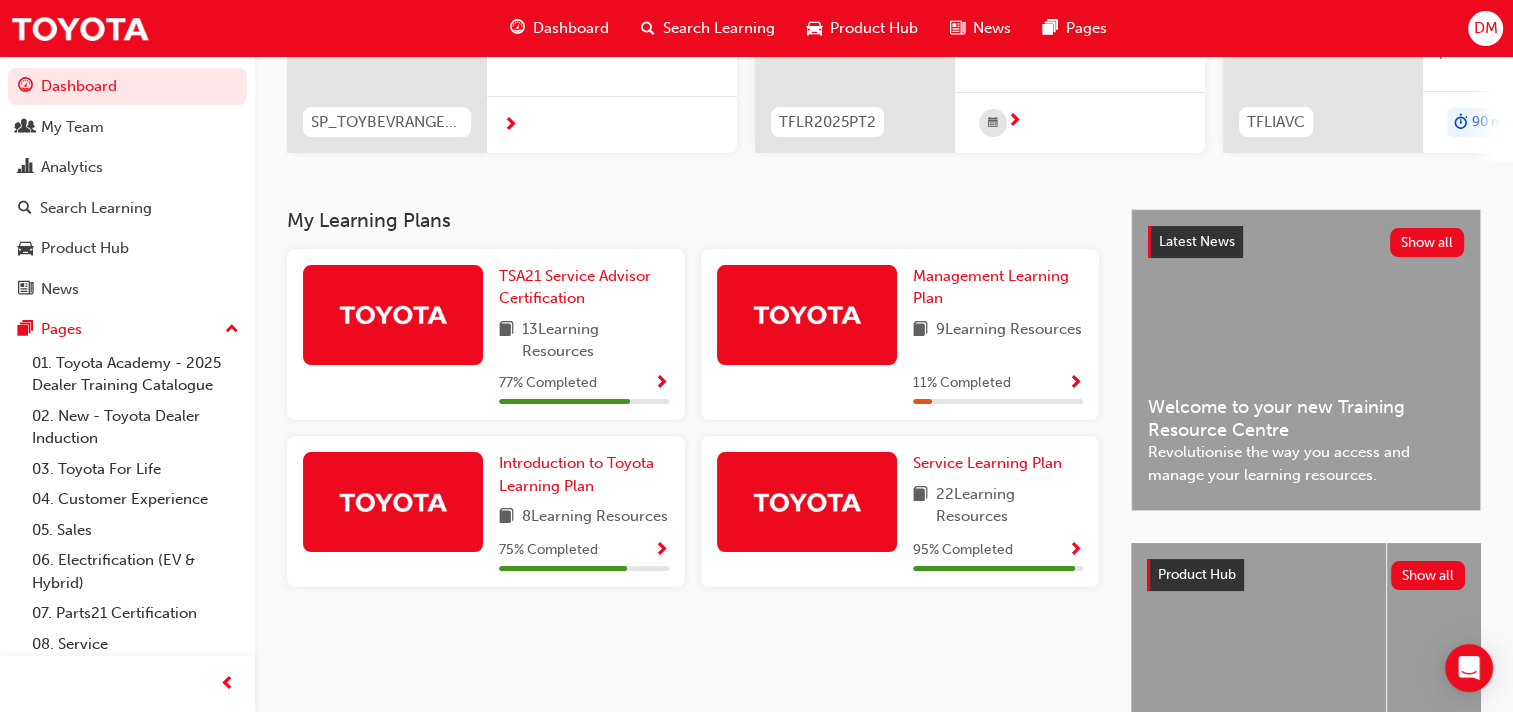 click at bounding box center (661, 551) 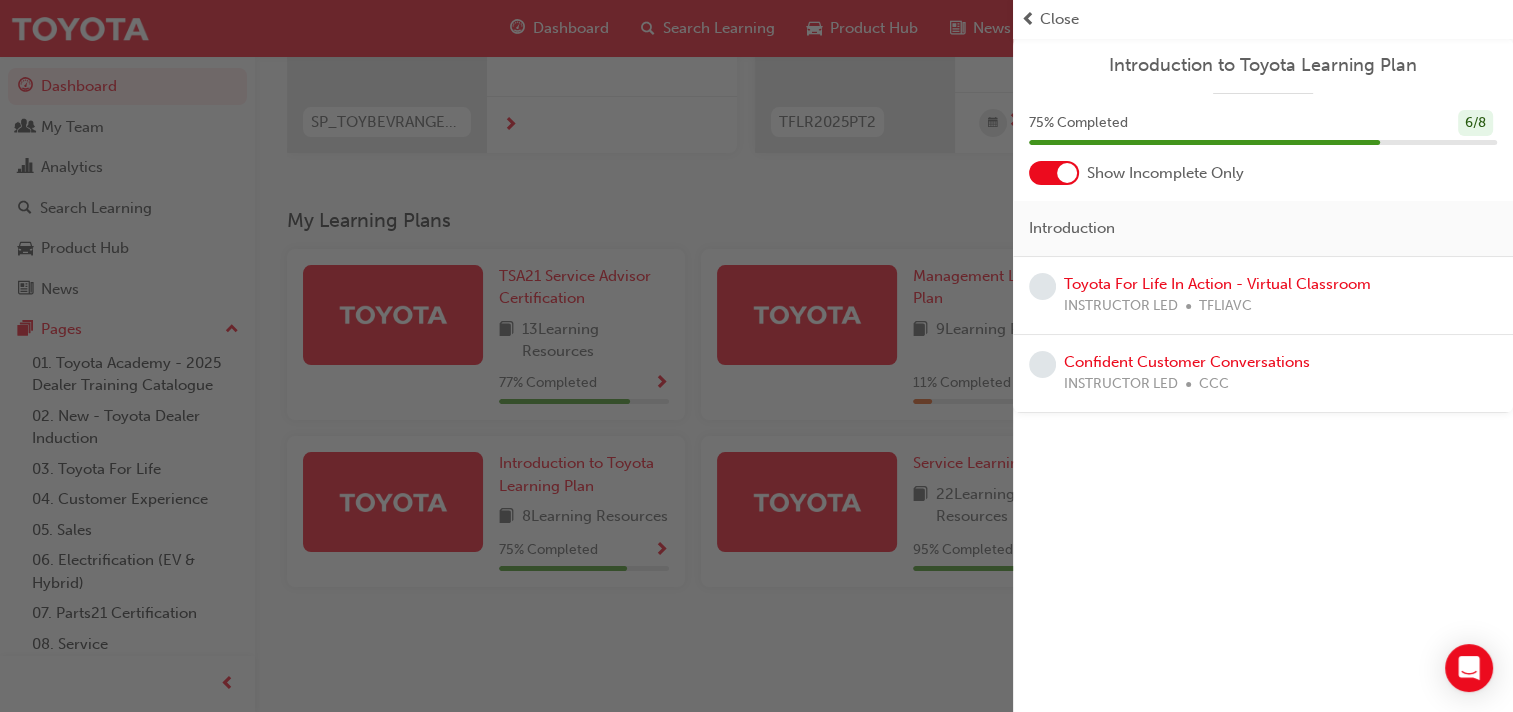 click at bounding box center (506, 356) 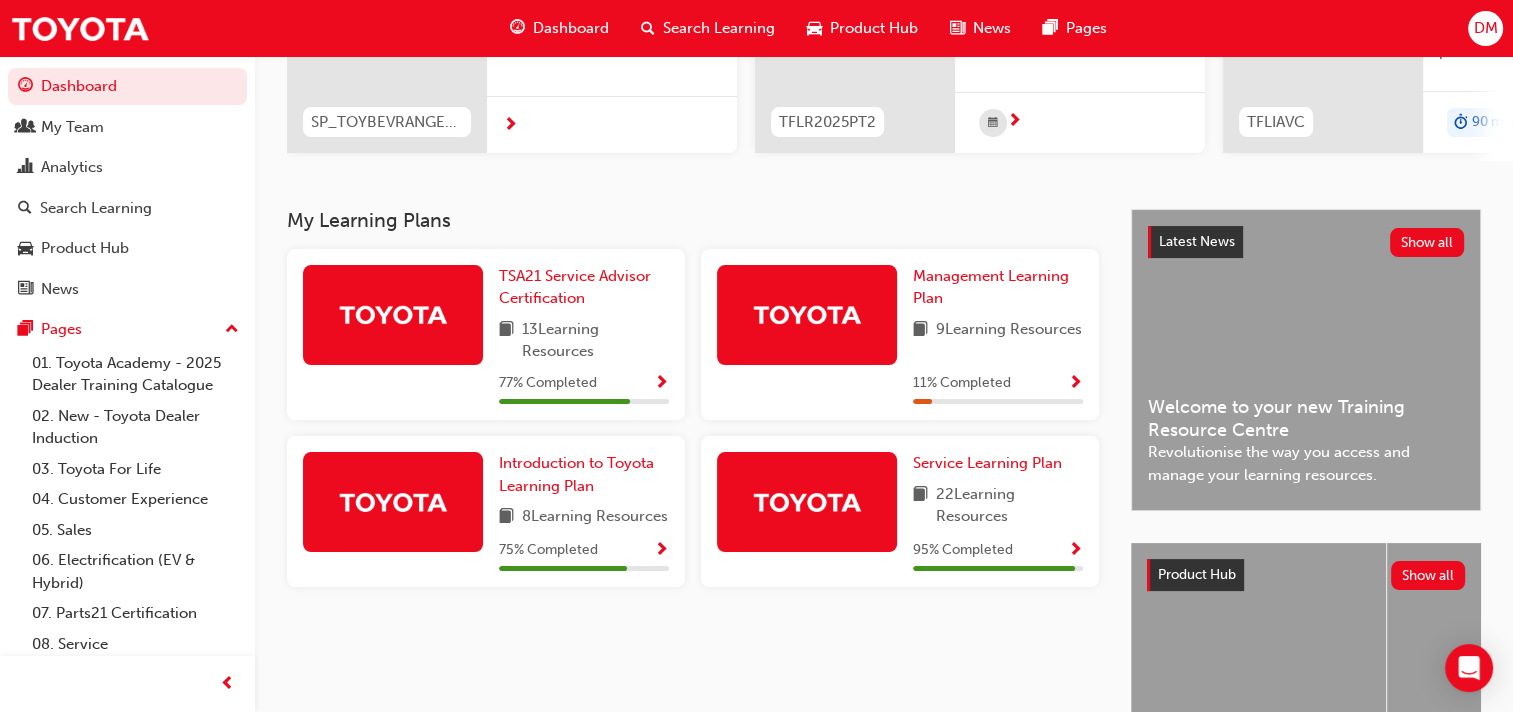 click at bounding box center (661, 384) 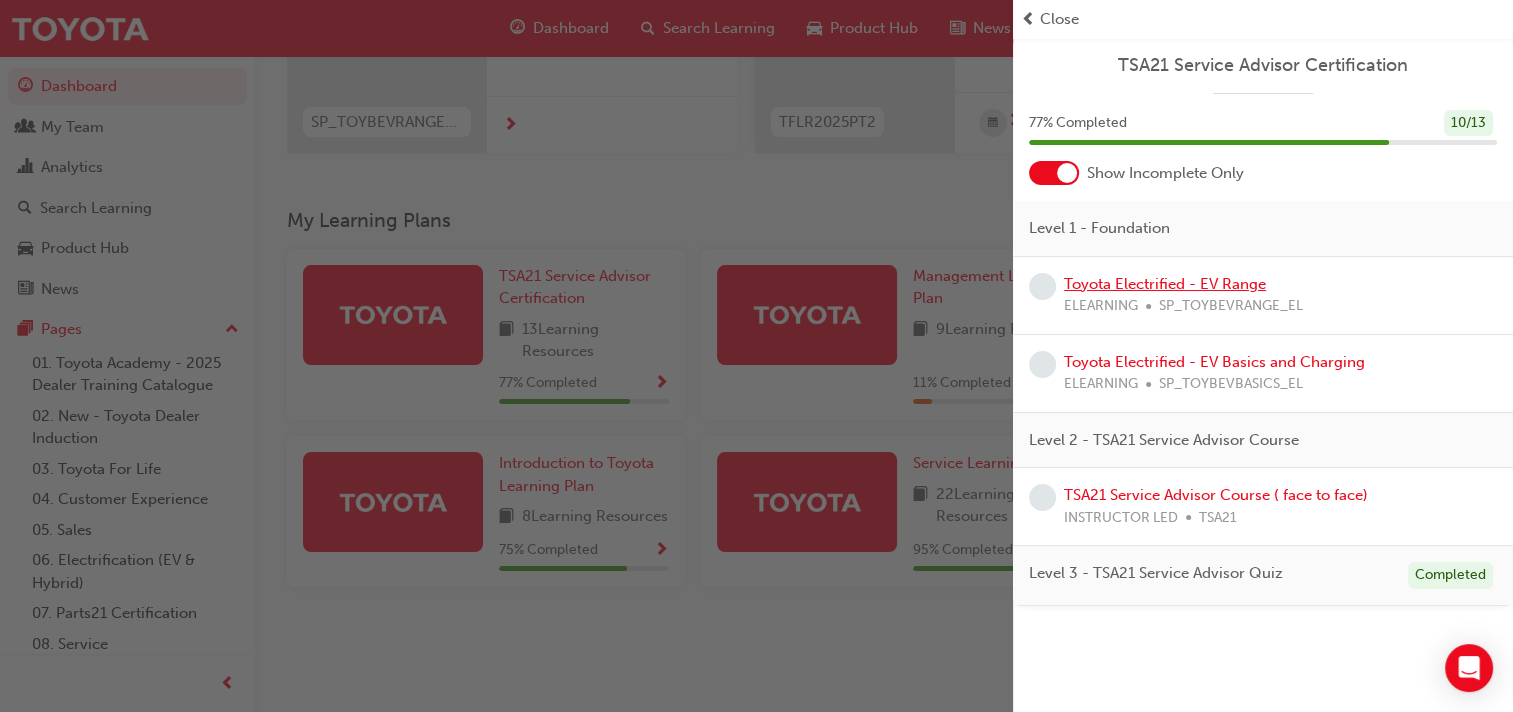 click on "Toyota Electrified - EV Range" at bounding box center (1165, 284) 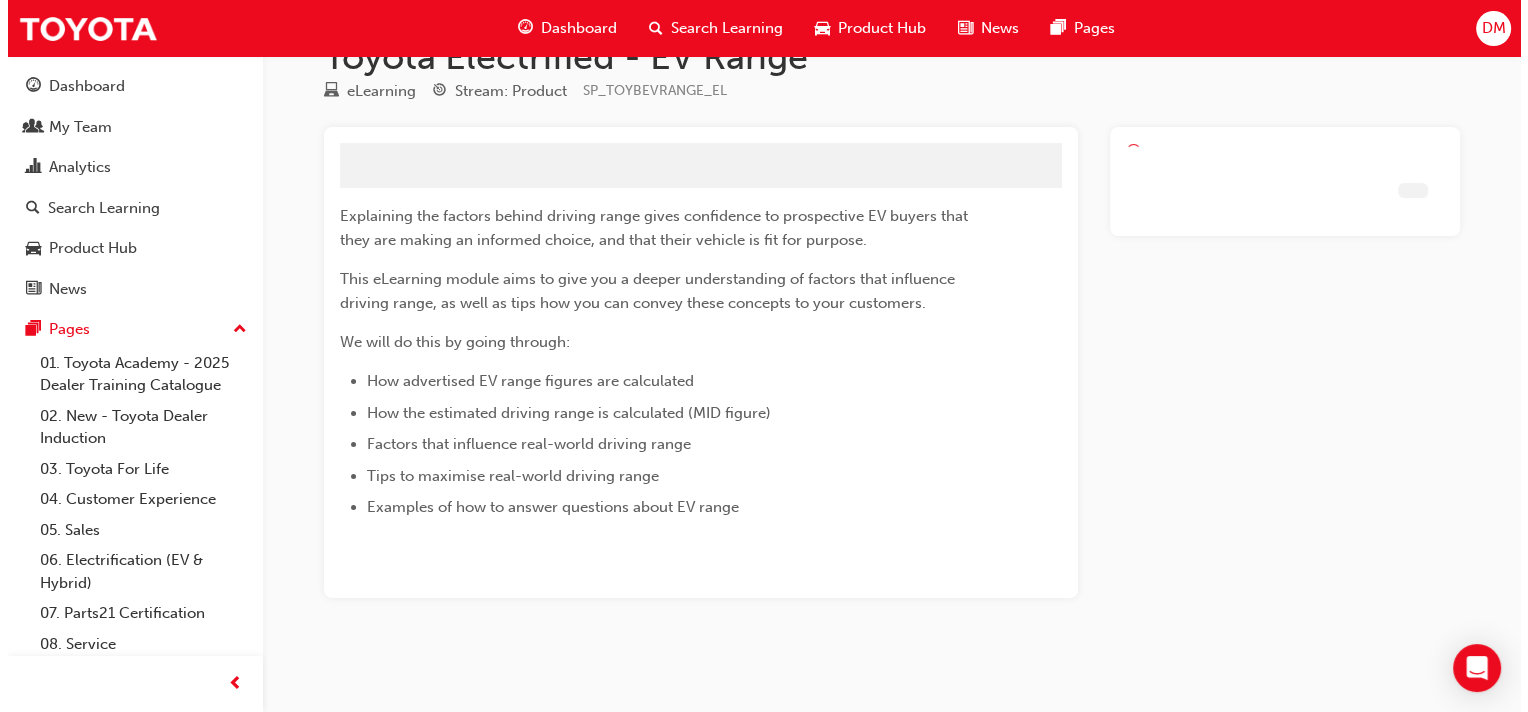 scroll, scrollTop: 0, scrollLeft: 0, axis: both 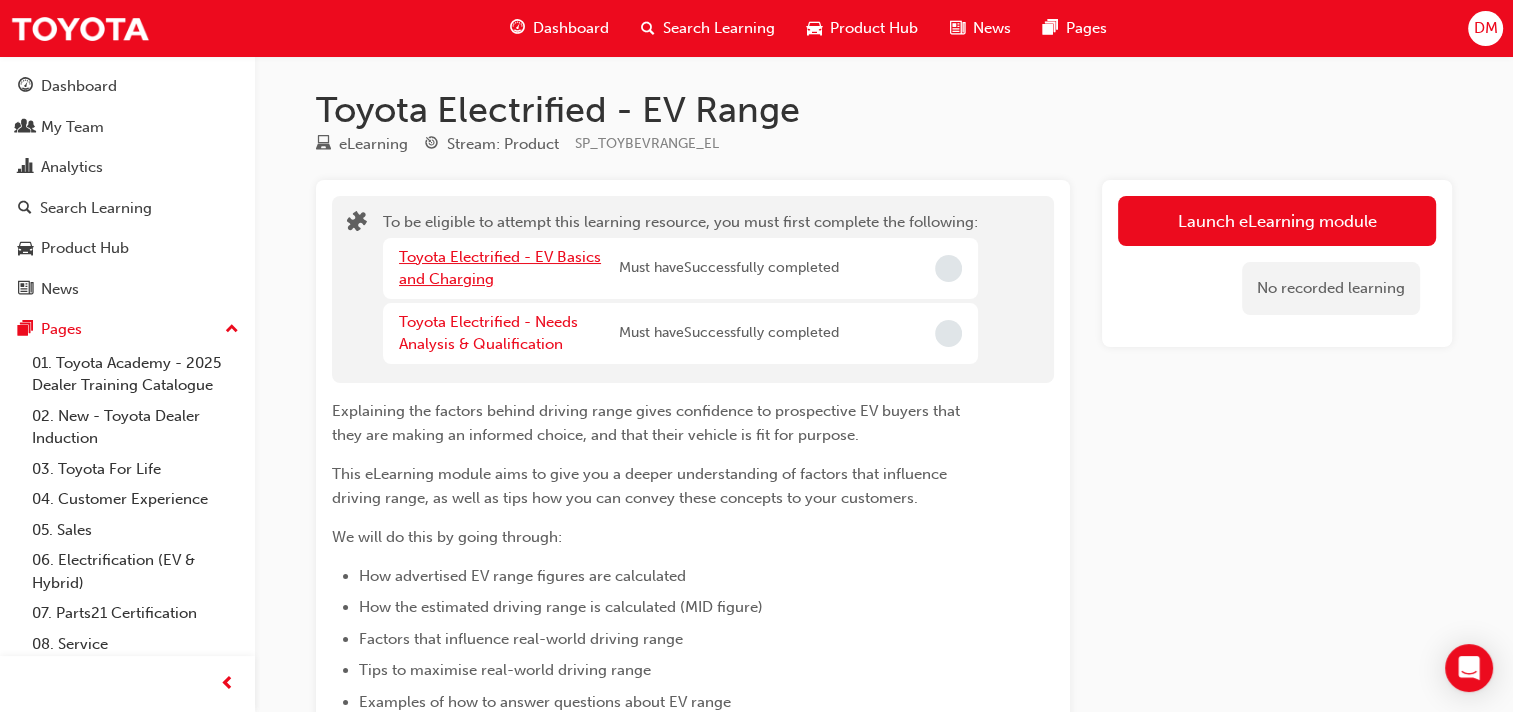 click on "Toyota Electrified - EV Basics and Charging" at bounding box center (500, 268) 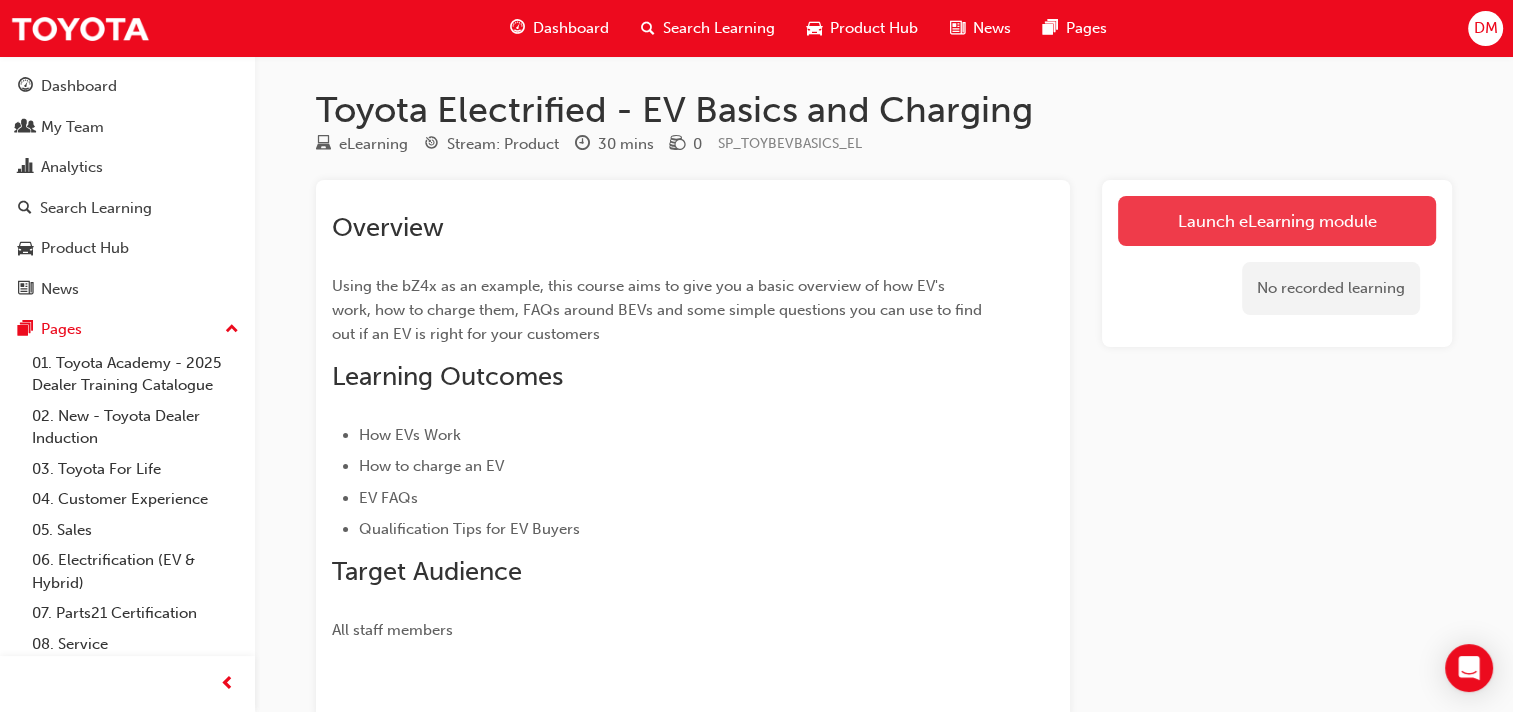 click on "Launch eLearning module" at bounding box center [1277, 221] 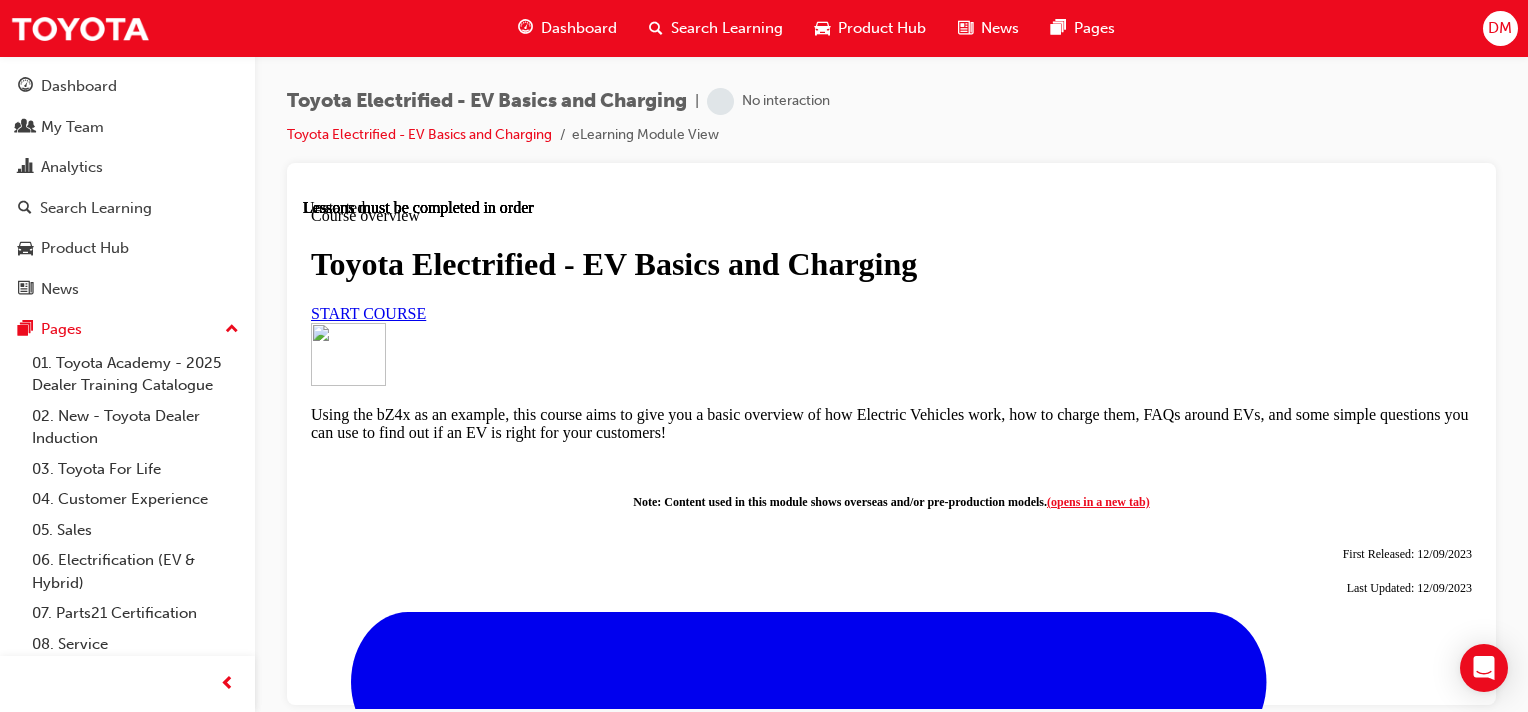 scroll, scrollTop: 0, scrollLeft: 0, axis: both 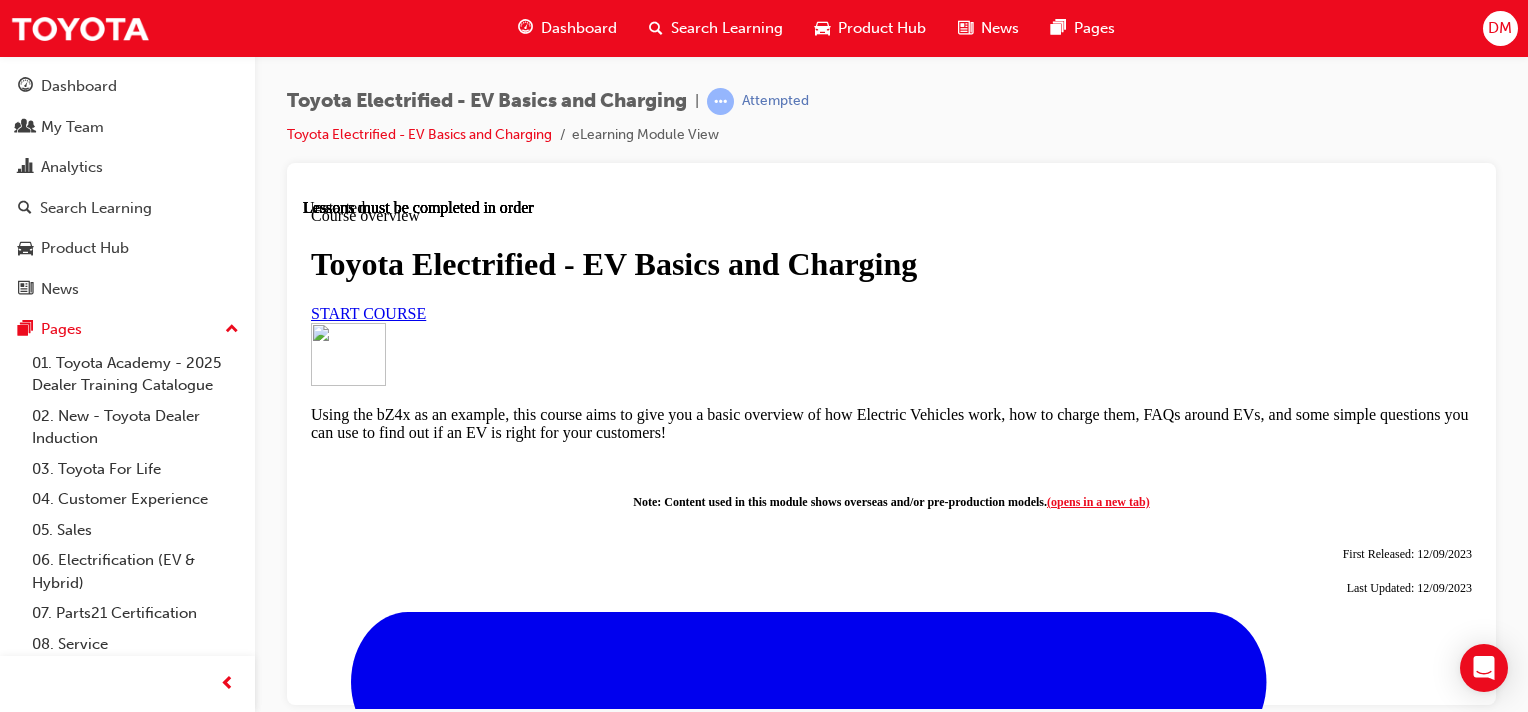 click on "START COURSE" at bounding box center (368, 312) 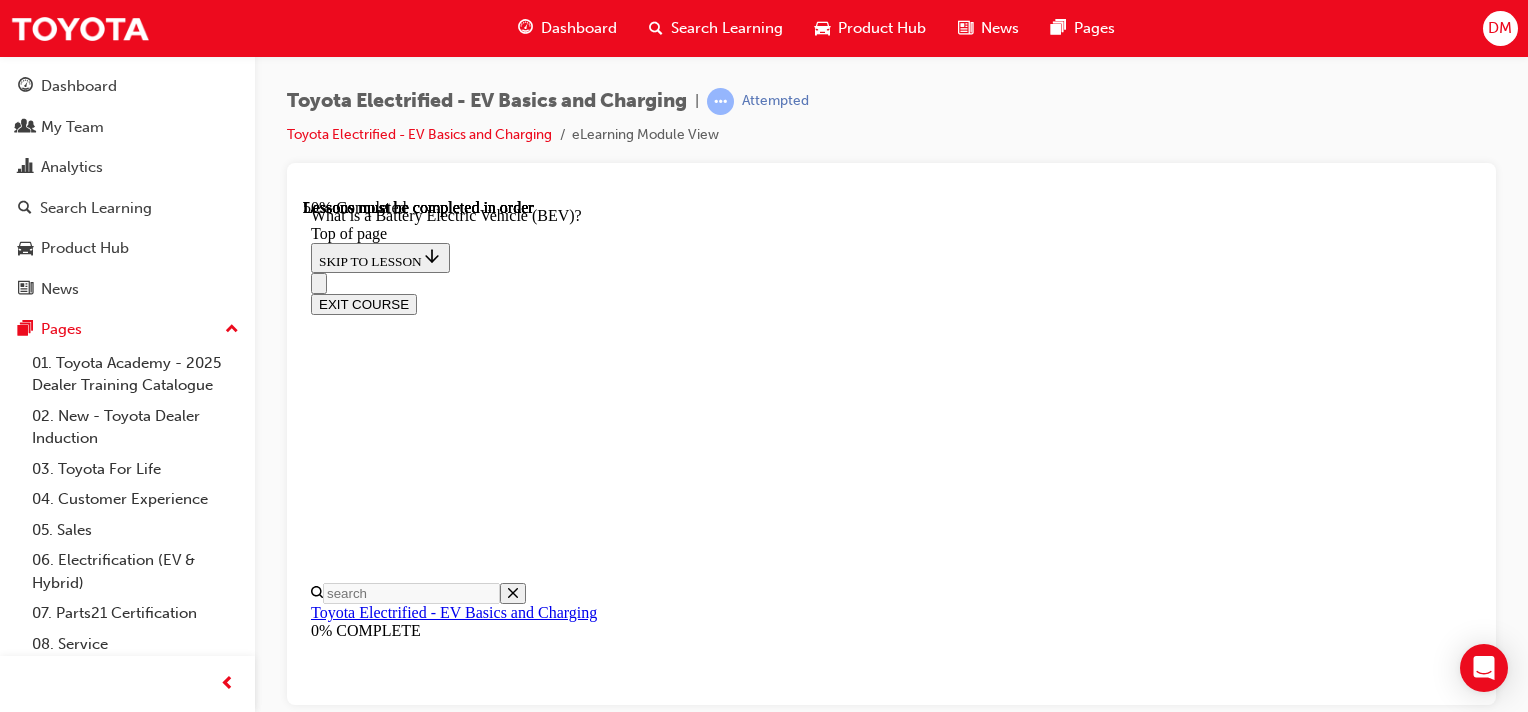 scroll, scrollTop: 1886, scrollLeft: 0, axis: vertical 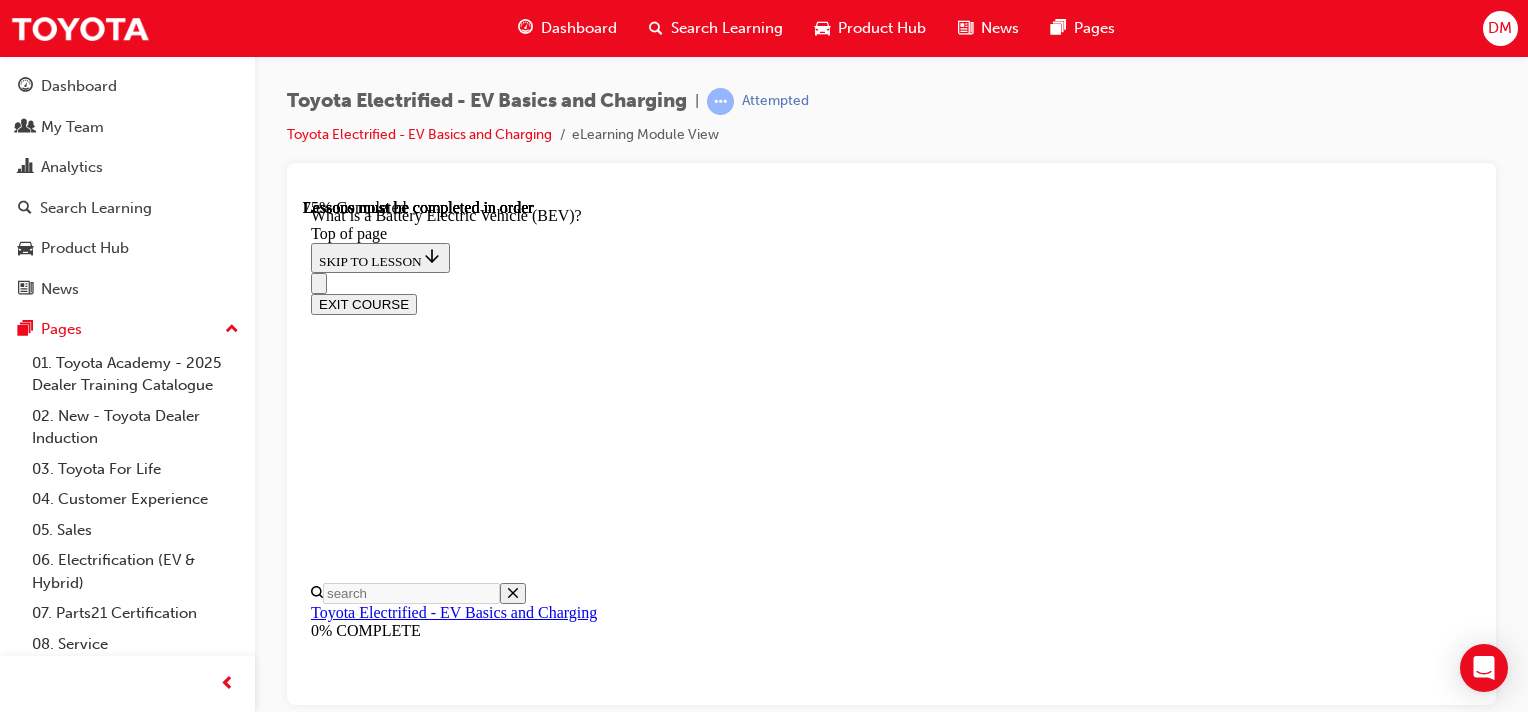 click on "2:32" at bounding box center [991, 10158] 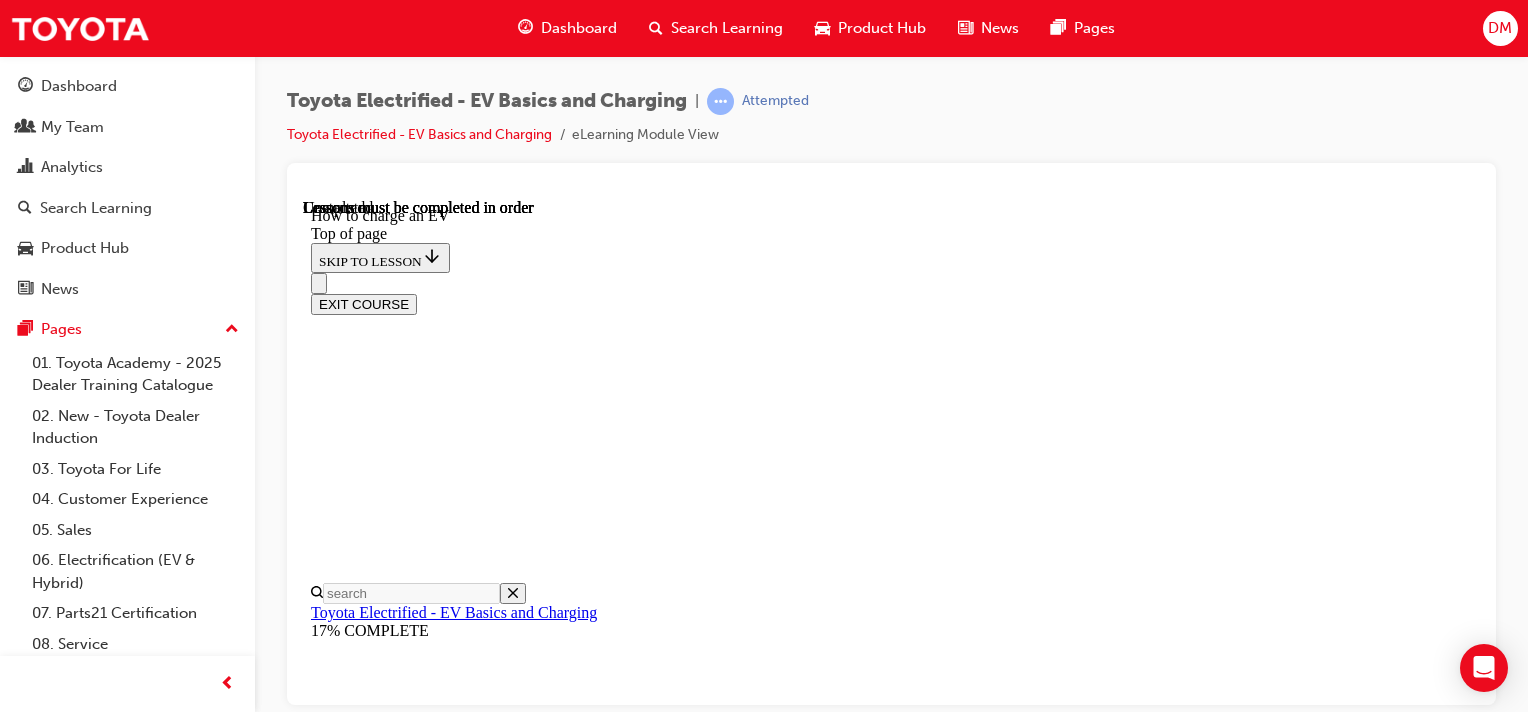scroll, scrollTop: 0, scrollLeft: 0, axis: both 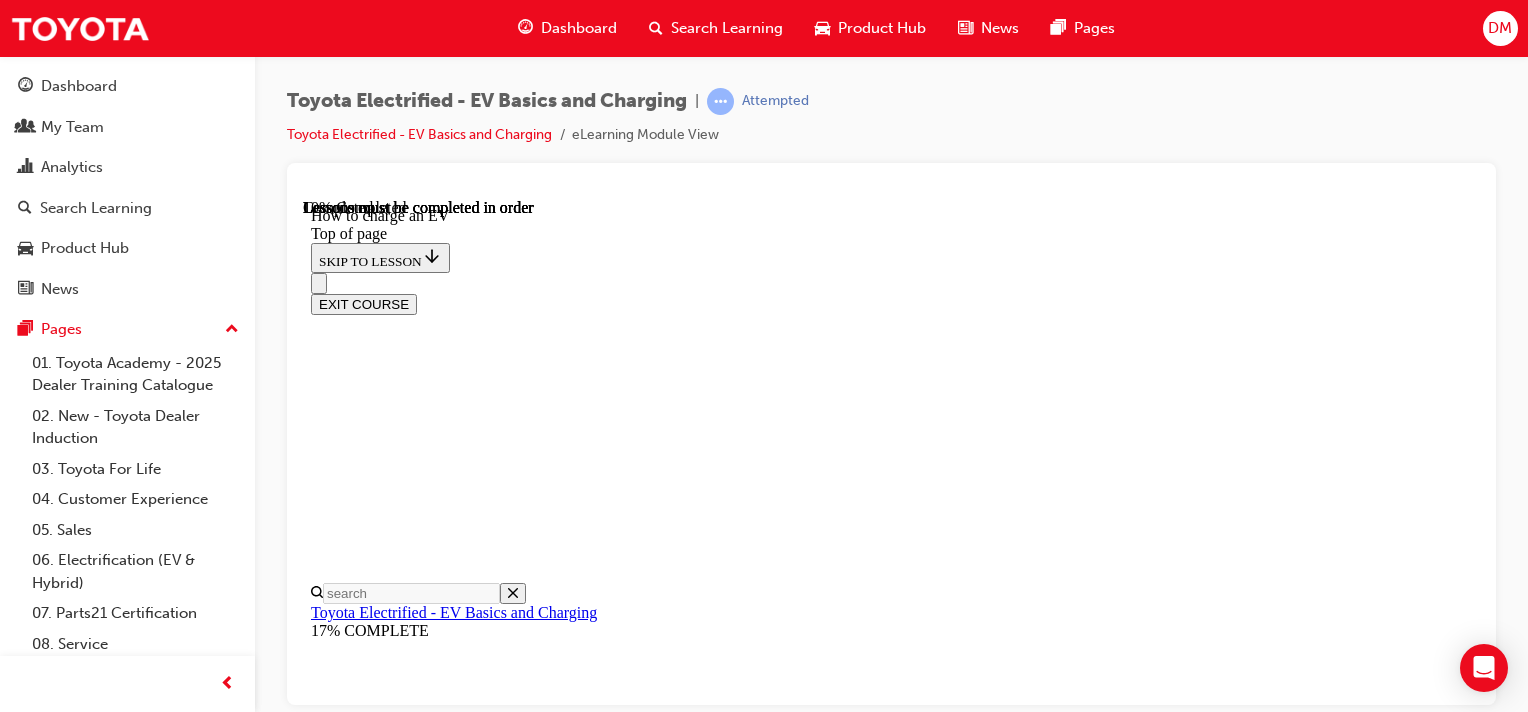 click 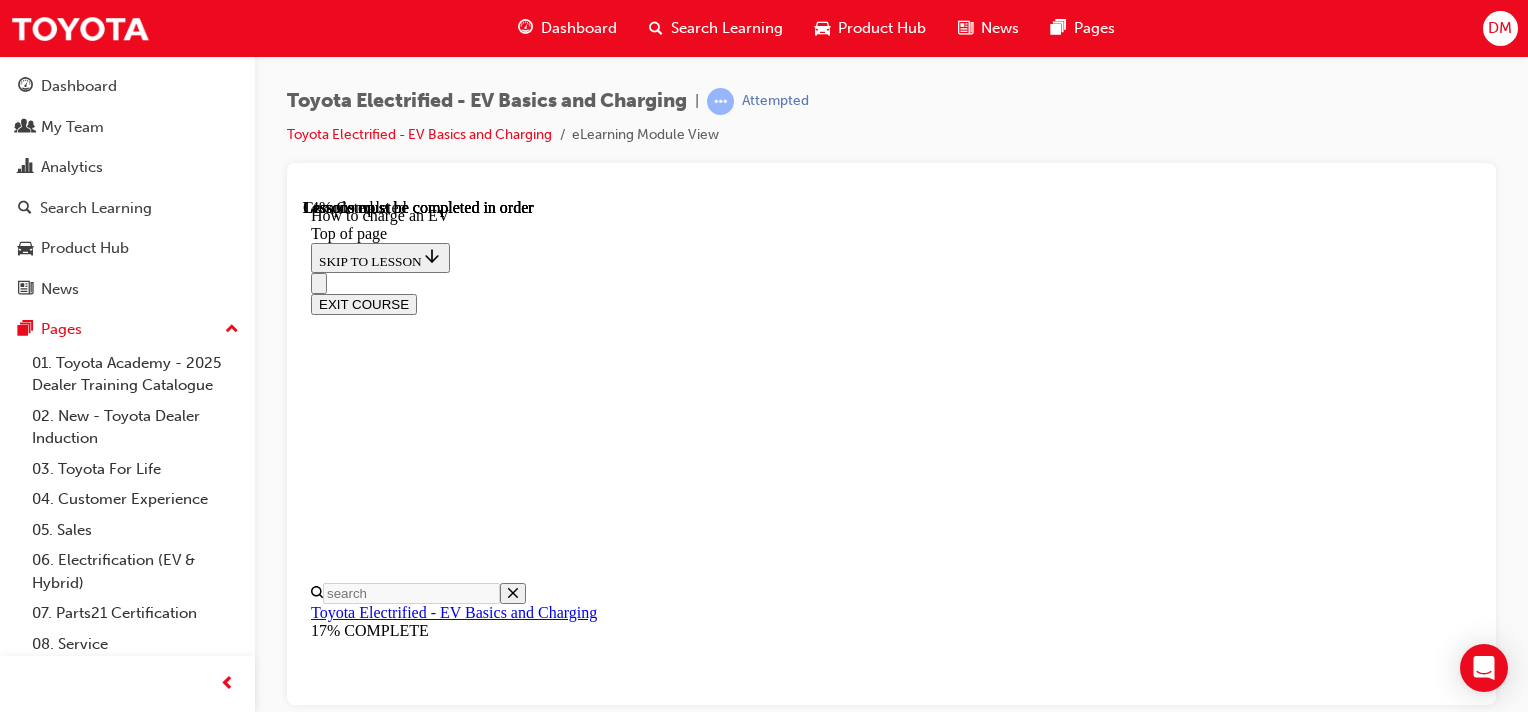 scroll, scrollTop: 216, scrollLeft: 0, axis: vertical 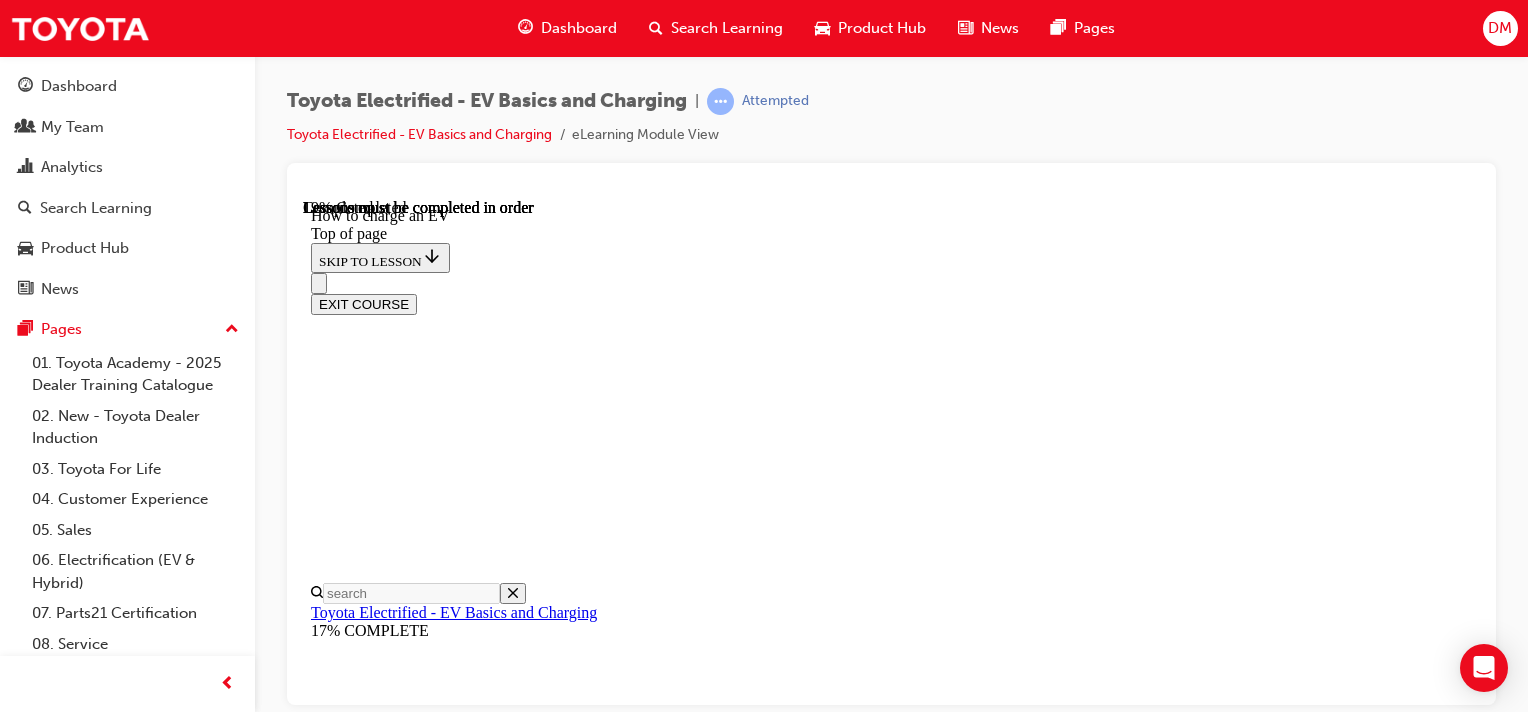 click on "Dedicated Charger (AC)" at bounding box center (521, 10850) 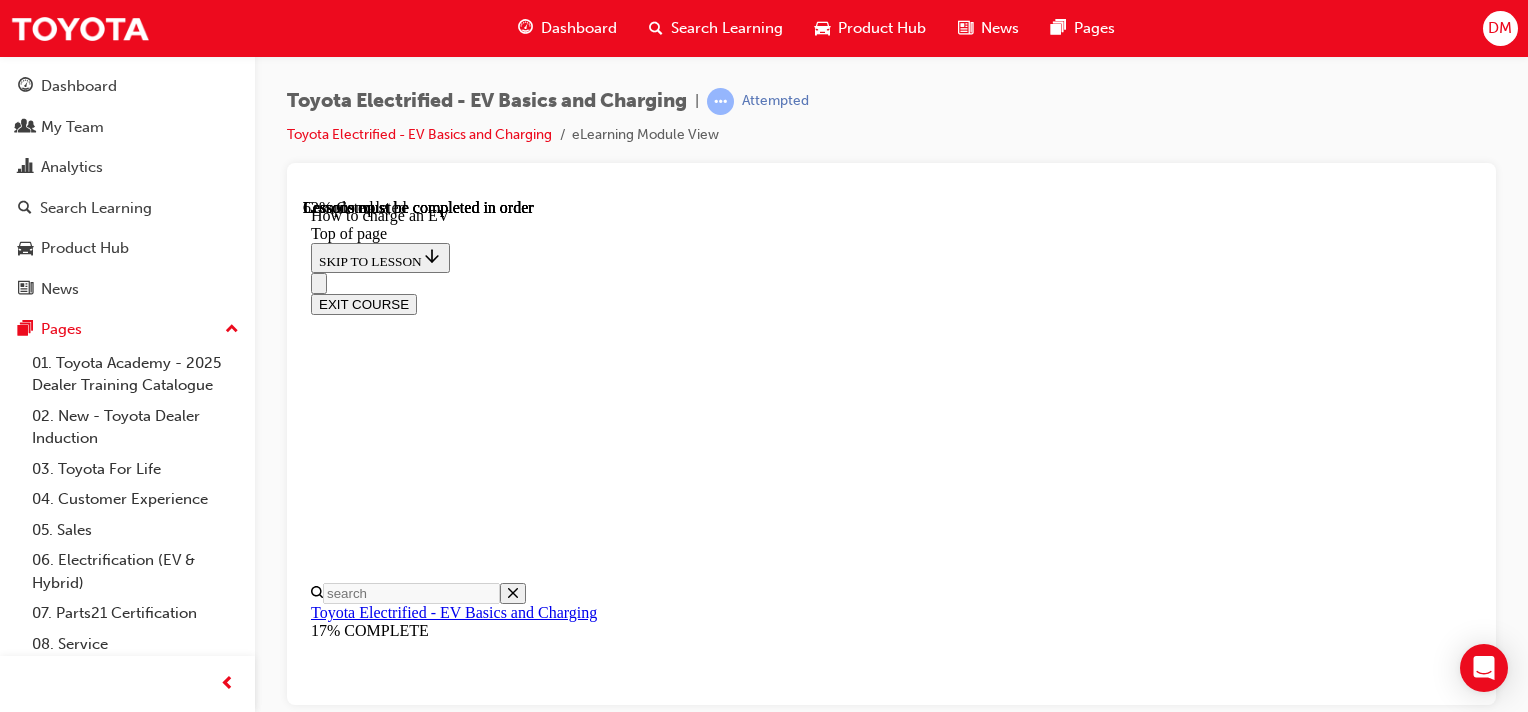 scroll, scrollTop: 6262, scrollLeft: 0, axis: vertical 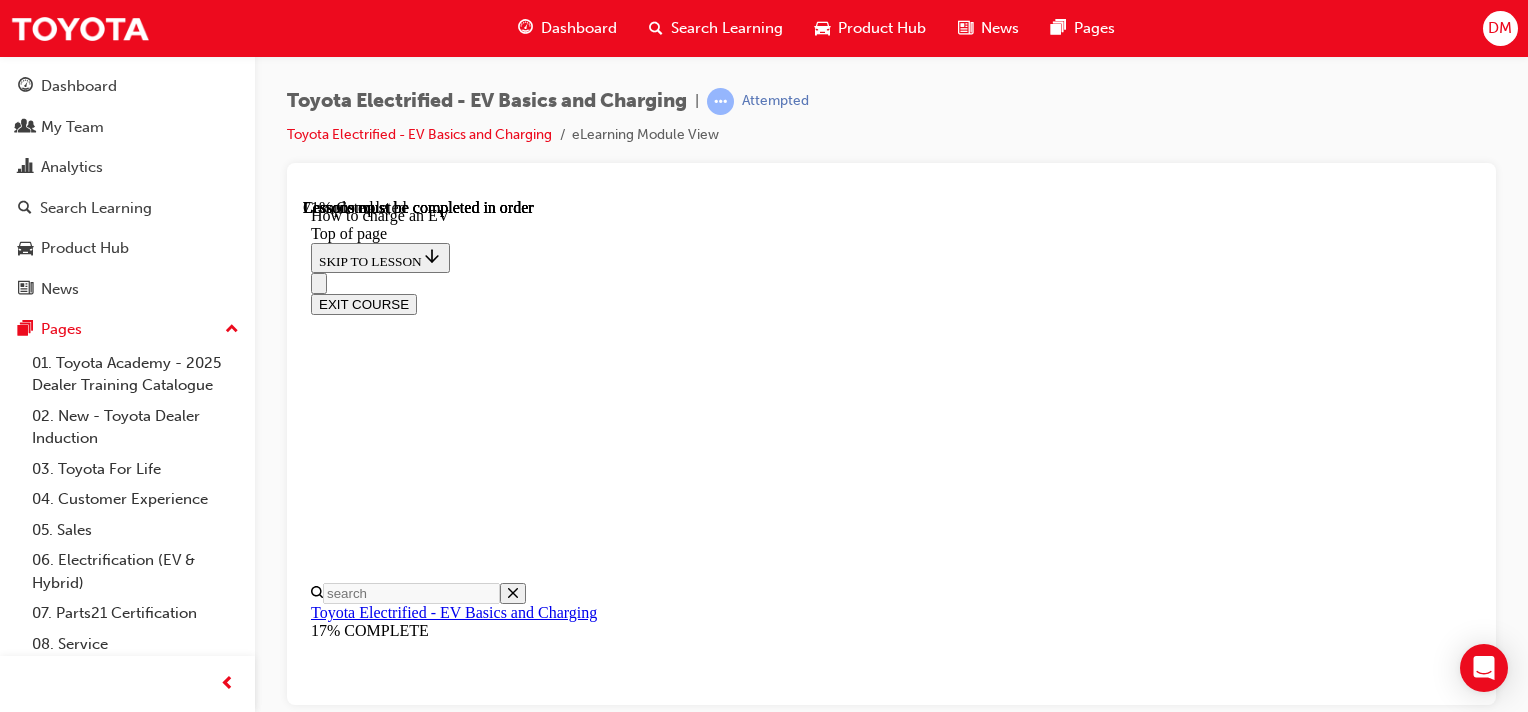 click at bounding box center (359, 14754) 